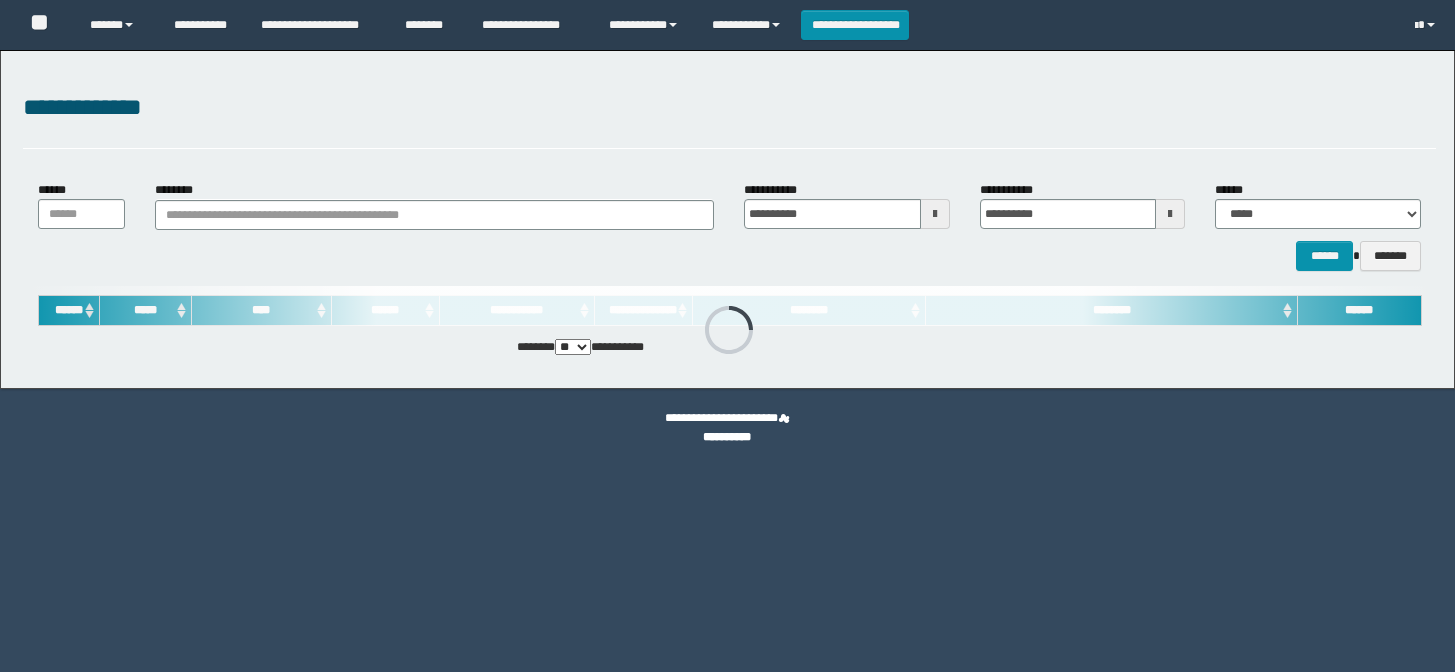 scroll, scrollTop: 0, scrollLeft: 0, axis: both 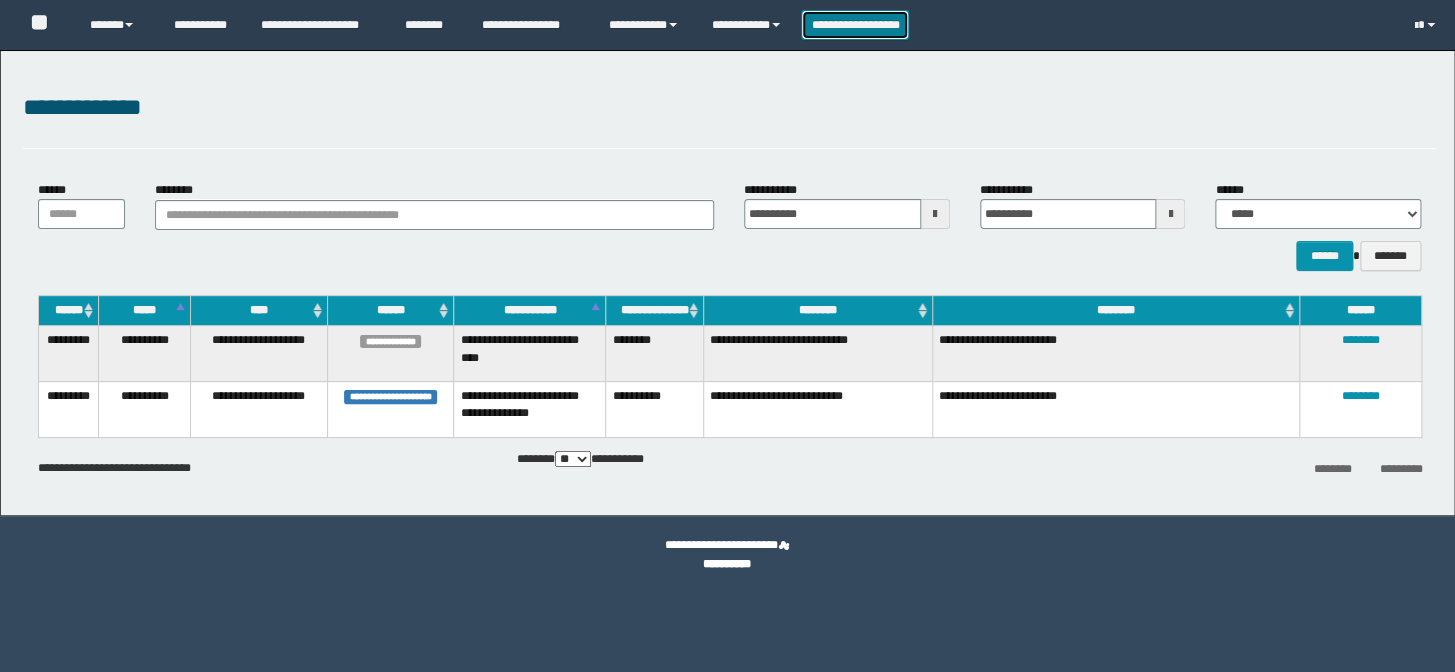 click on "**********" at bounding box center [855, 25] 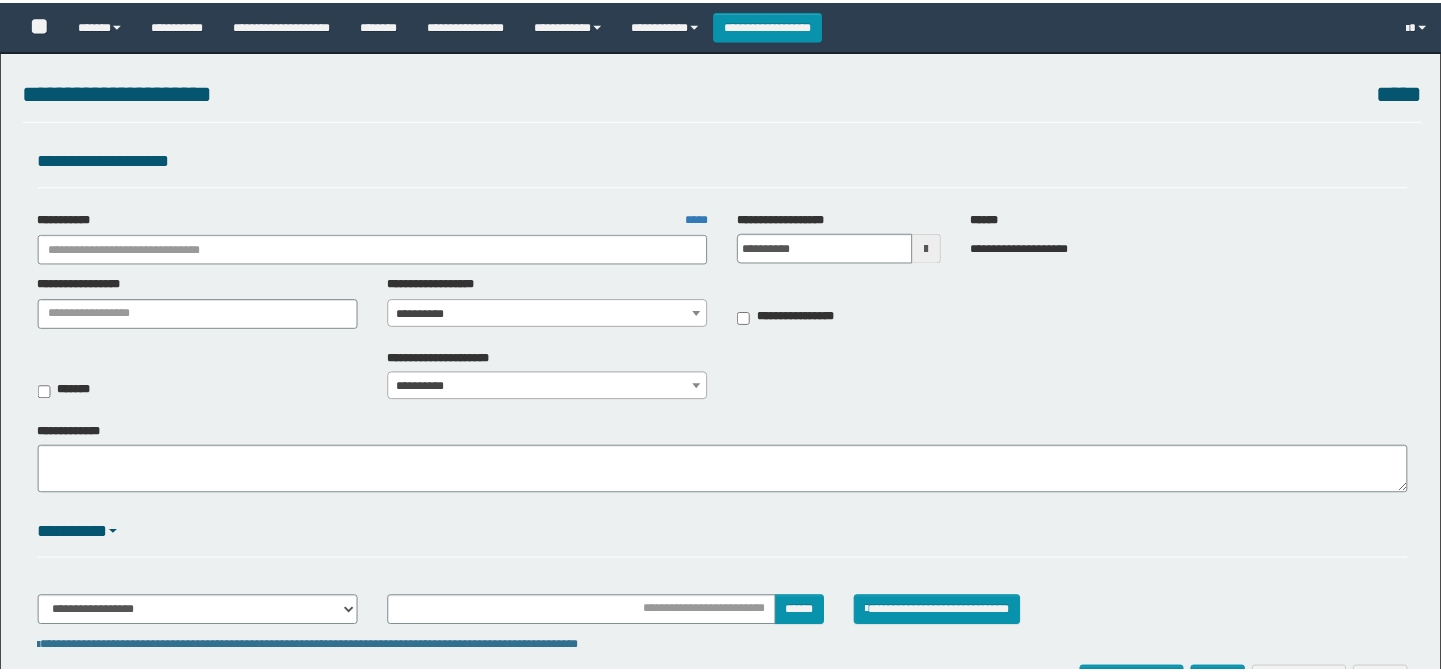 scroll, scrollTop: 0, scrollLeft: 0, axis: both 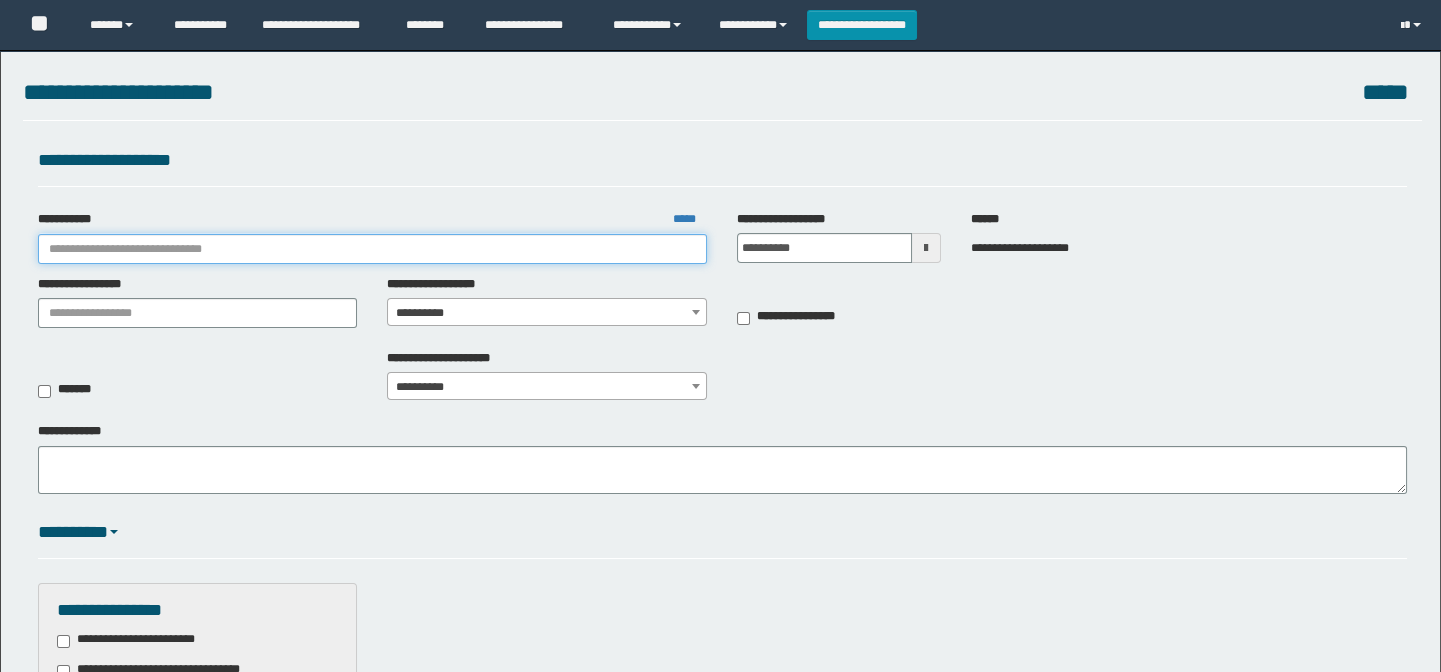 click on "**********" at bounding box center [373, 249] 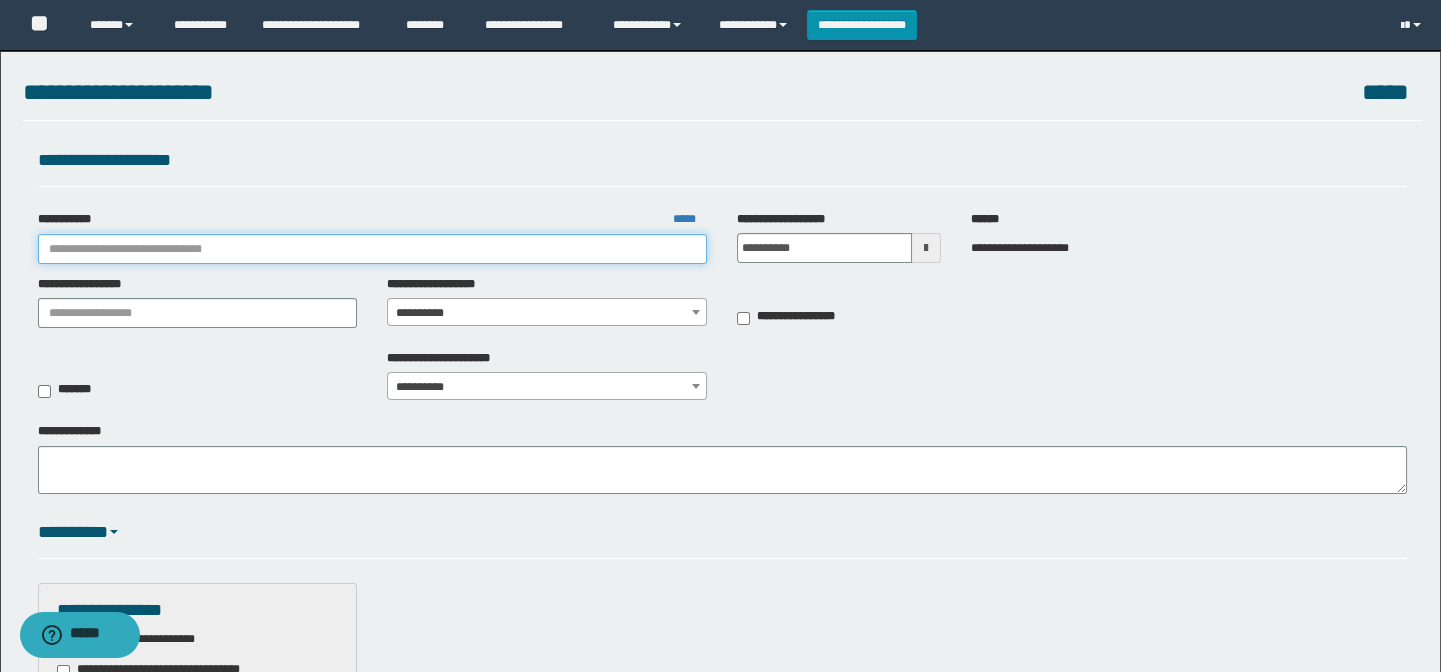 scroll, scrollTop: 0, scrollLeft: 0, axis: both 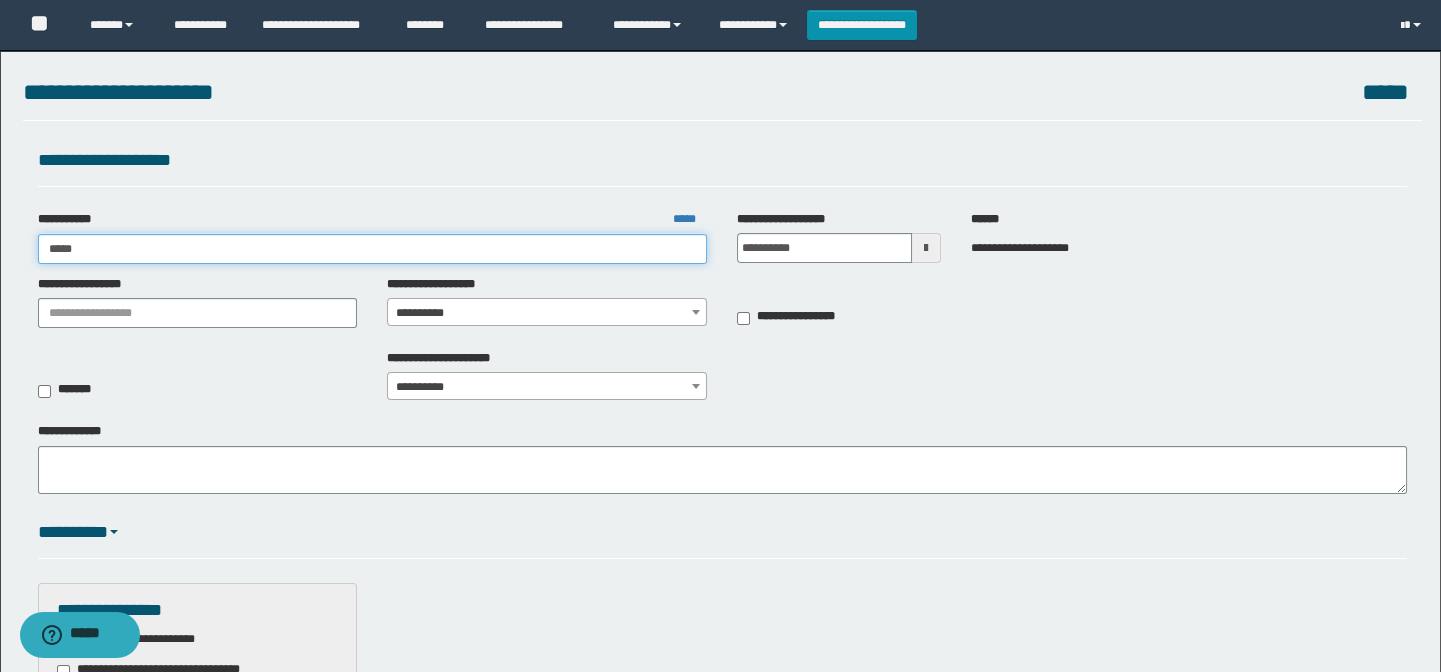type on "******" 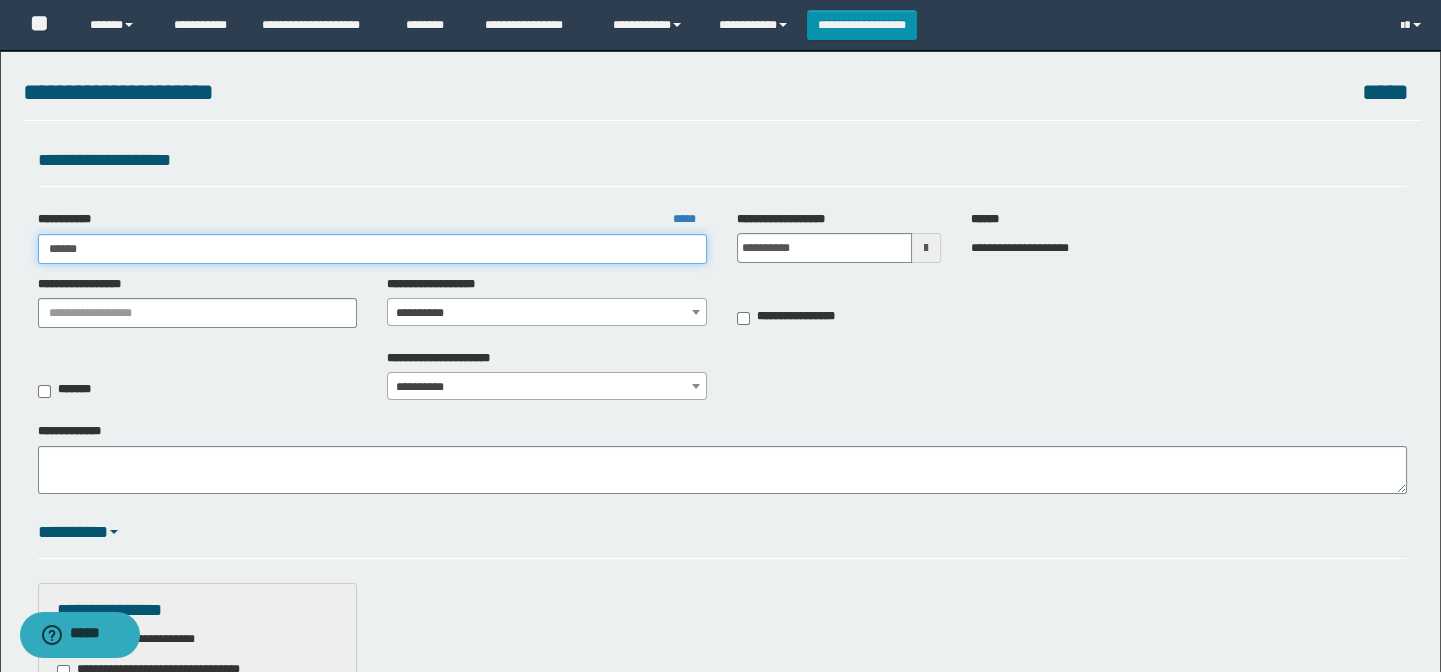 type on "******" 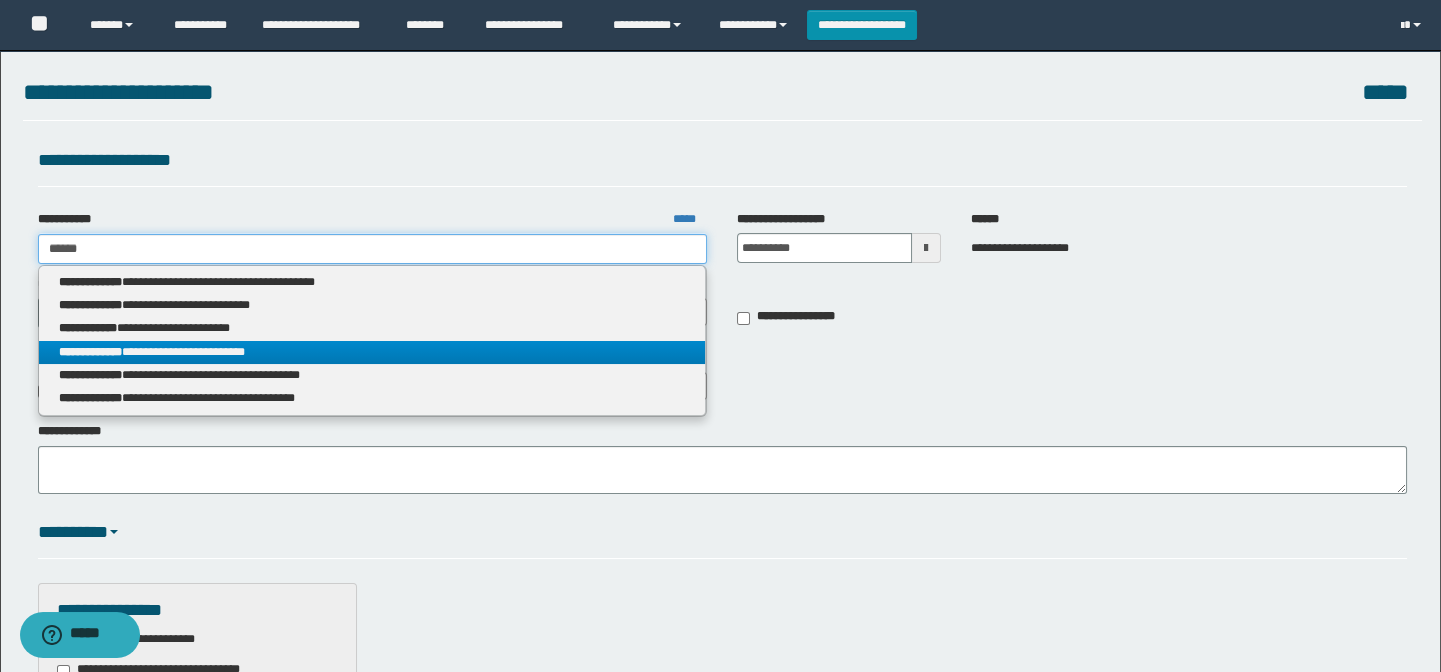 type on "******" 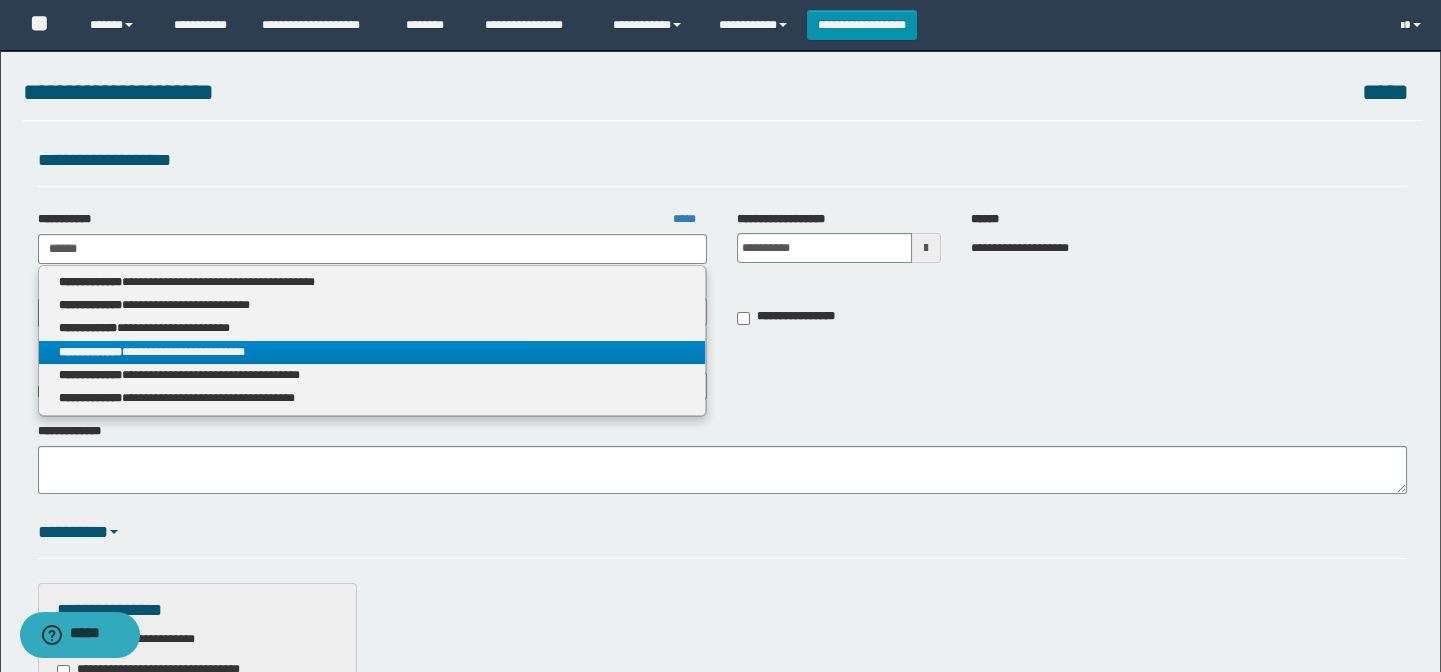 click on "**********" at bounding box center [372, 352] 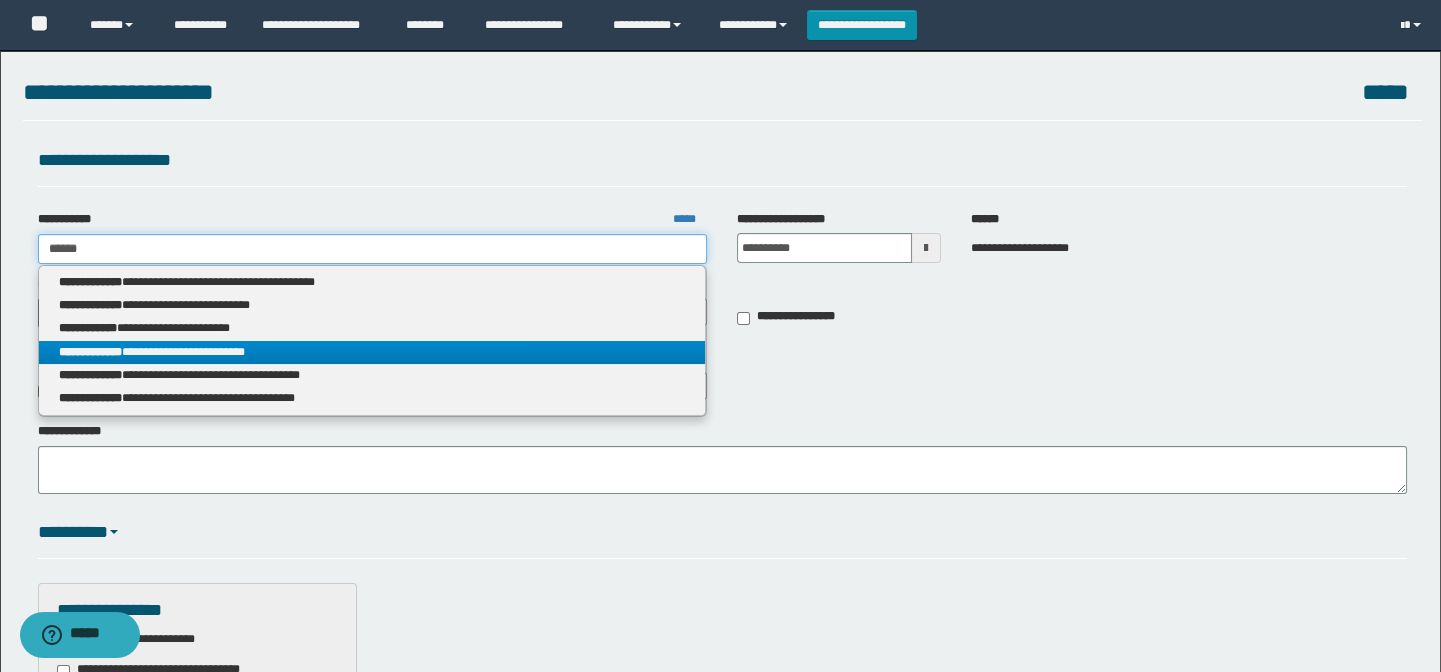 type 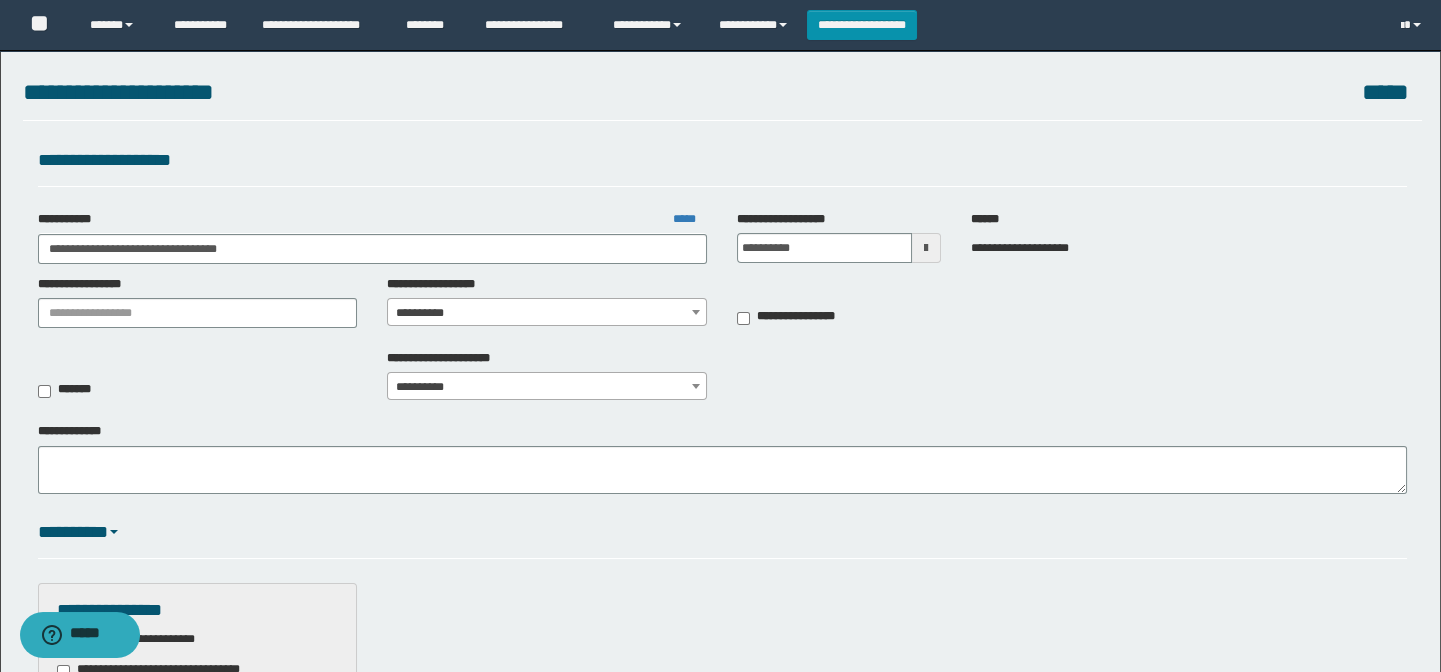 click on "**********" at bounding box center [547, 313] 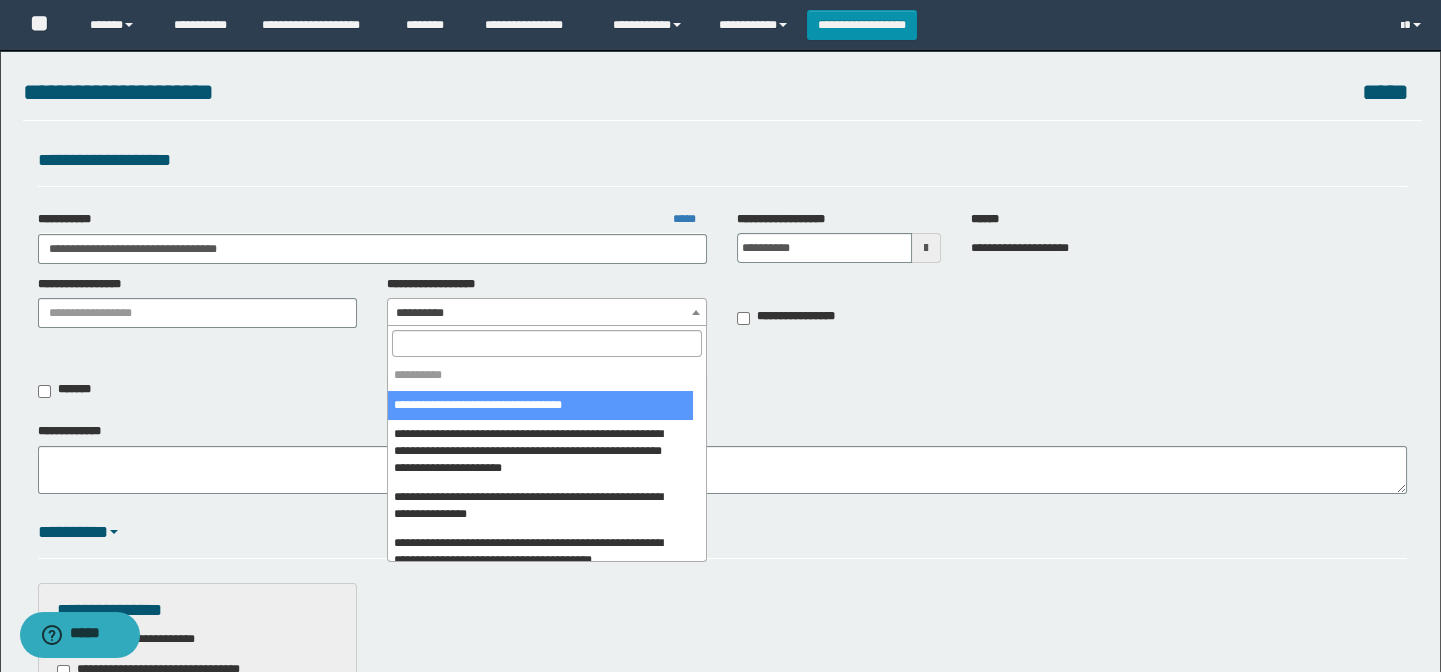 click at bounding box center [547, 343] 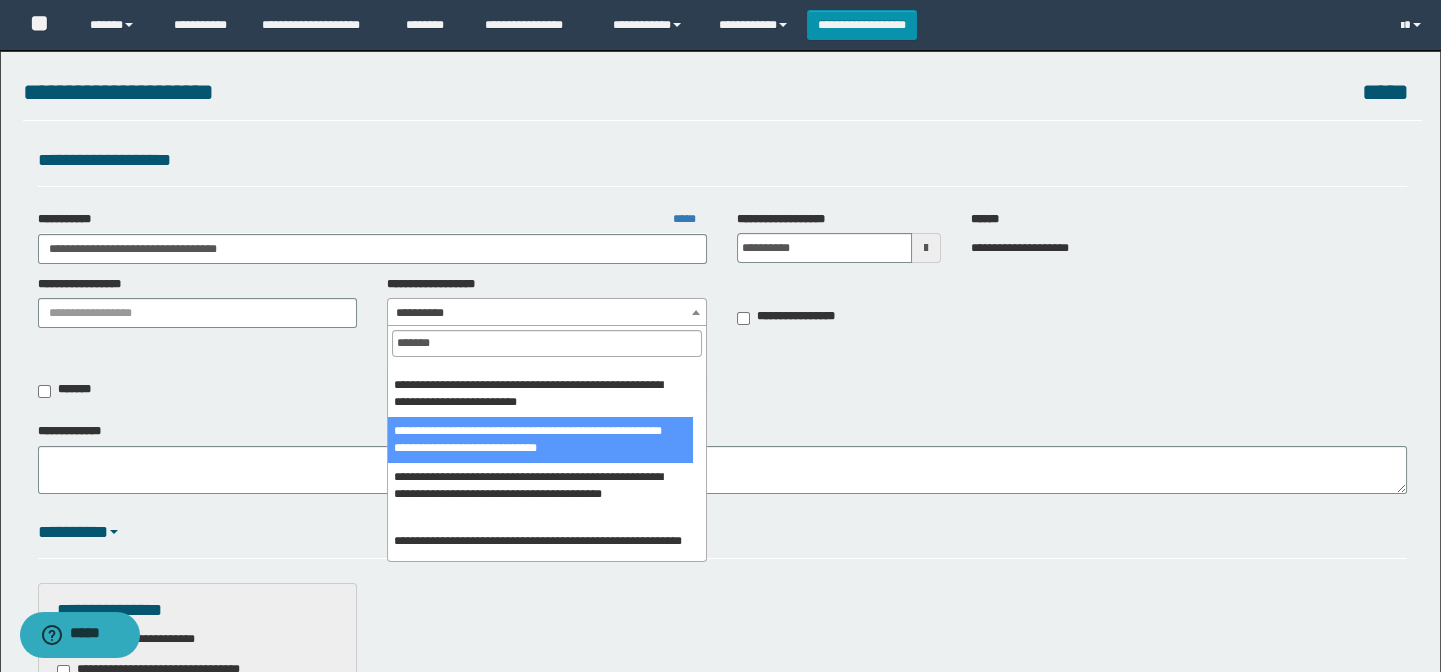 scroll, scrollTop: 272, scrollLeft: 0, axis: vertical 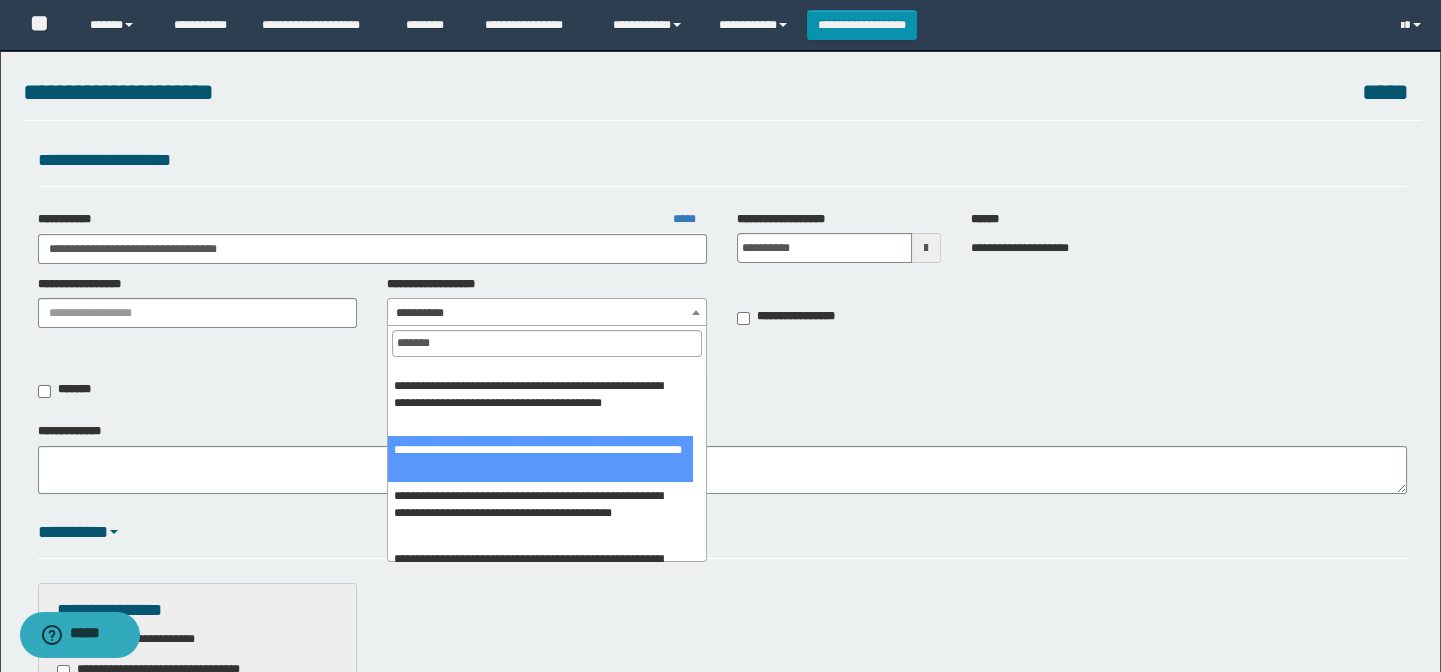 type on "*******" 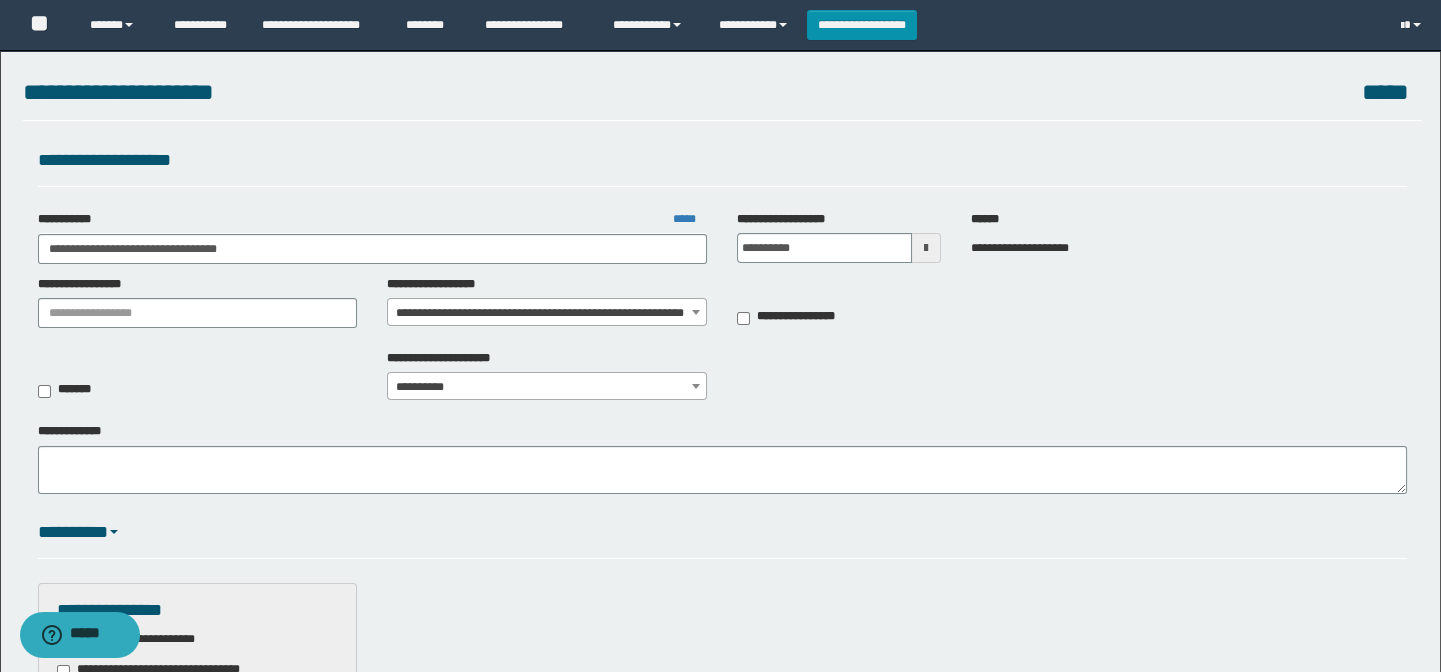 scroll, scrollTop: 545, scrollLeft: 0, axis: vertical 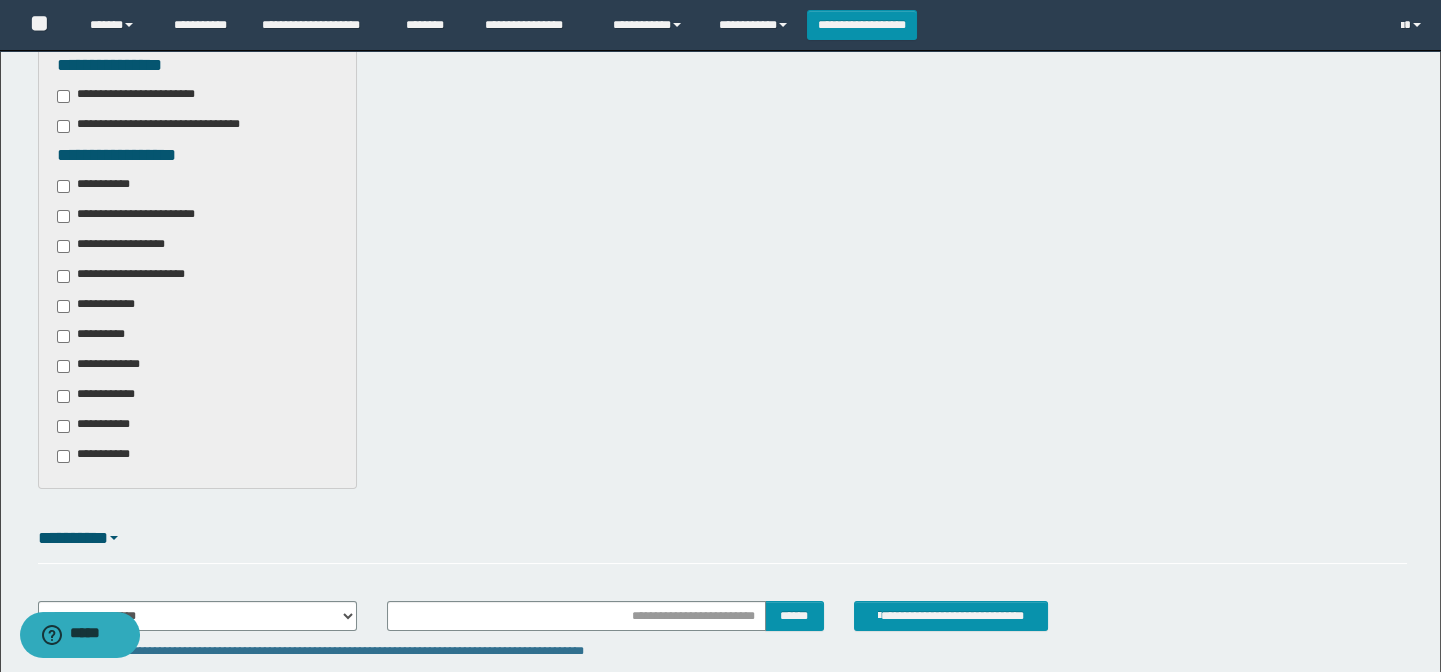 click on "**********" at bounding box center (110, 366) 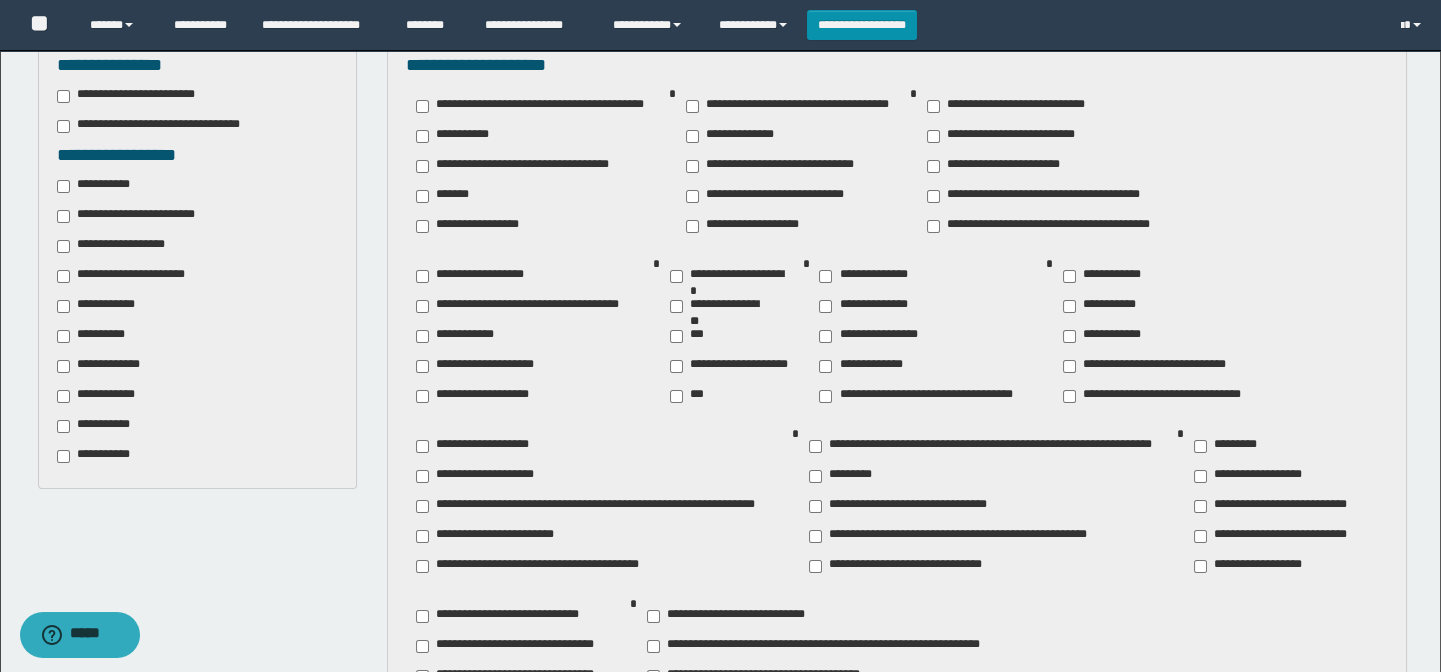 click on "**********" at bounding box center (137, 216) 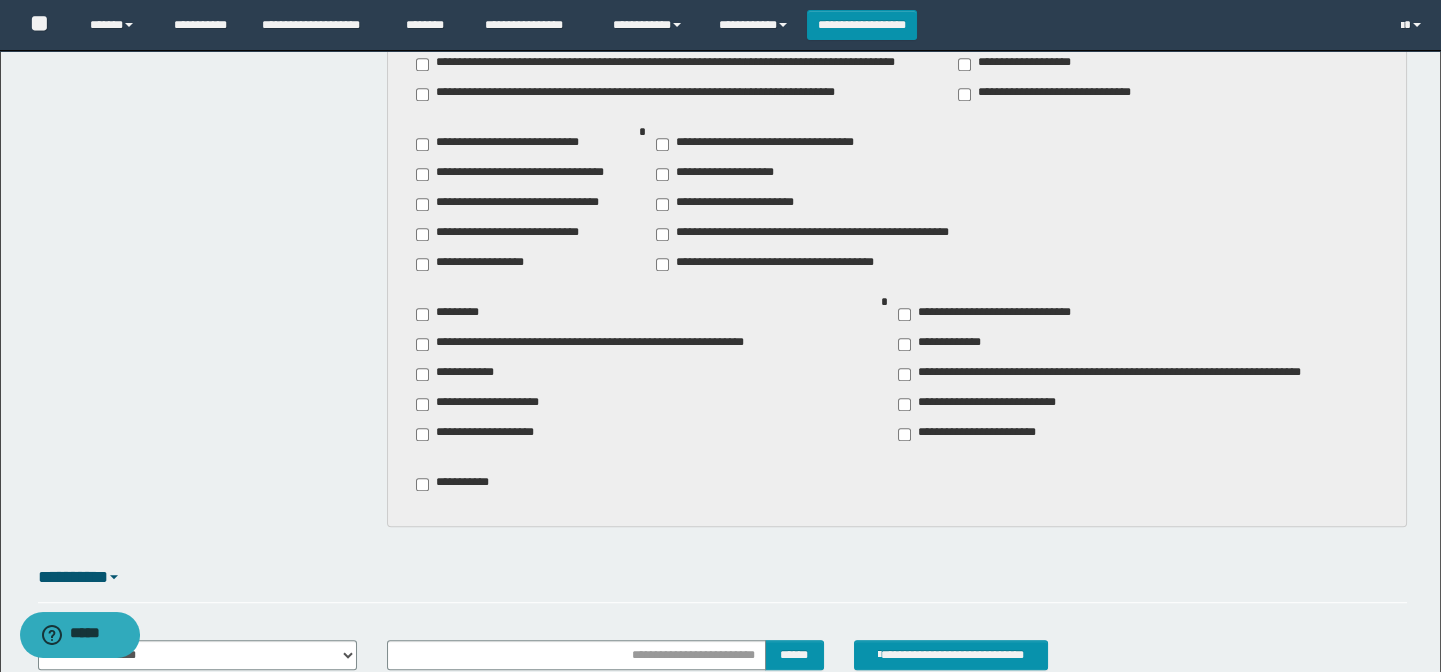 scroll, scrollTop: 2727, scrollLeft: 0, axis: vertical 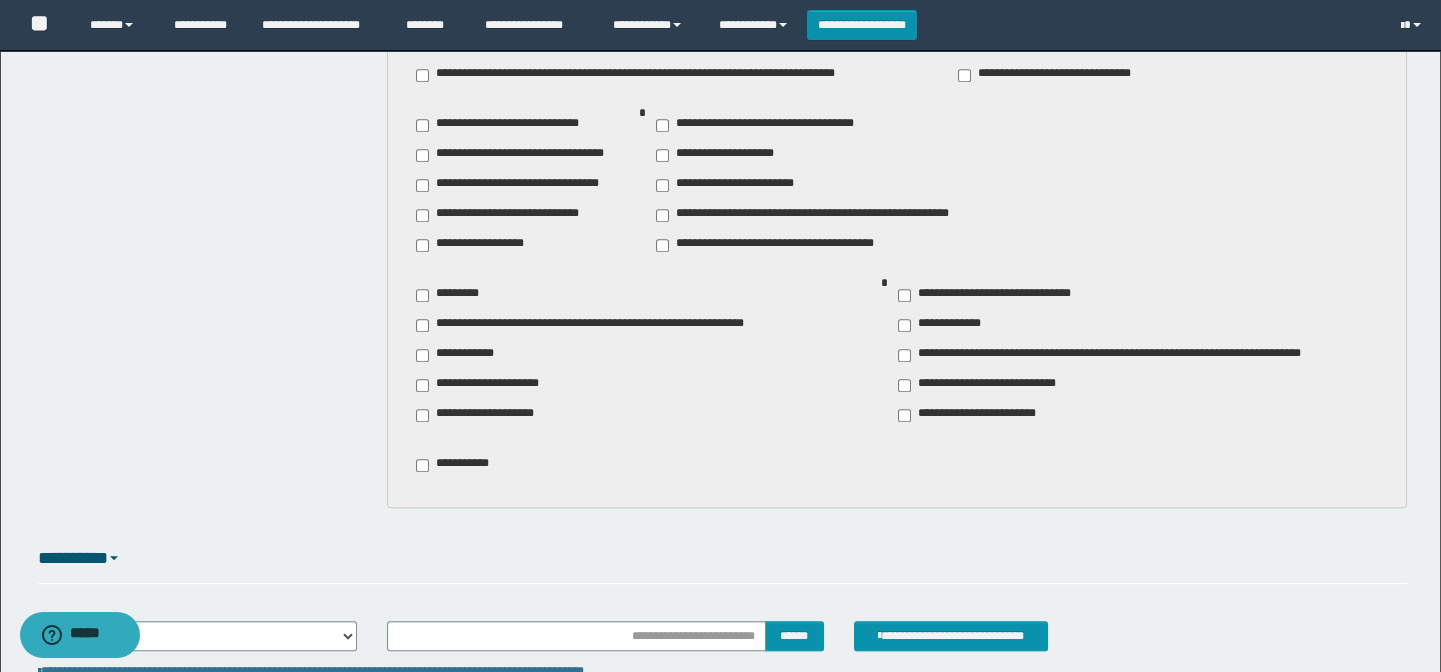 click on "**********" at bounding box center (522, 185) 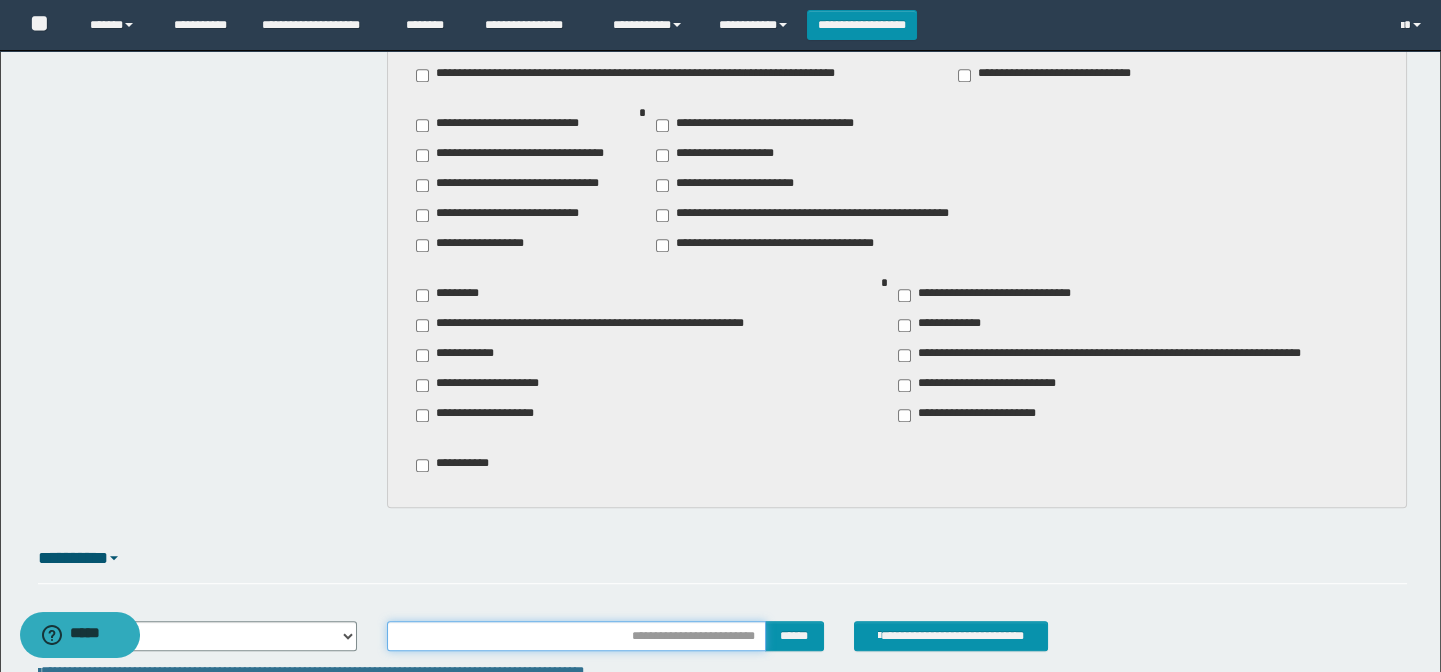 click at bounding box center (576, 636) 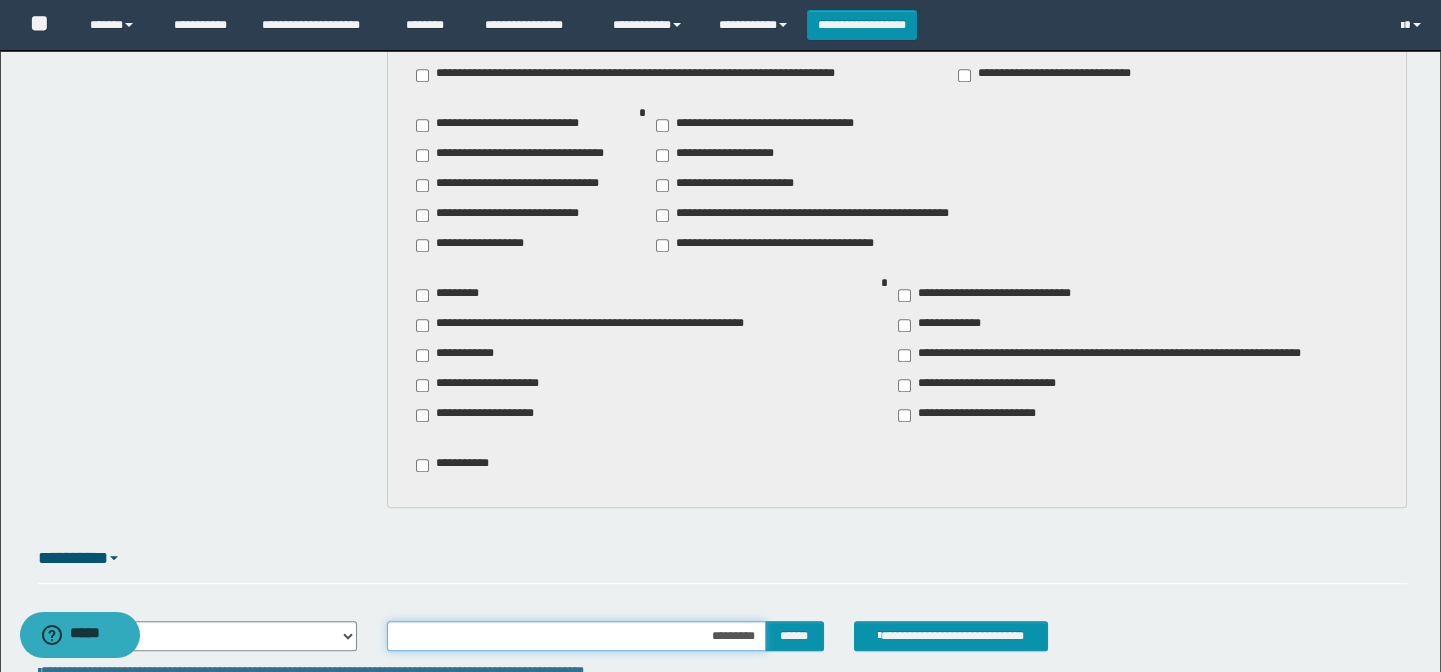 type on "**********" 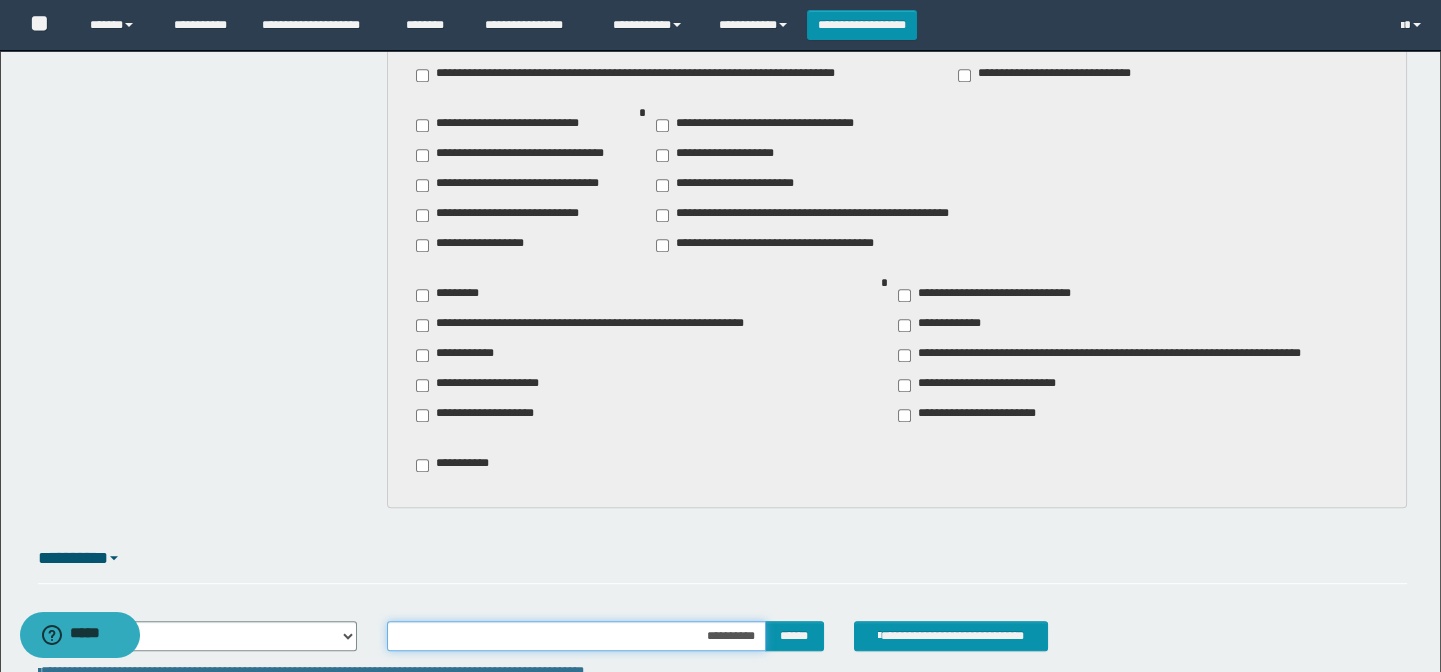 scroll, scrollTop: 2818, scrollLeft: 0, axis: vertical 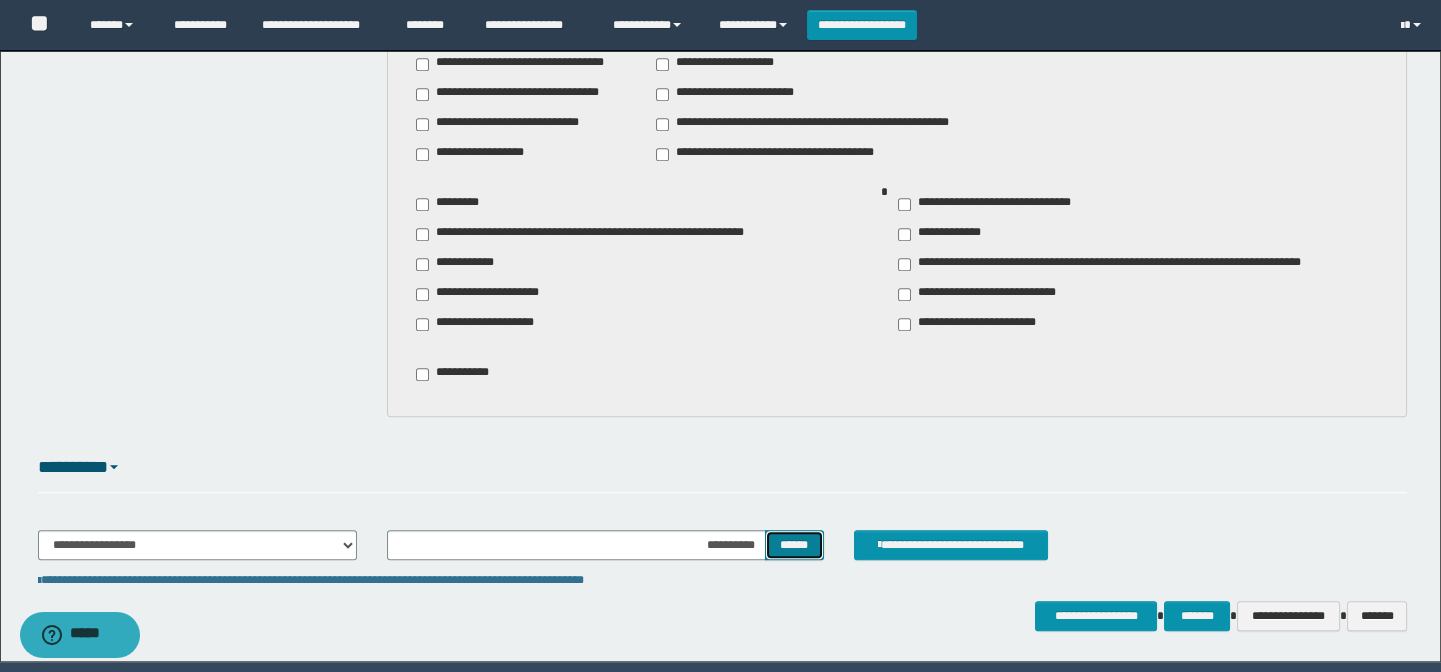 click on "******" at bounding box center [794, 545] 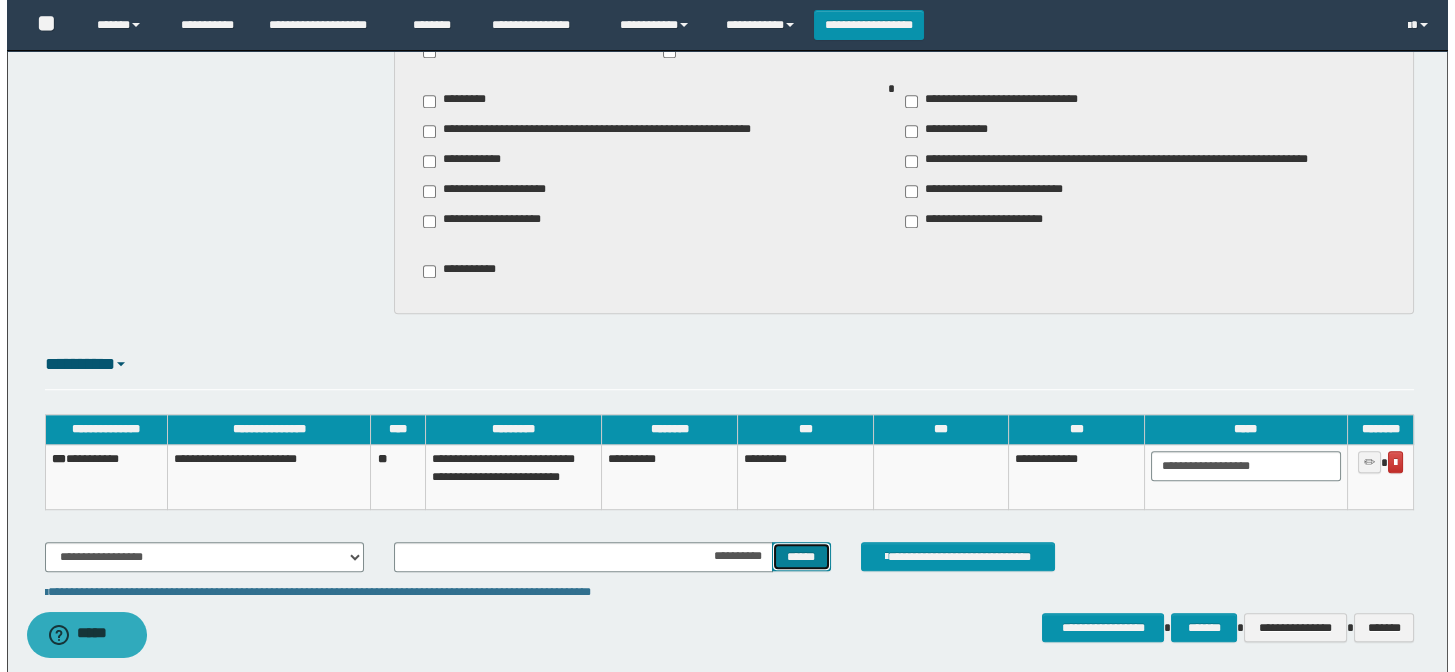 scroll, scrollTop: 2996, scrollLeft: 0, axis: vertical 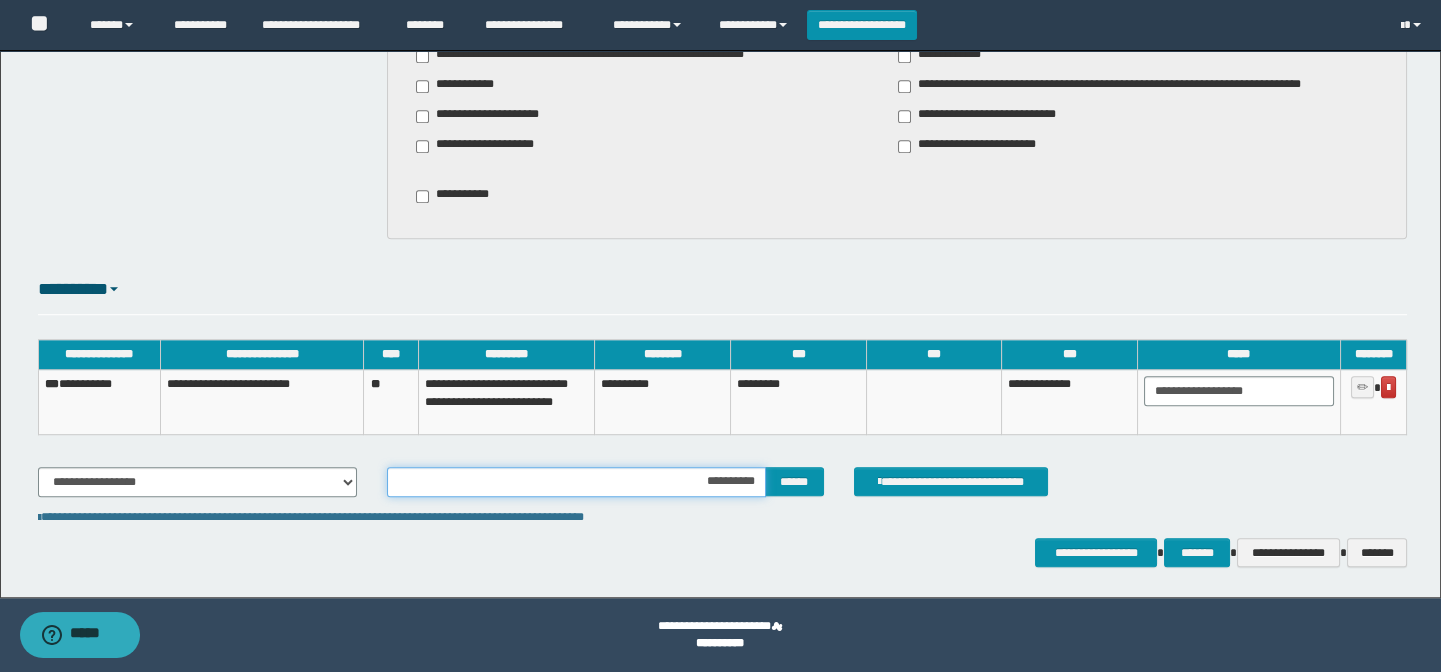 click on "**********" at bounding box center (576, 482) 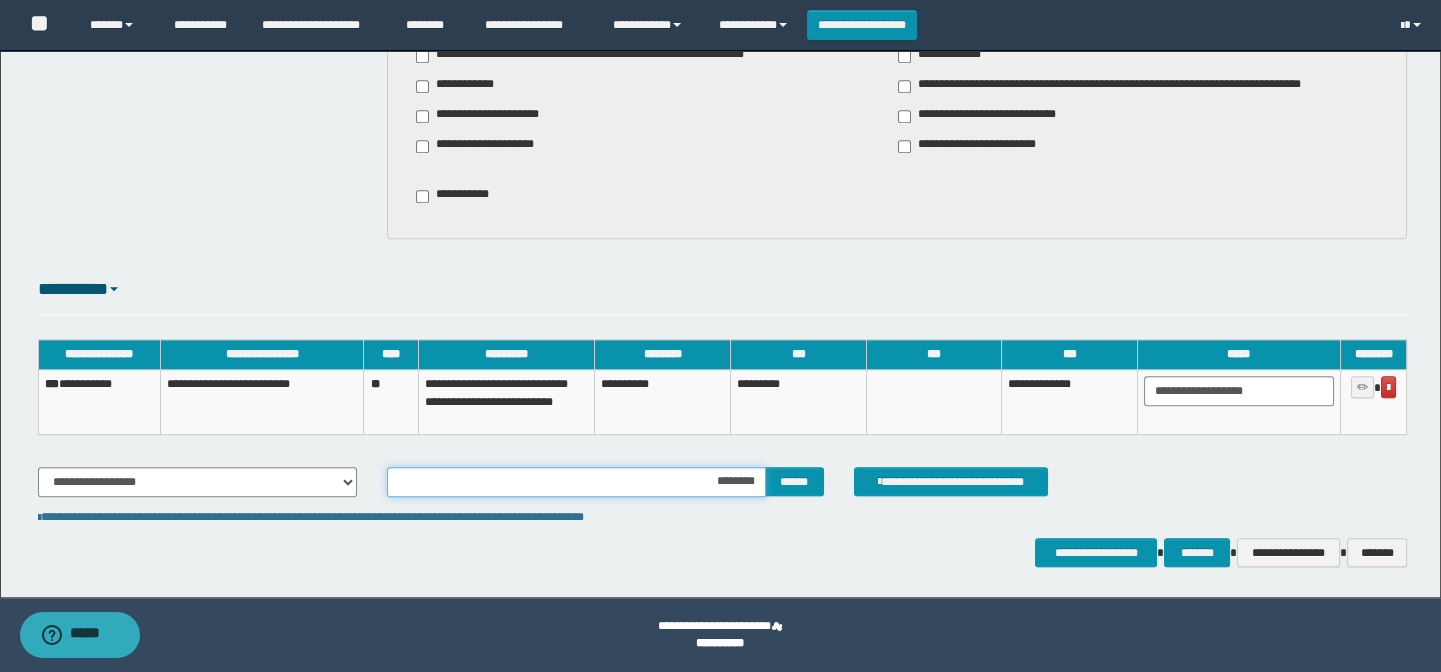 type on "*********" 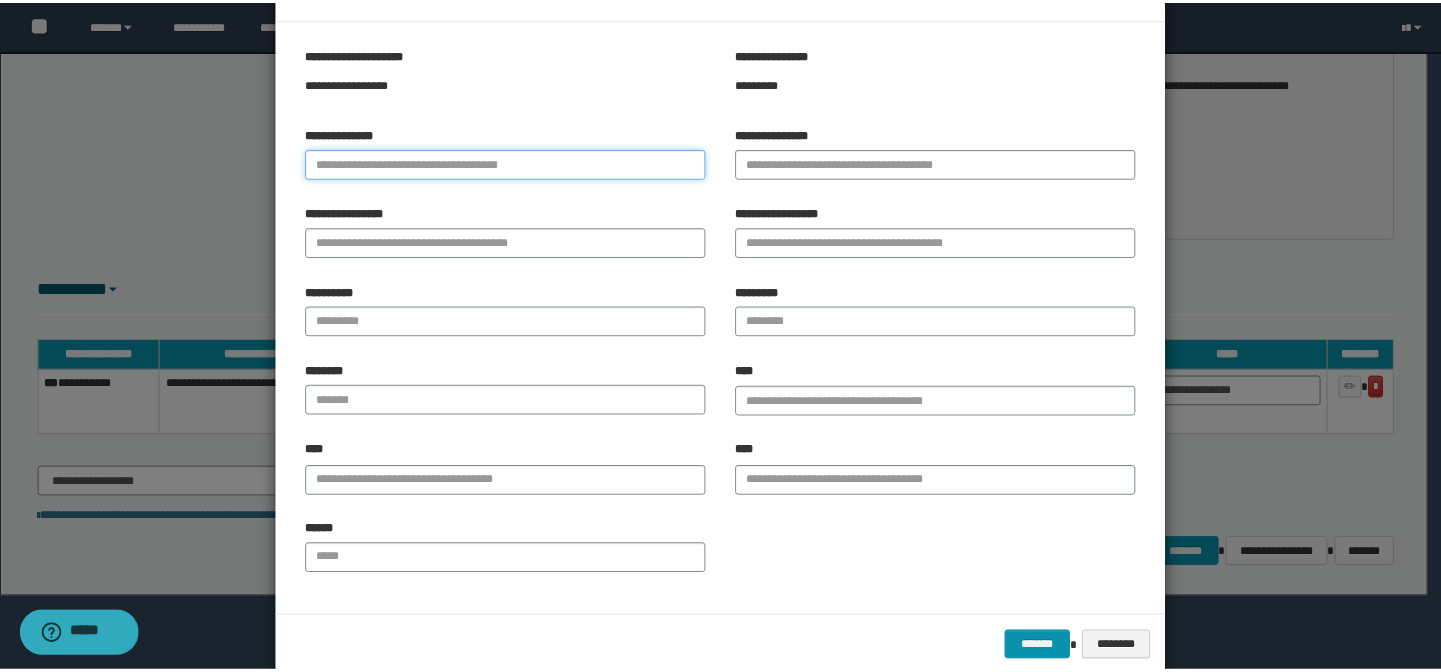 scroll, scrollTop: 104, scrollLeft: 0, axis: vertical 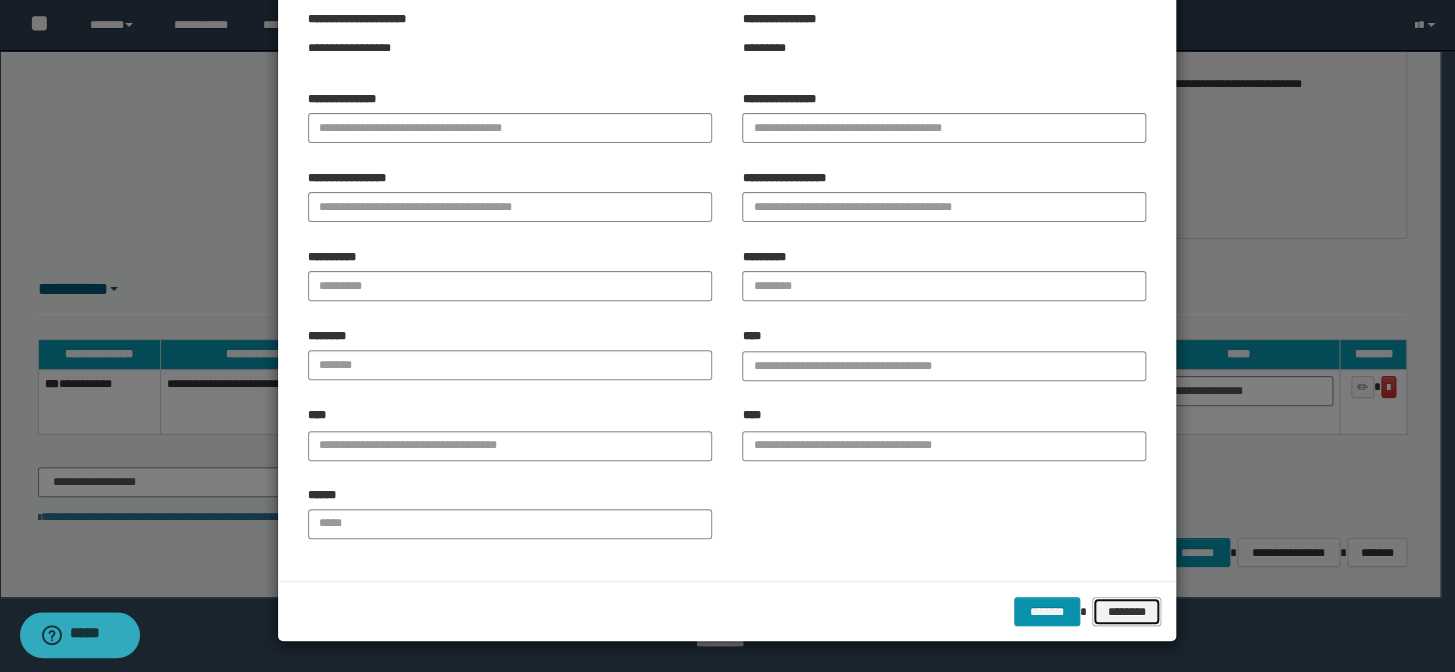 drag, startPoint x: 1124, startPoint y: 612, endPoint x: 1113, endPoint y: 600, distance: 16.27882 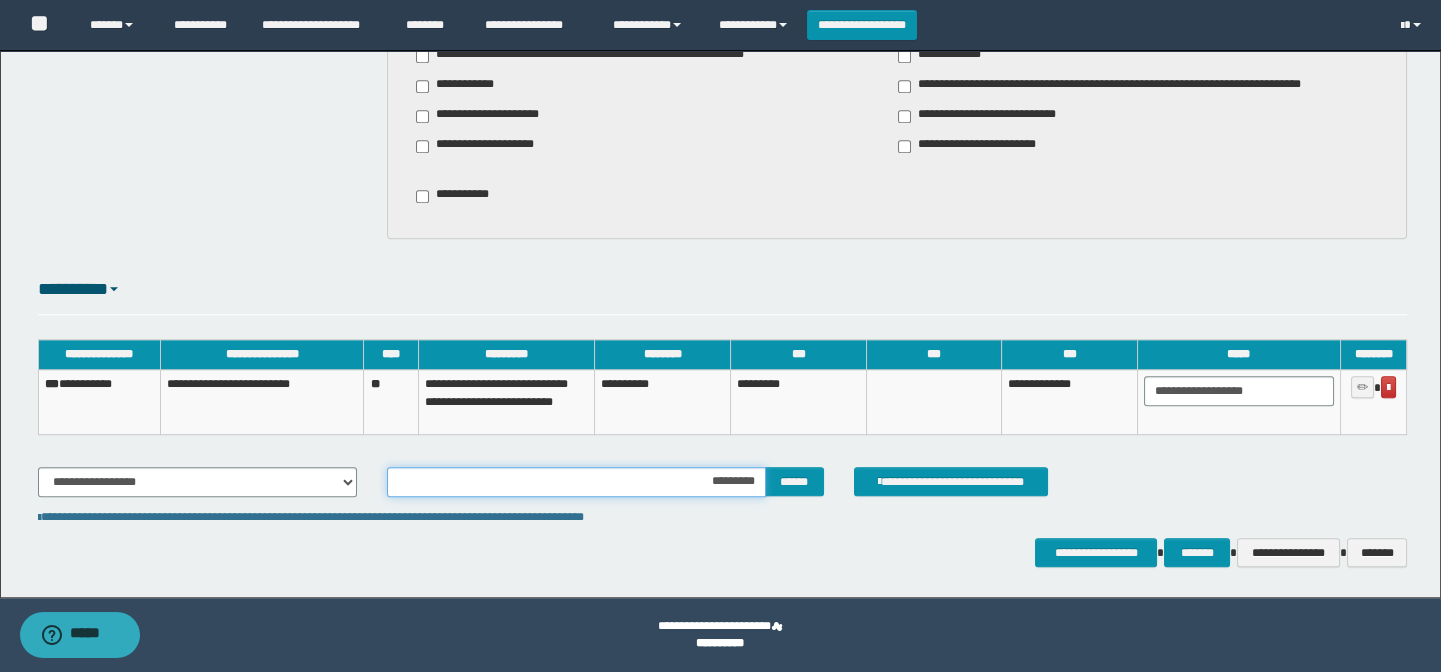 click on "*********" at bounding box center [576, 482] 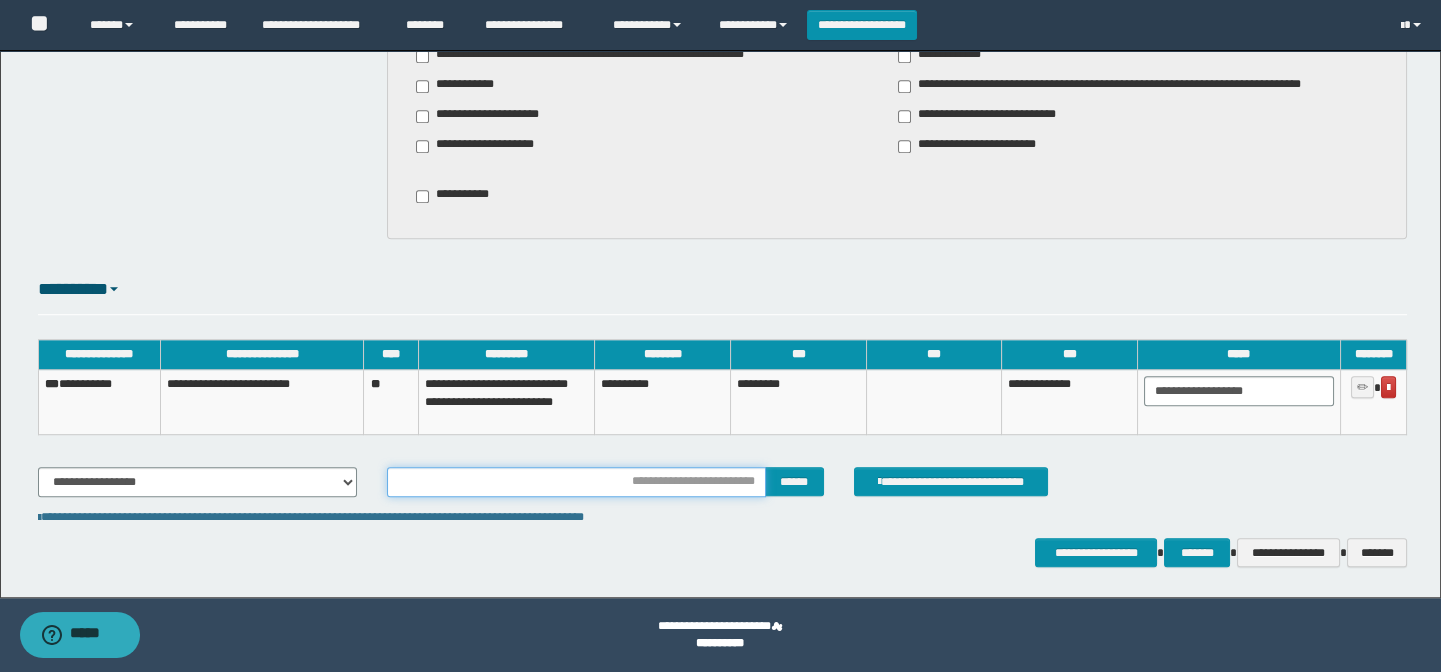 type on "**********" 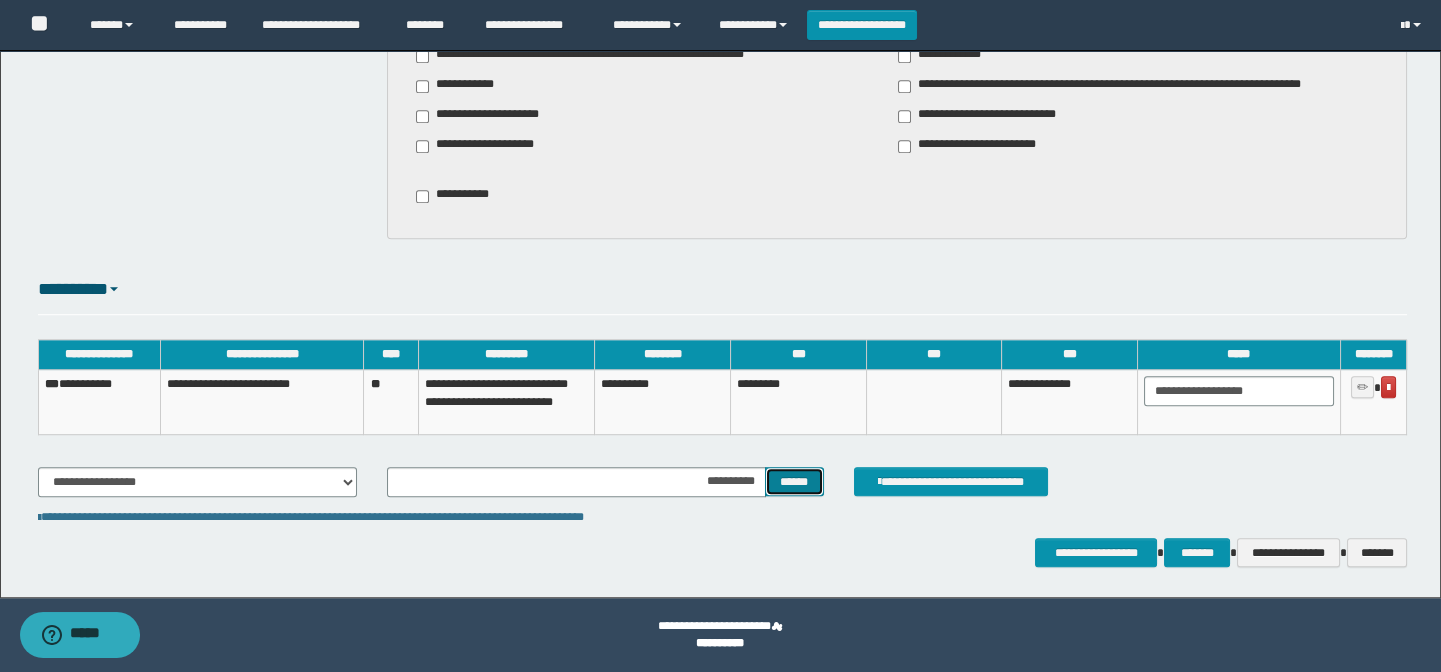 click on "******" at bounding box center [794, 482] 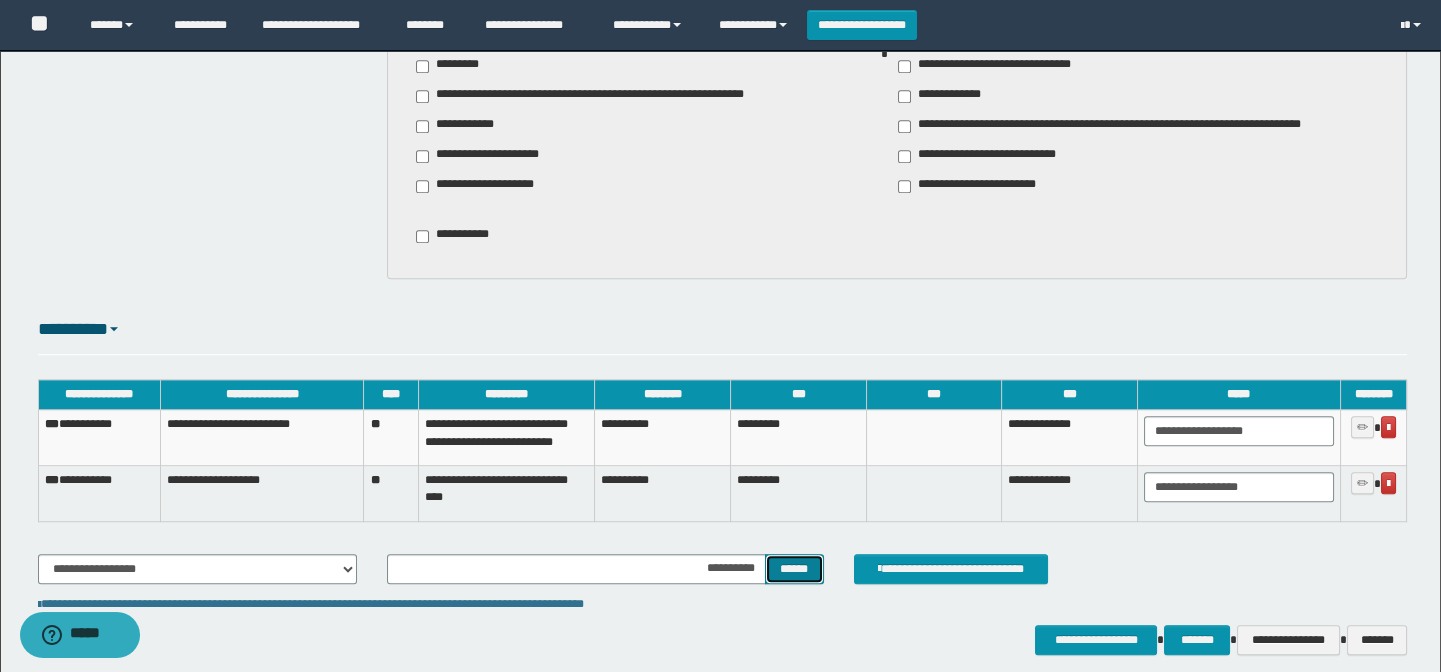 scroll, scrollTop: 3043, scrollLeft: 0, axis: vertical 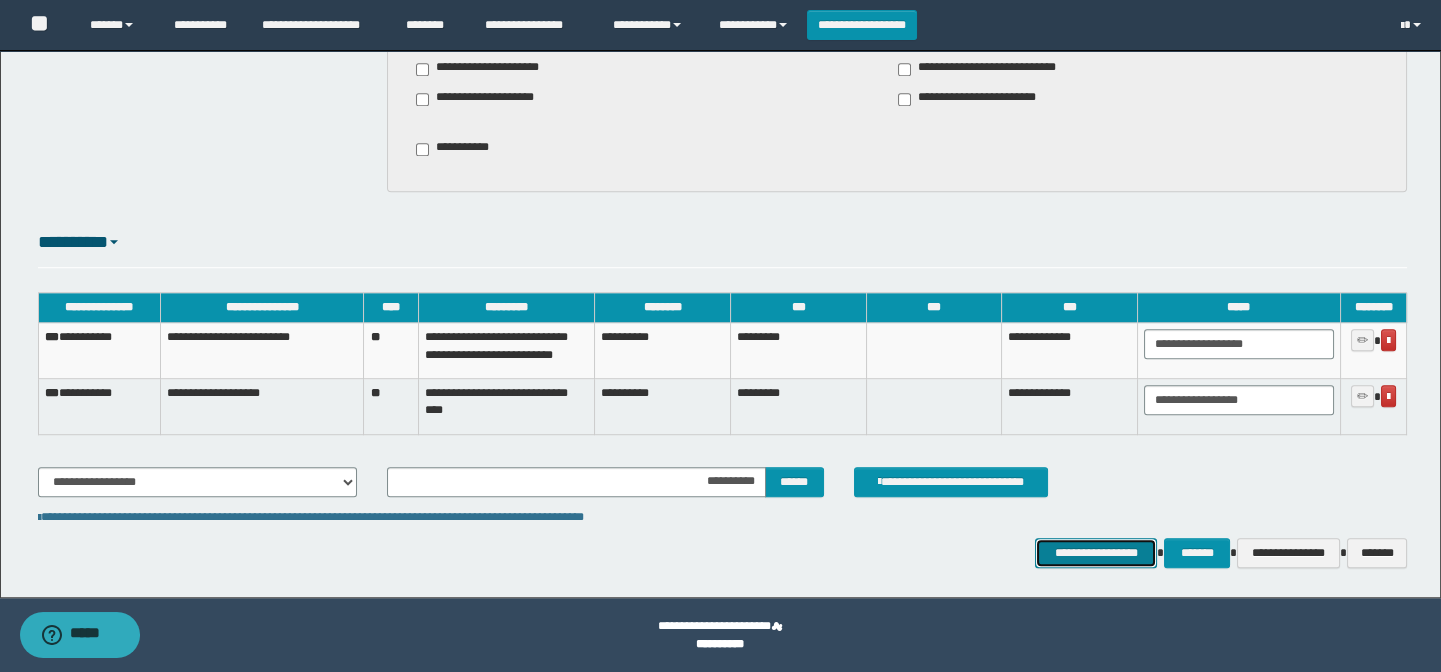 click on "**********" at bounding box center [1096, 553] 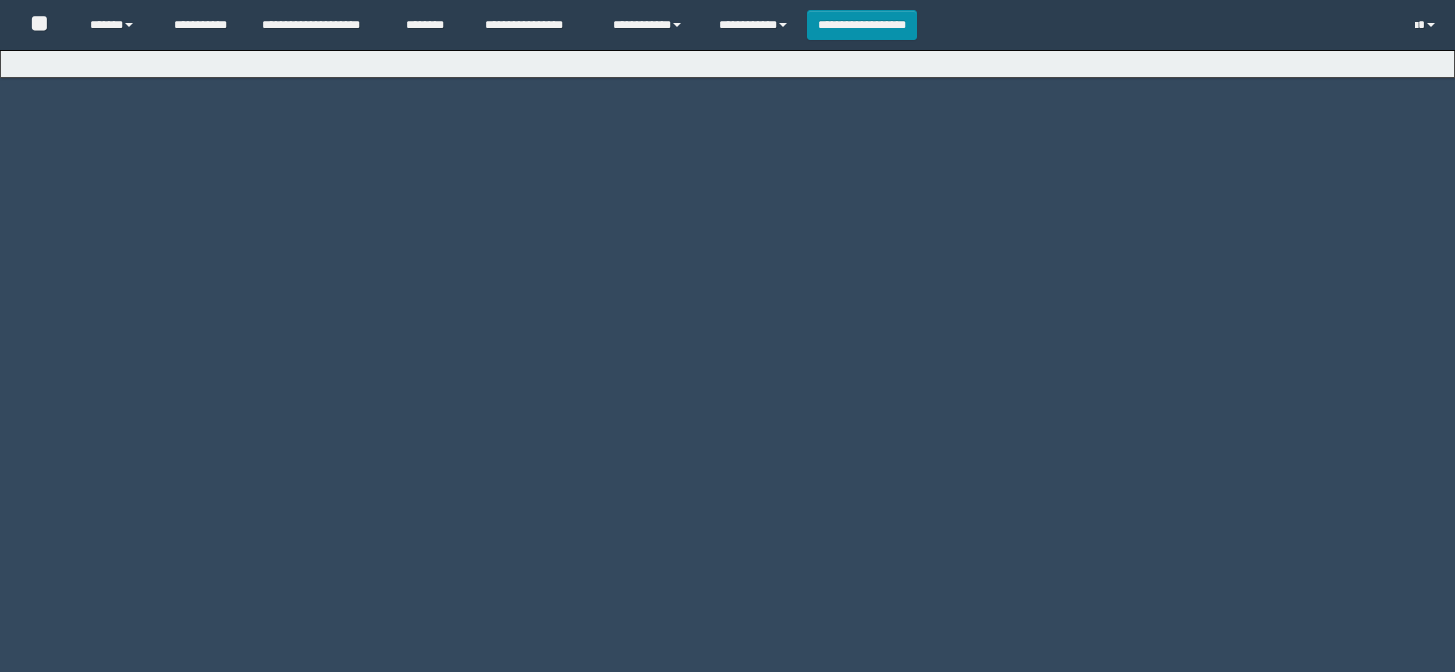 select on "***" 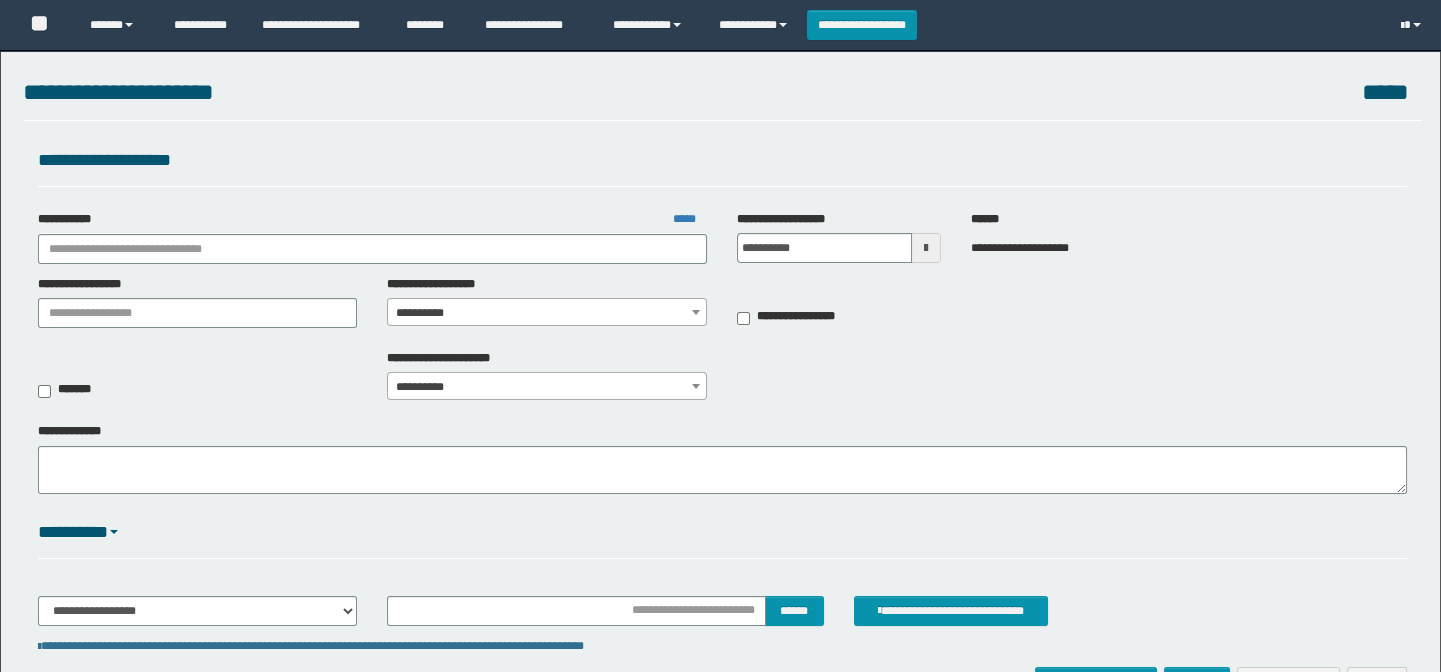scroll, scrollTop: 130, scrollLeft: 0, axis: vertical 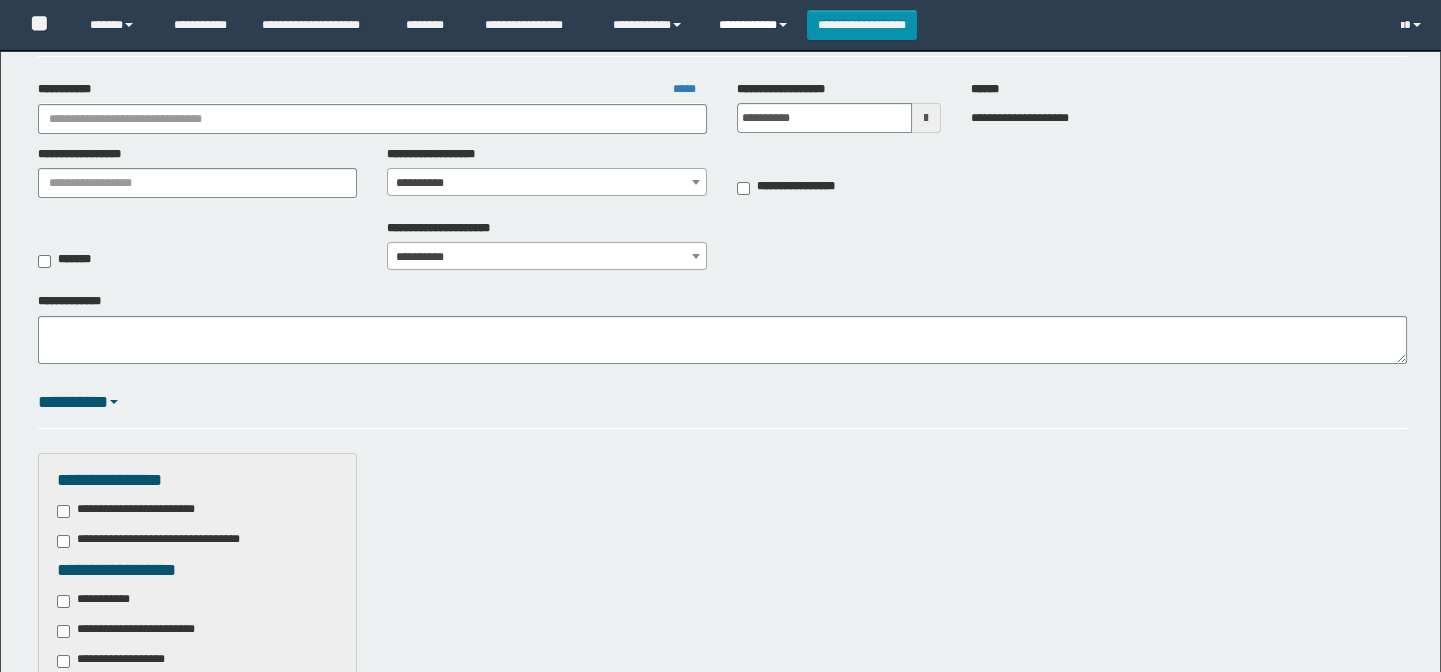 click on "**********" at bounding box center [755, 25] 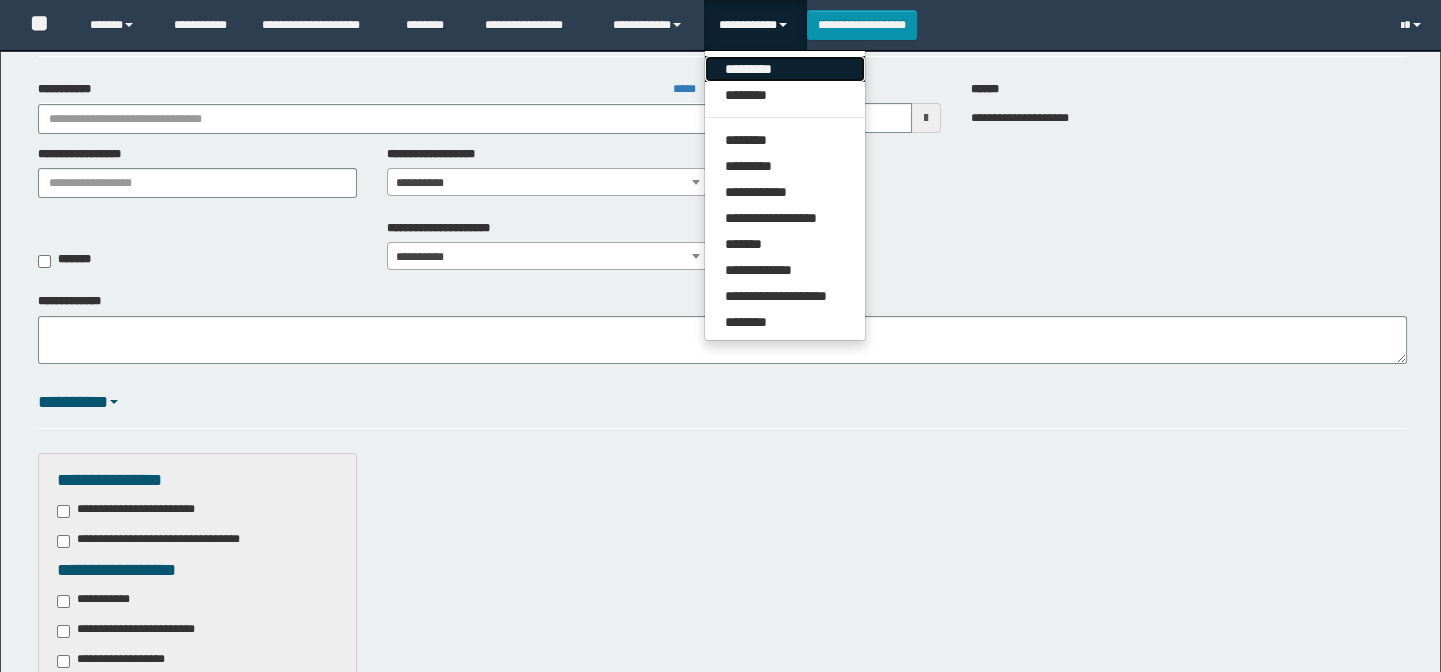 click on "*********" at bounding box center (785, 69) 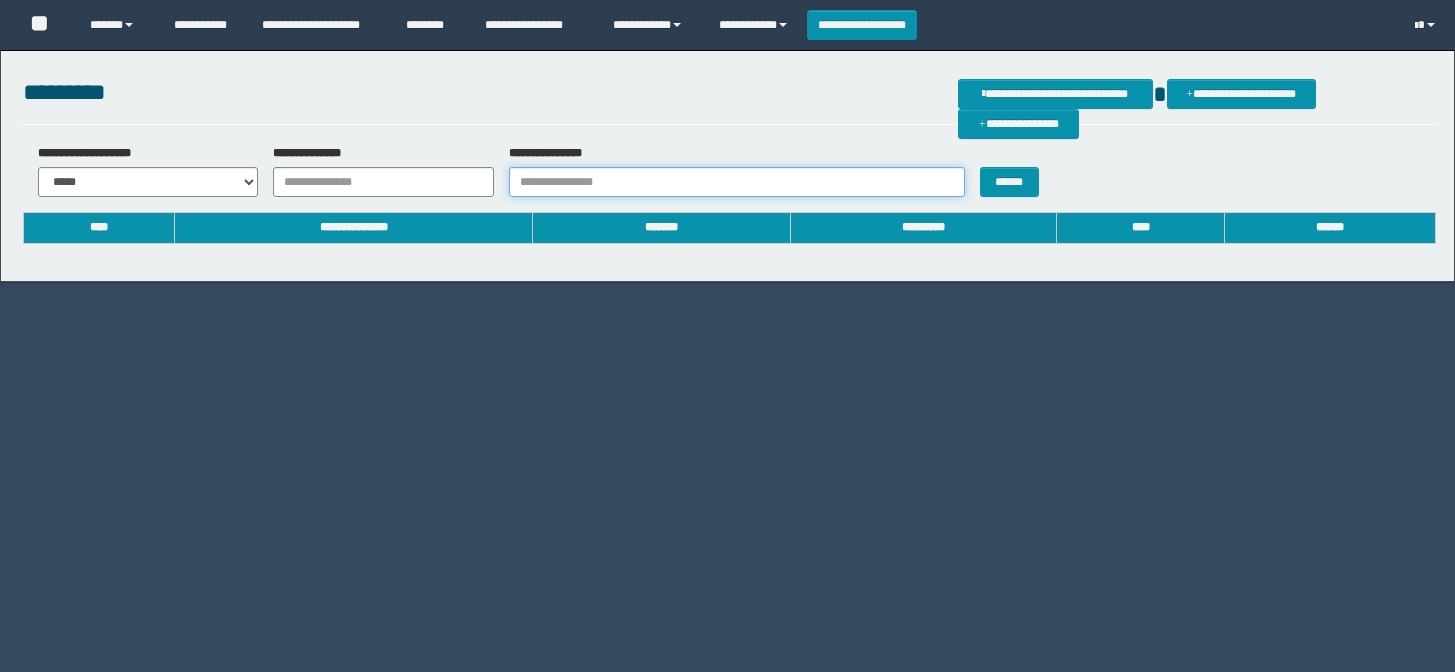 click on "**********" at bounding box center (737, 182) 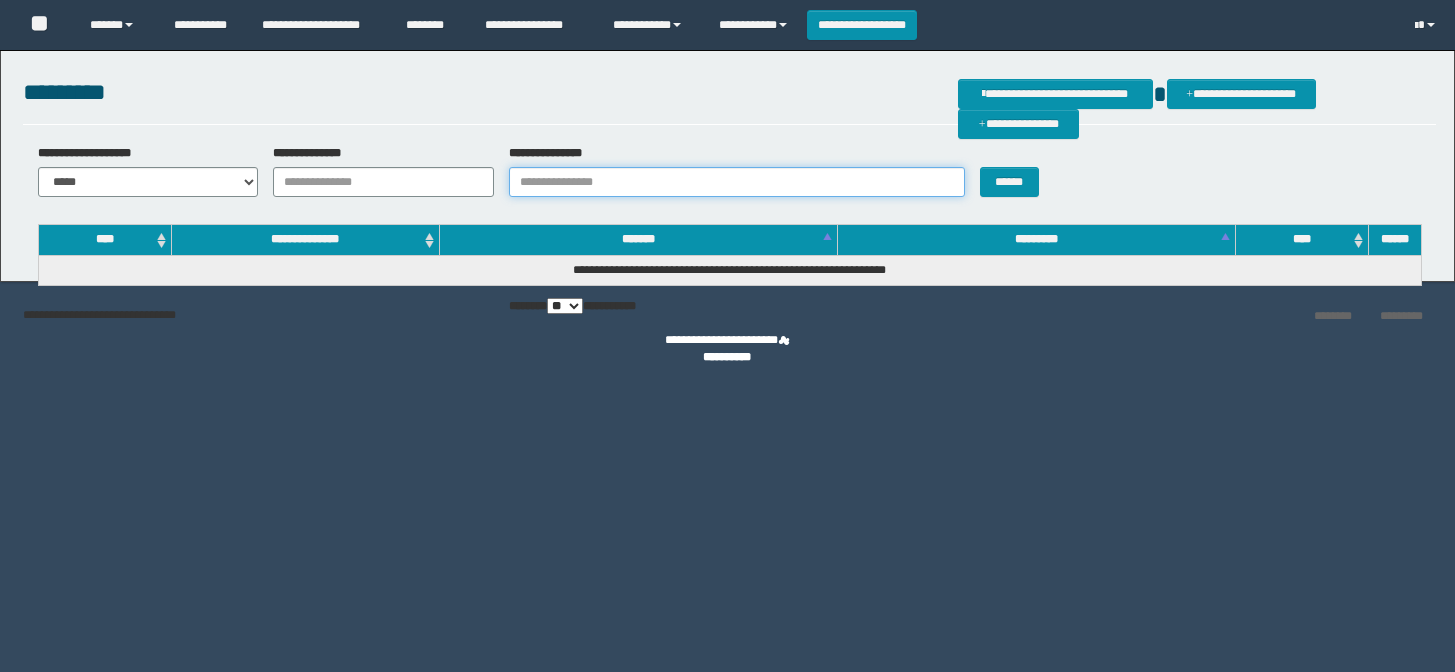 scroll, scrollTop: 0, scrollLeft: 0, axis: both 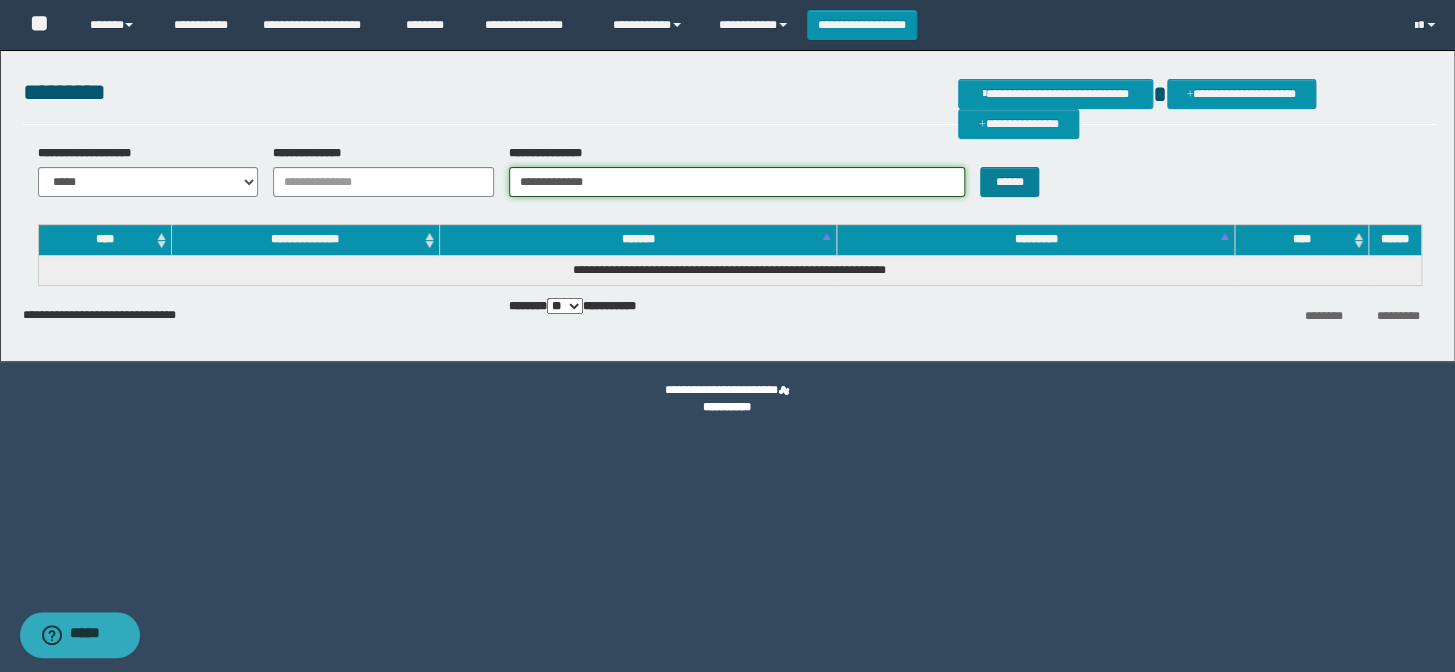 type on "**********" 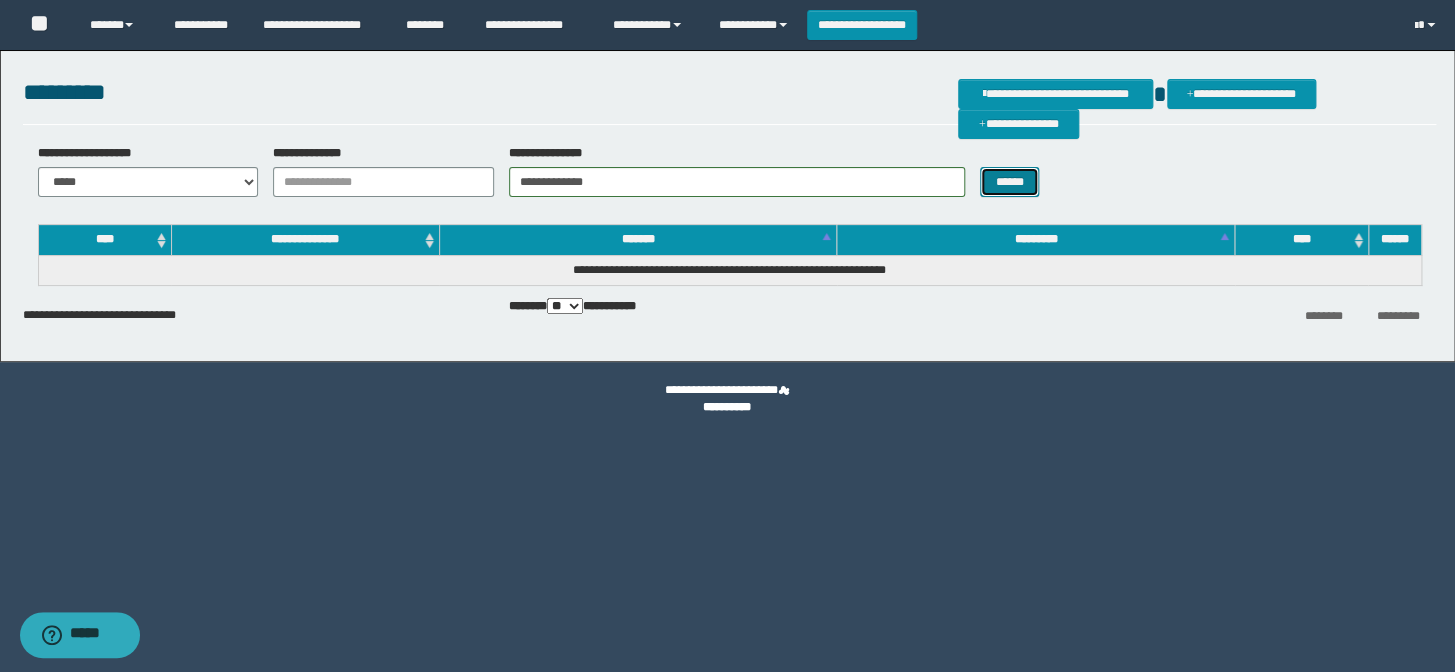 click on "******" at bounding box center [1009, 182] 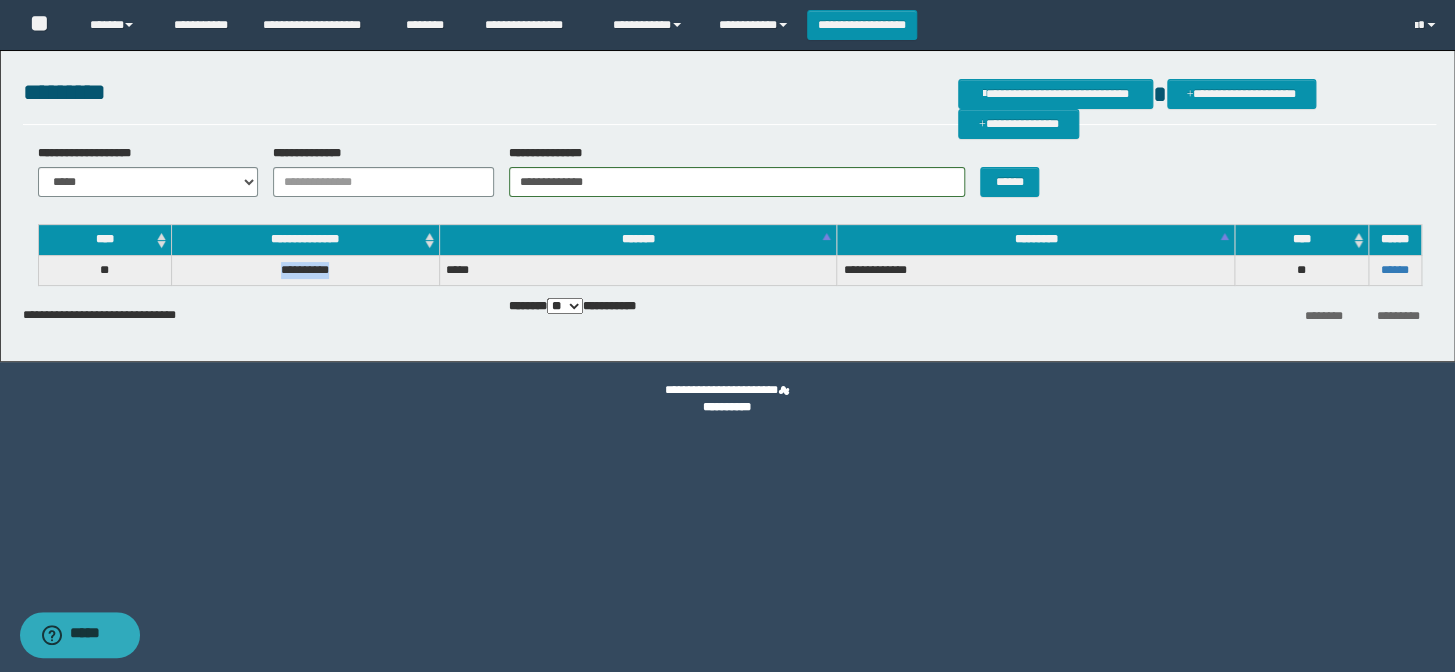 drag, startPoint x: 348, startPoint y: 265, endPoint x: 268, endPoint y: 275, distance: 80.622574 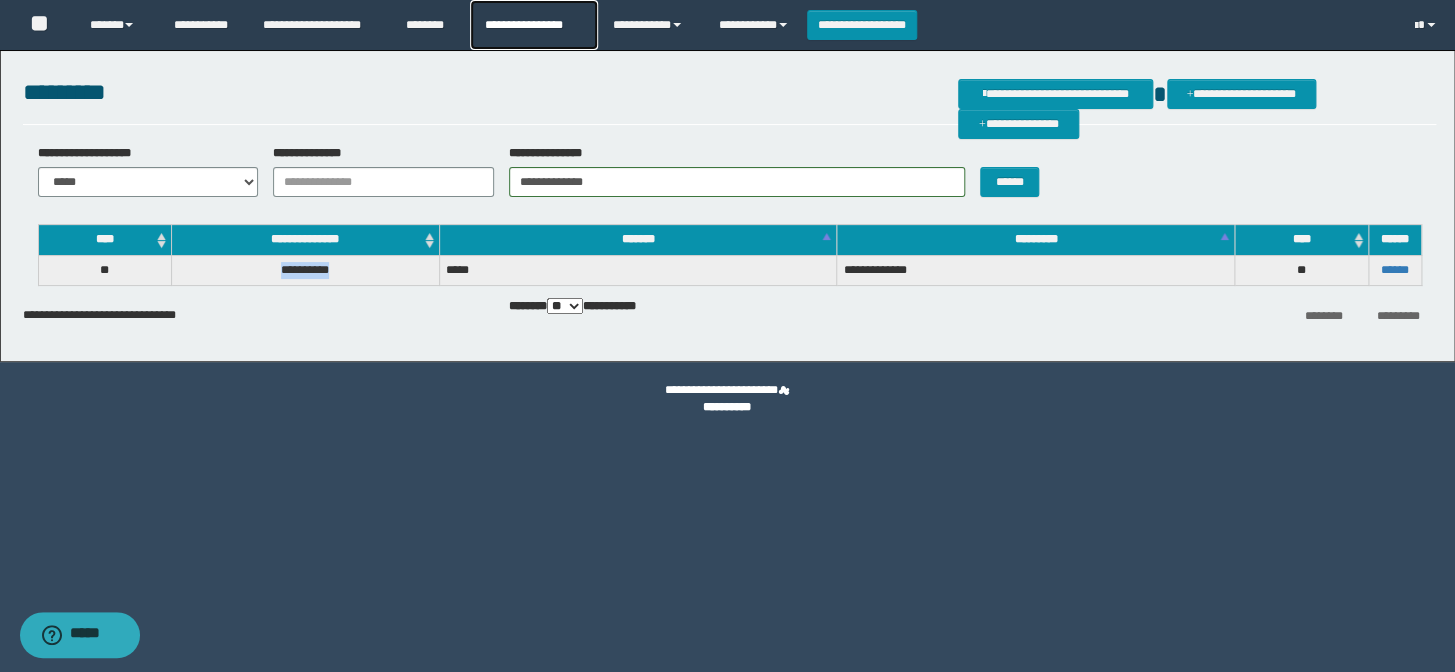 click on "**********" at bounding box center (534, 25) 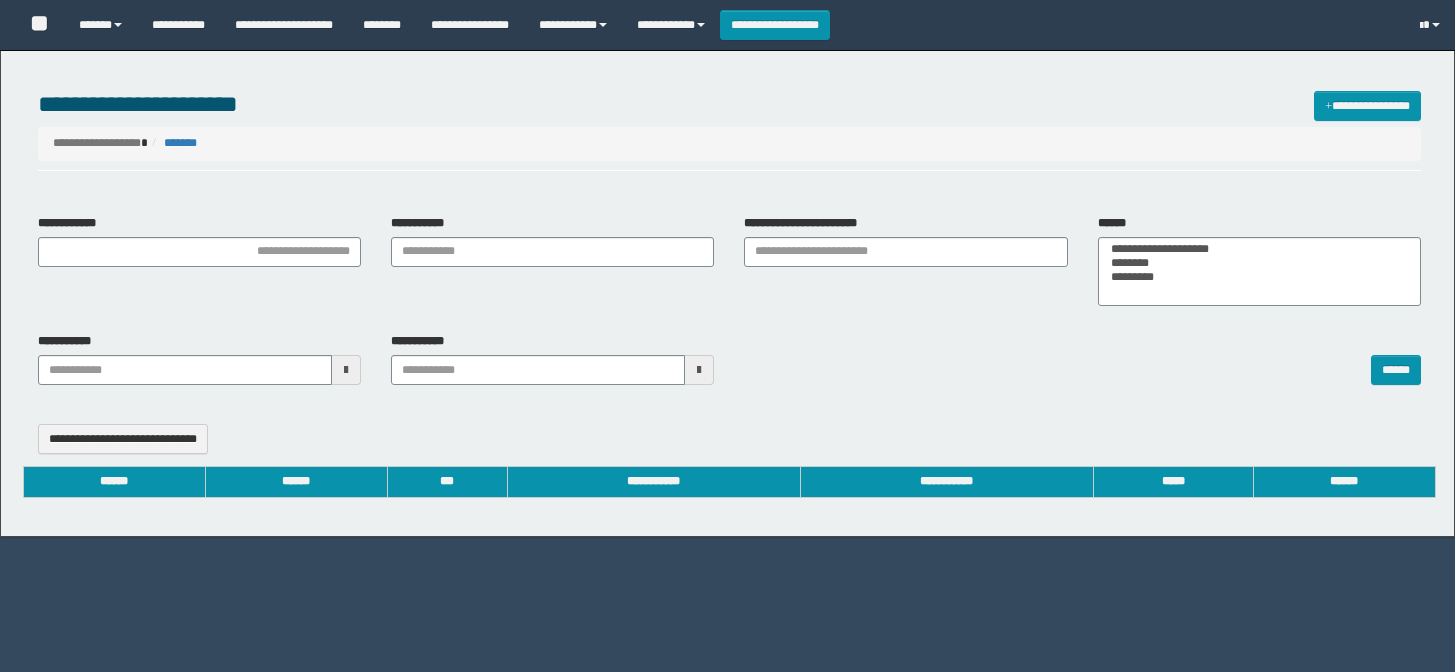 select 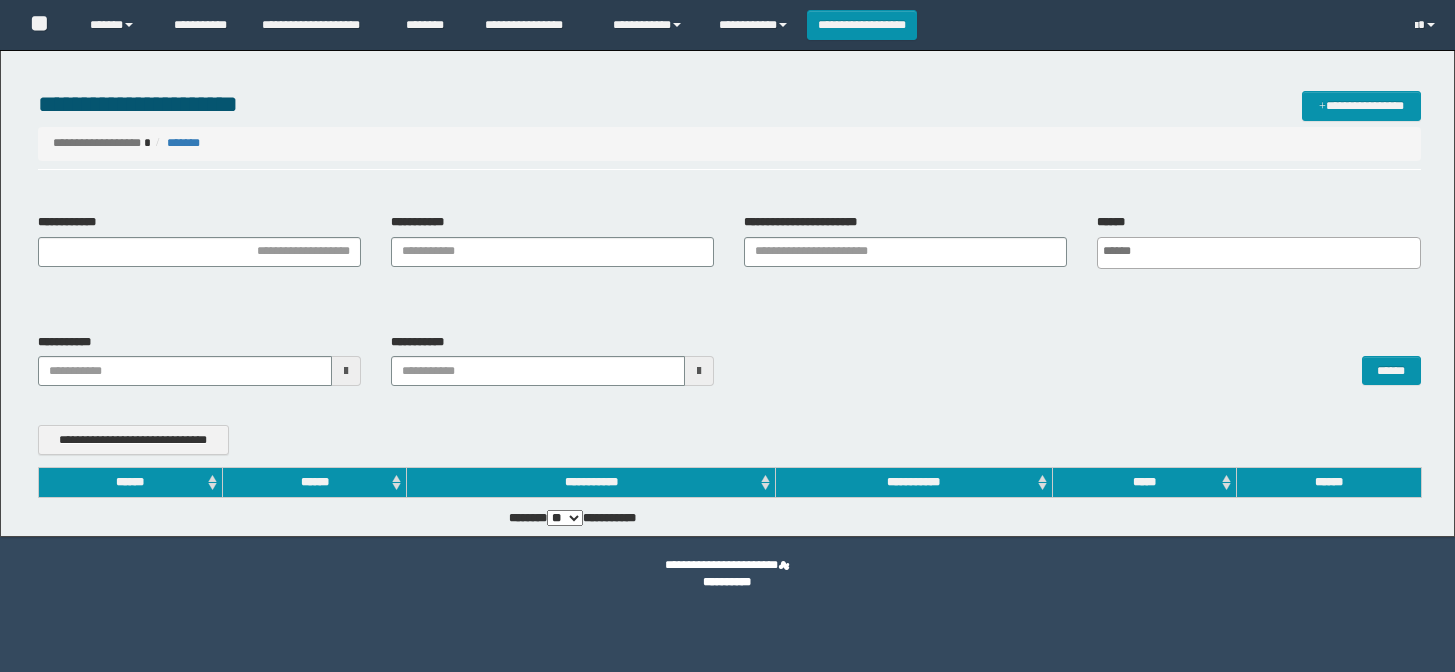 type on "**********" 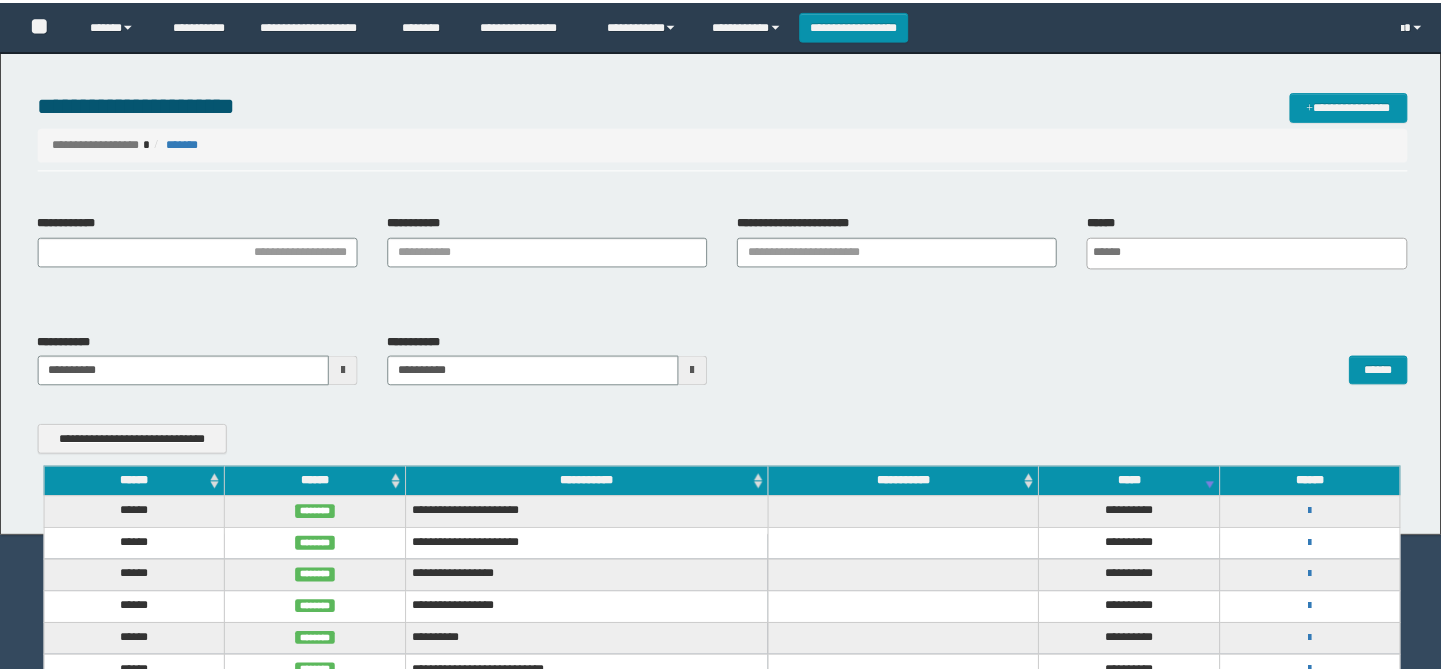 scroll, scrollTop: 0, scrollLeft: 0, axis: both 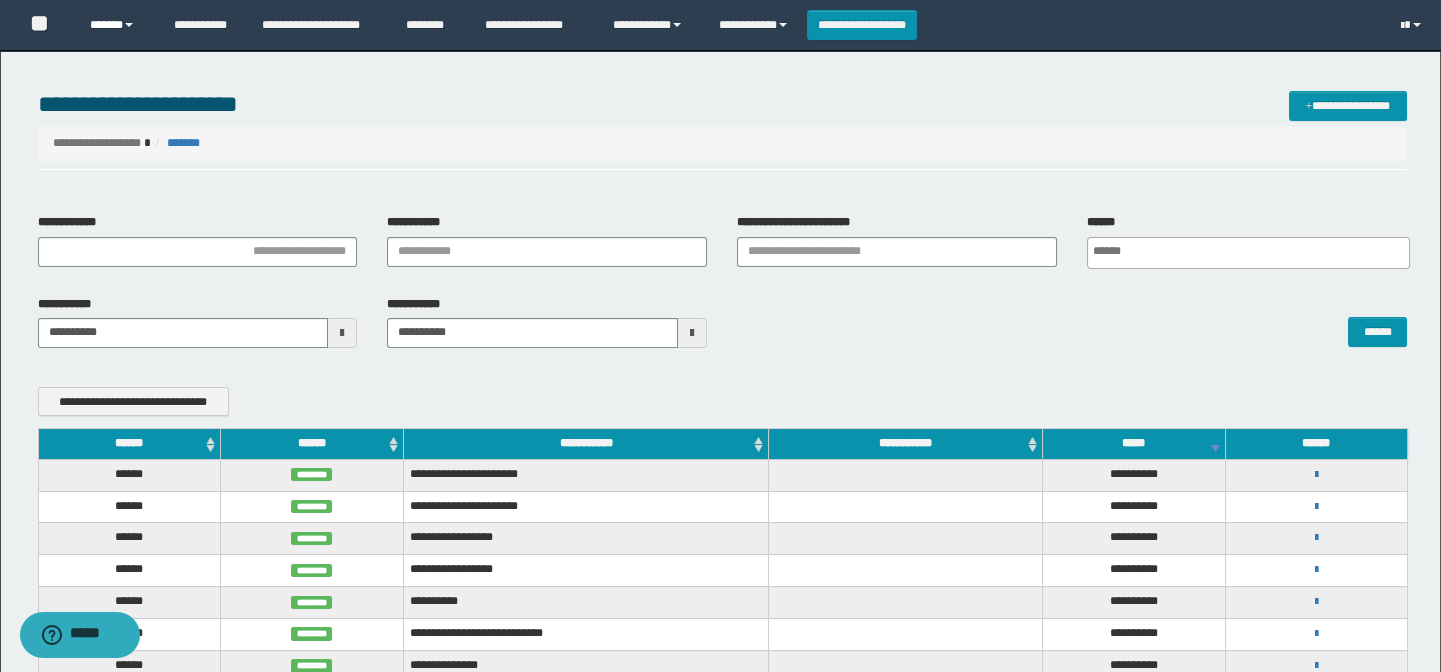 click on "******" at bounding box center (117, 25) 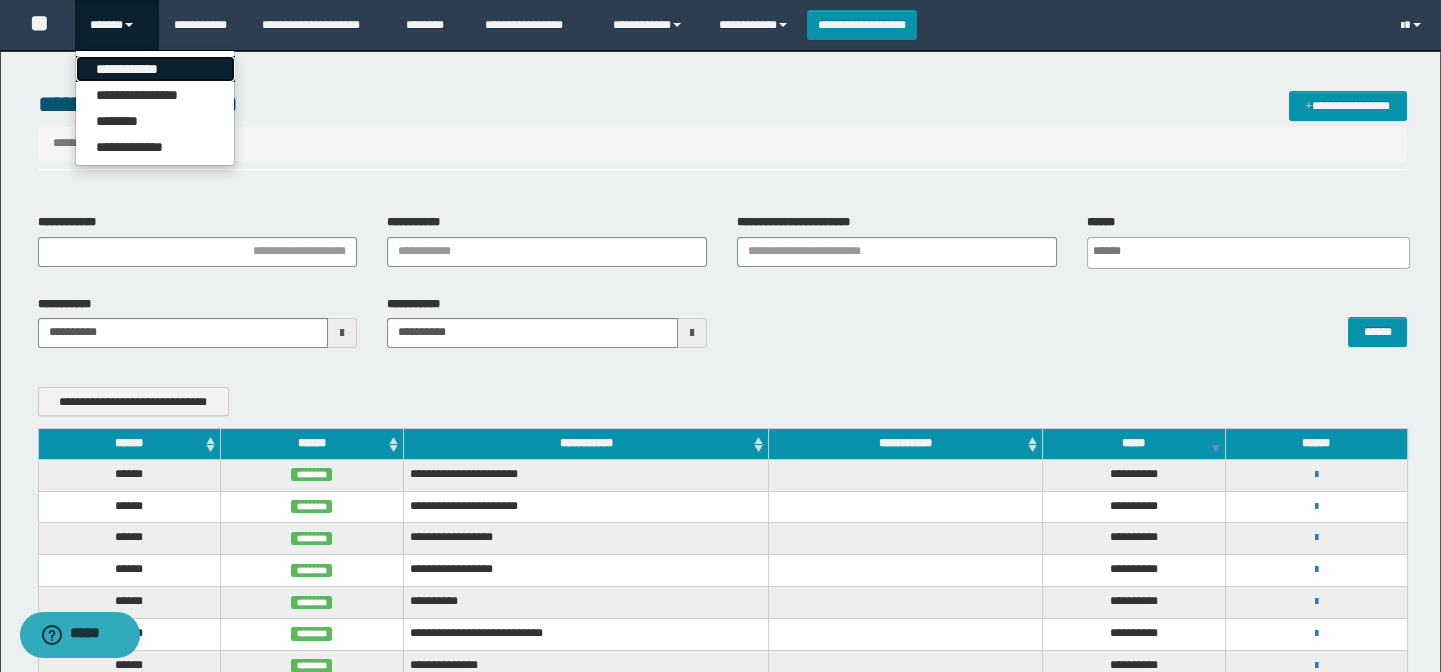 click on "**********" at bounding box center (155, 69) 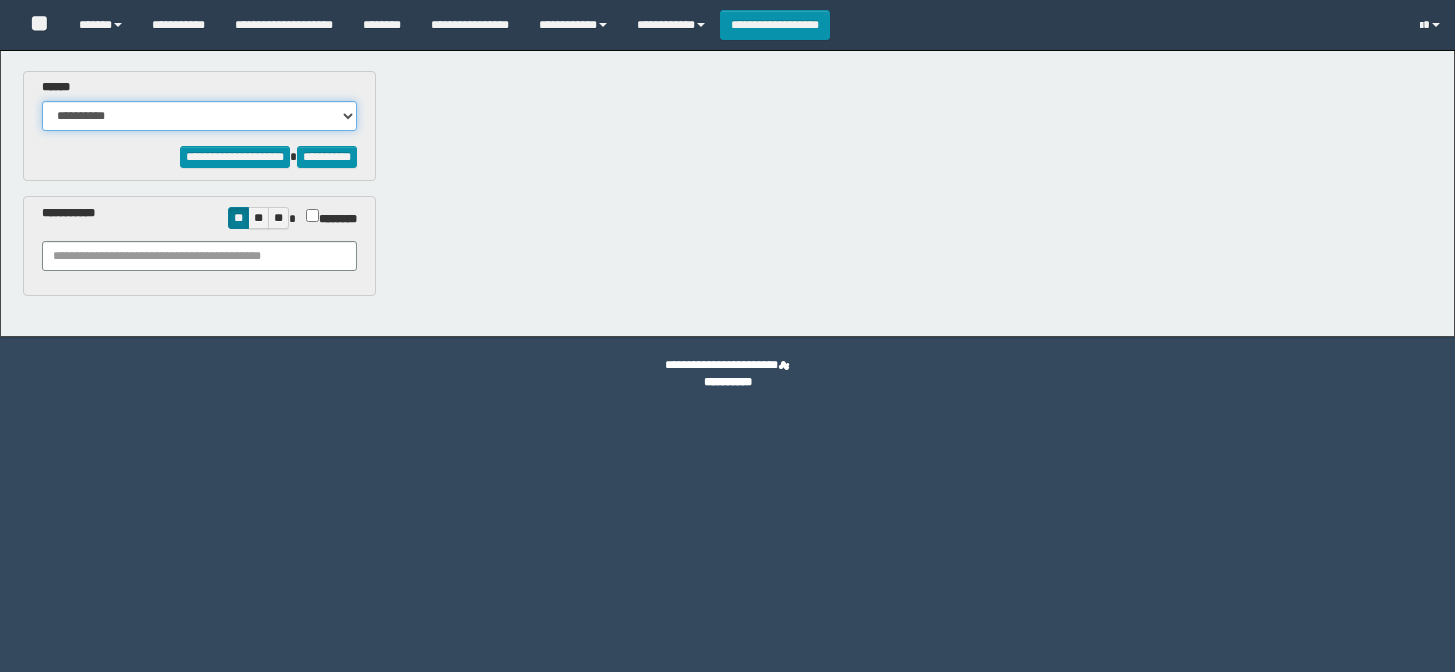 click on "**********" at bounding box center [199, 105] 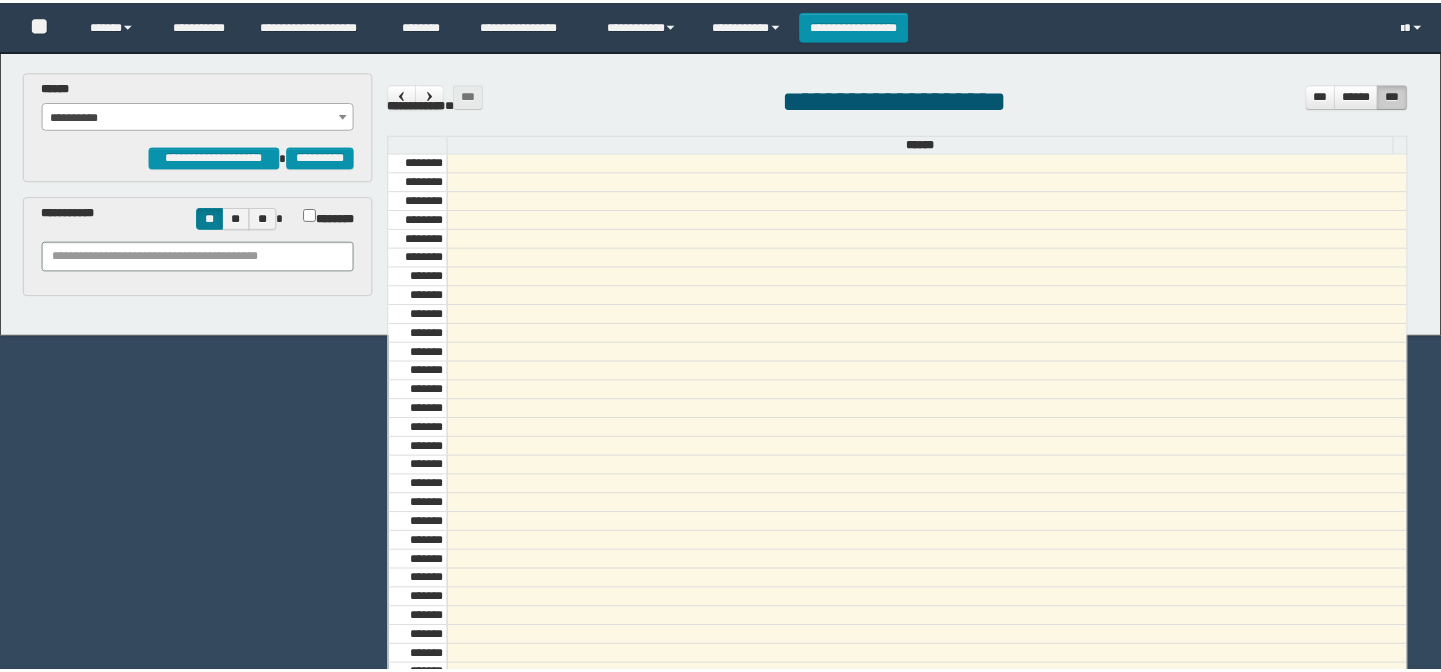 scroll, scrollTop: 0, scrollLeft: 0, axis: both 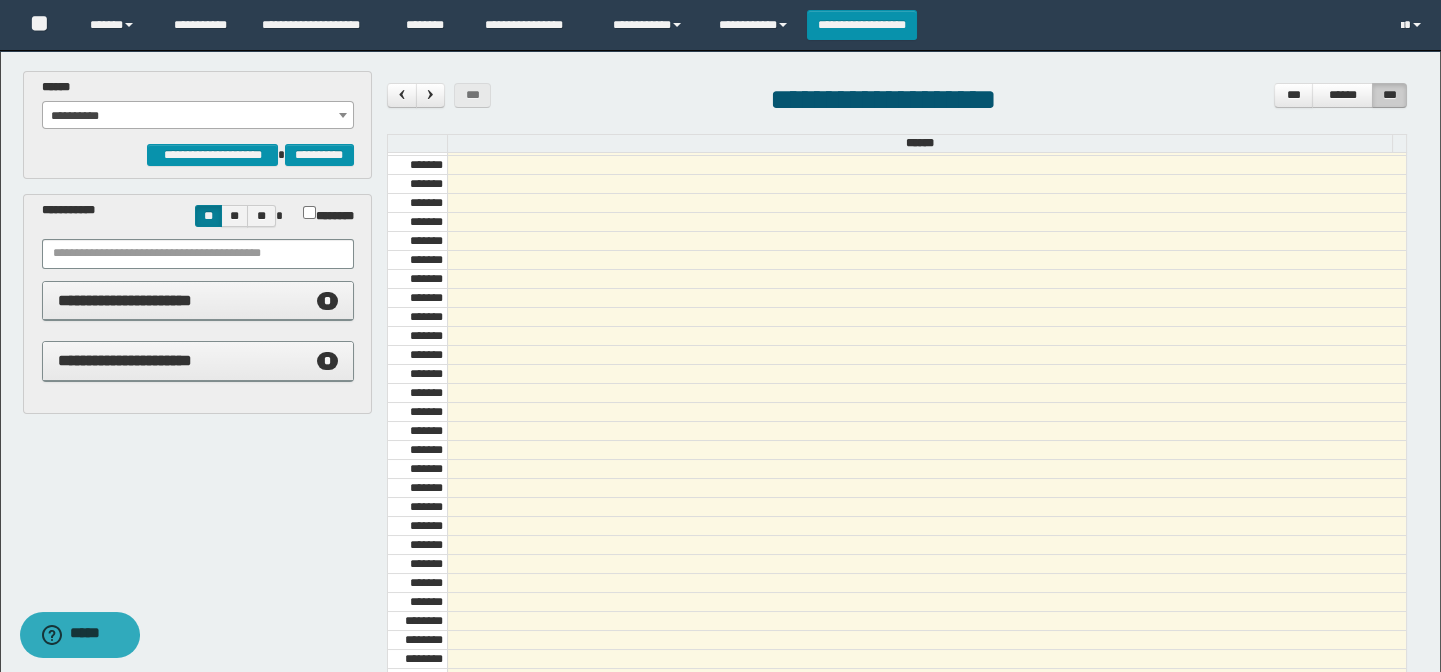 select on "******" 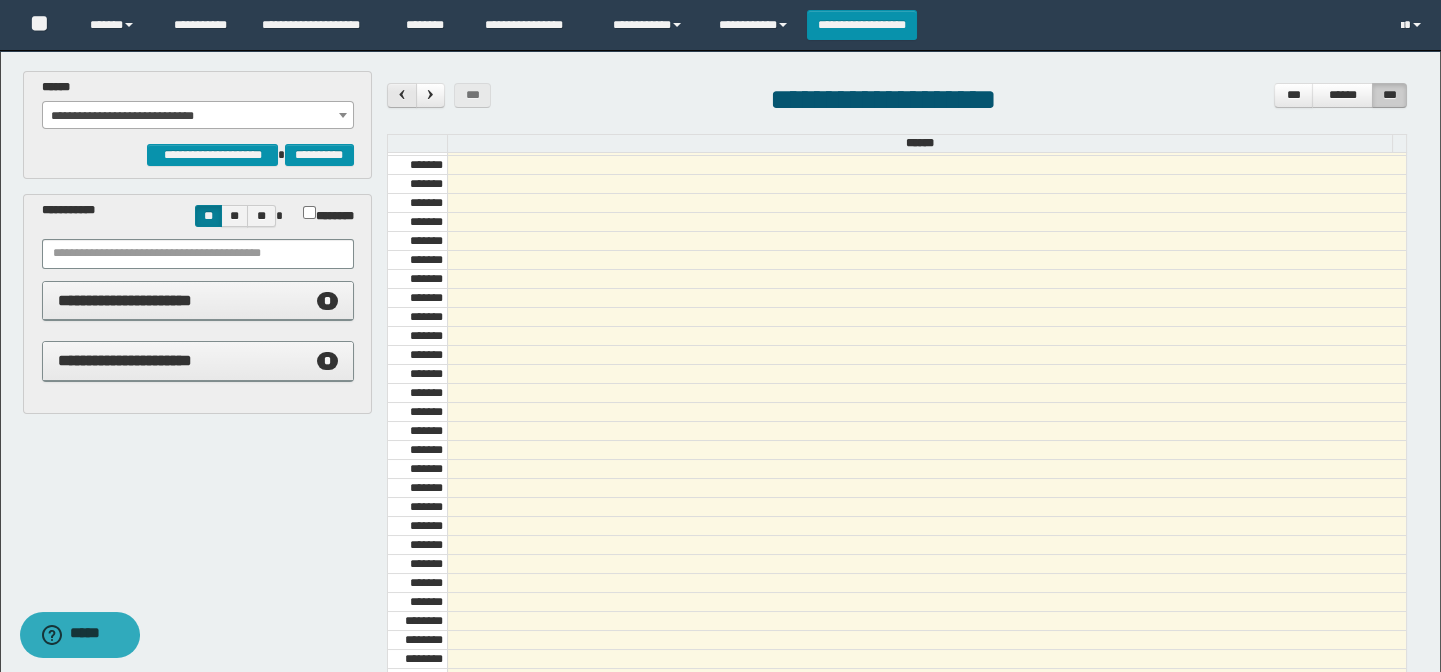 click at bounding box center (402, 94) 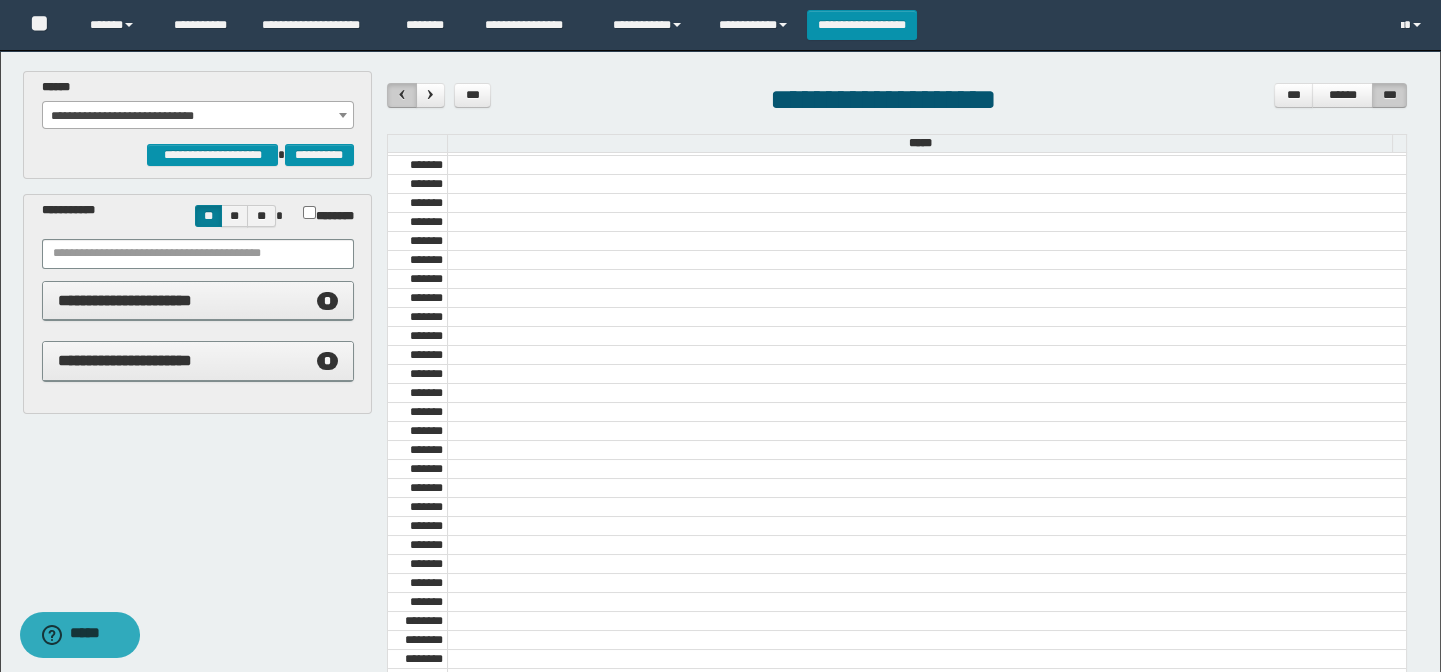 click at bounding box center (402, 94) 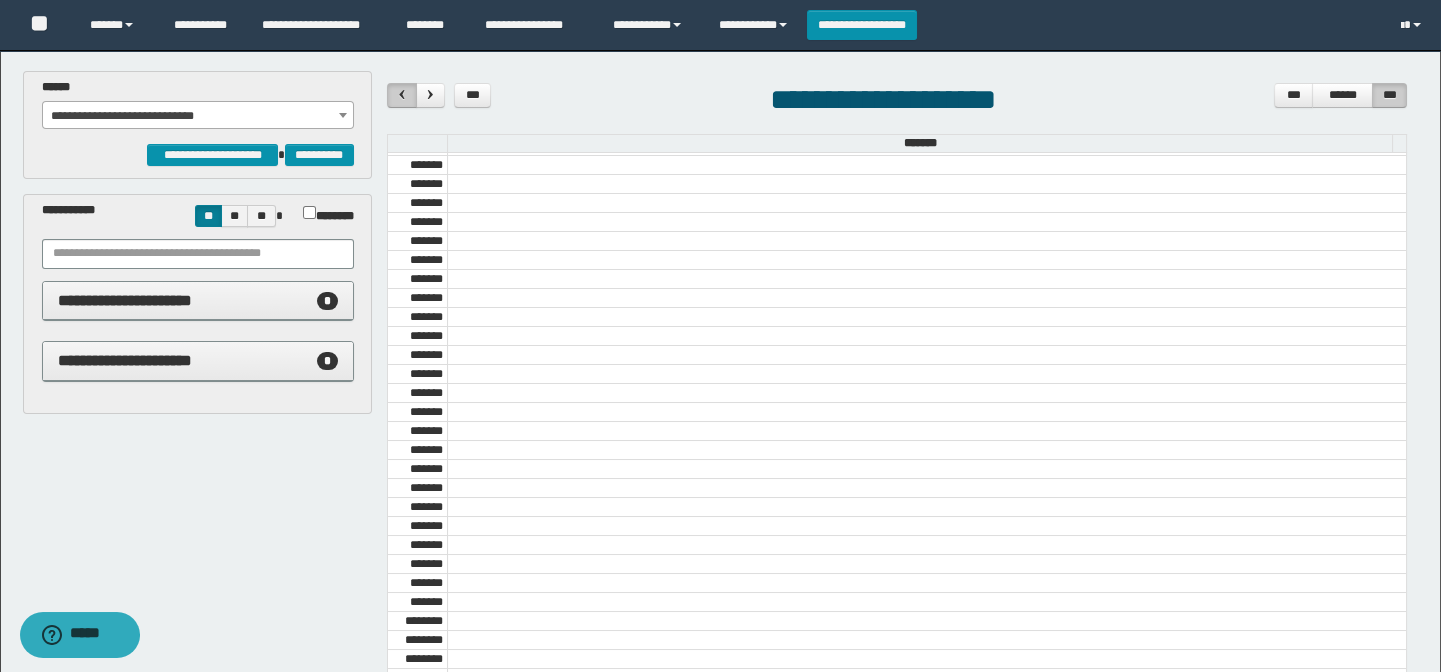 click at bounding box center (402, 94) 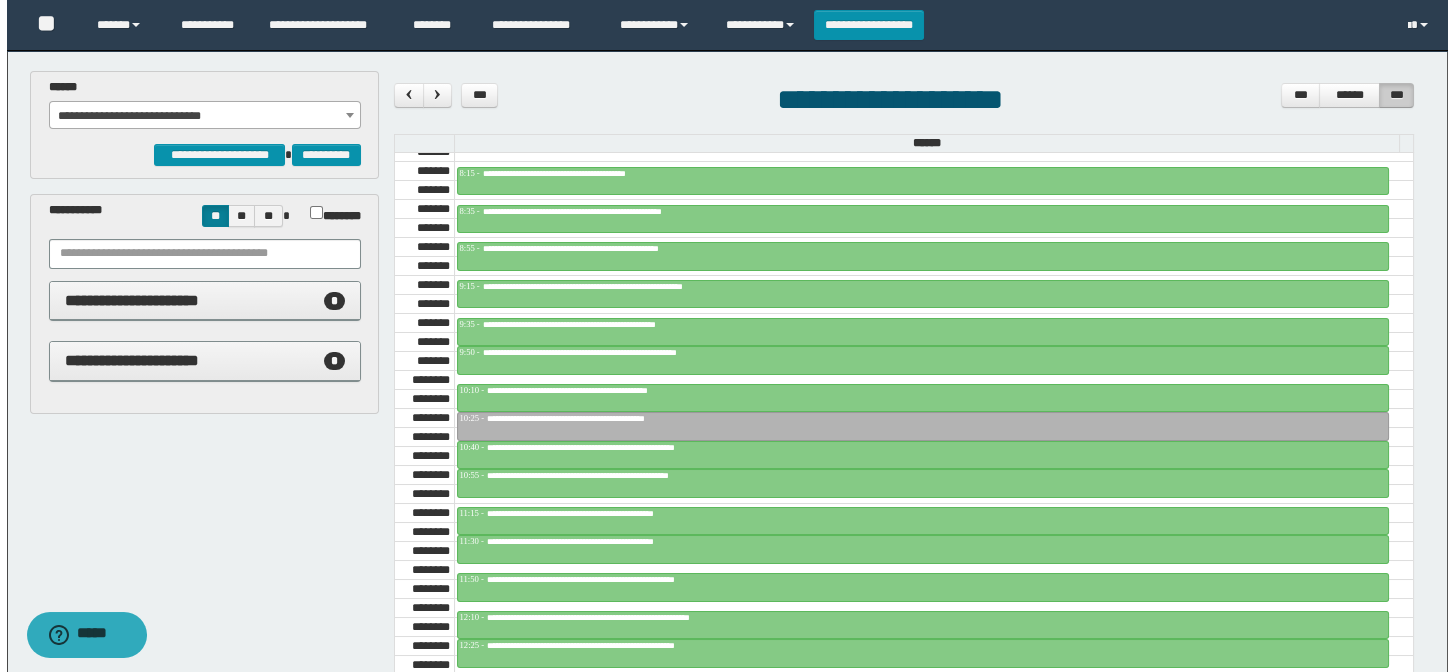 scroll, scrollTop: 954, scrollLeft: 0, axis: vertical 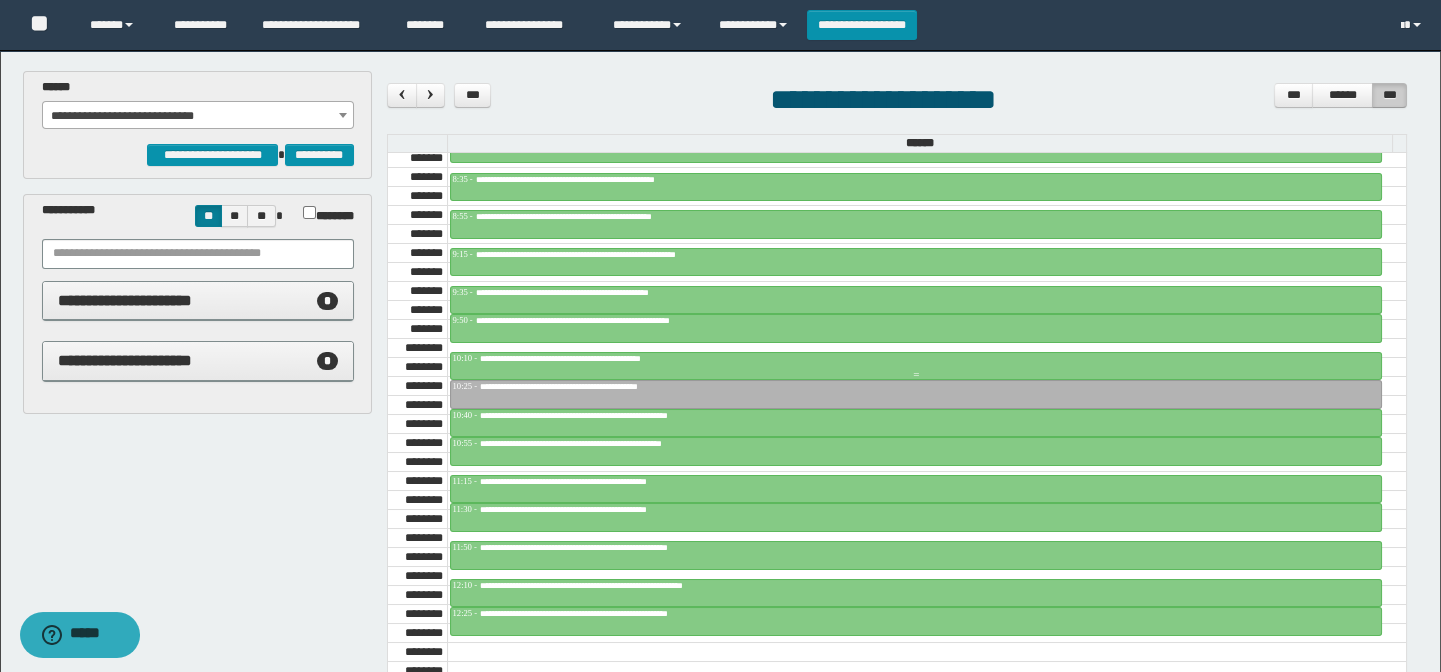 click on "**********" at bounding box center (605, 358) 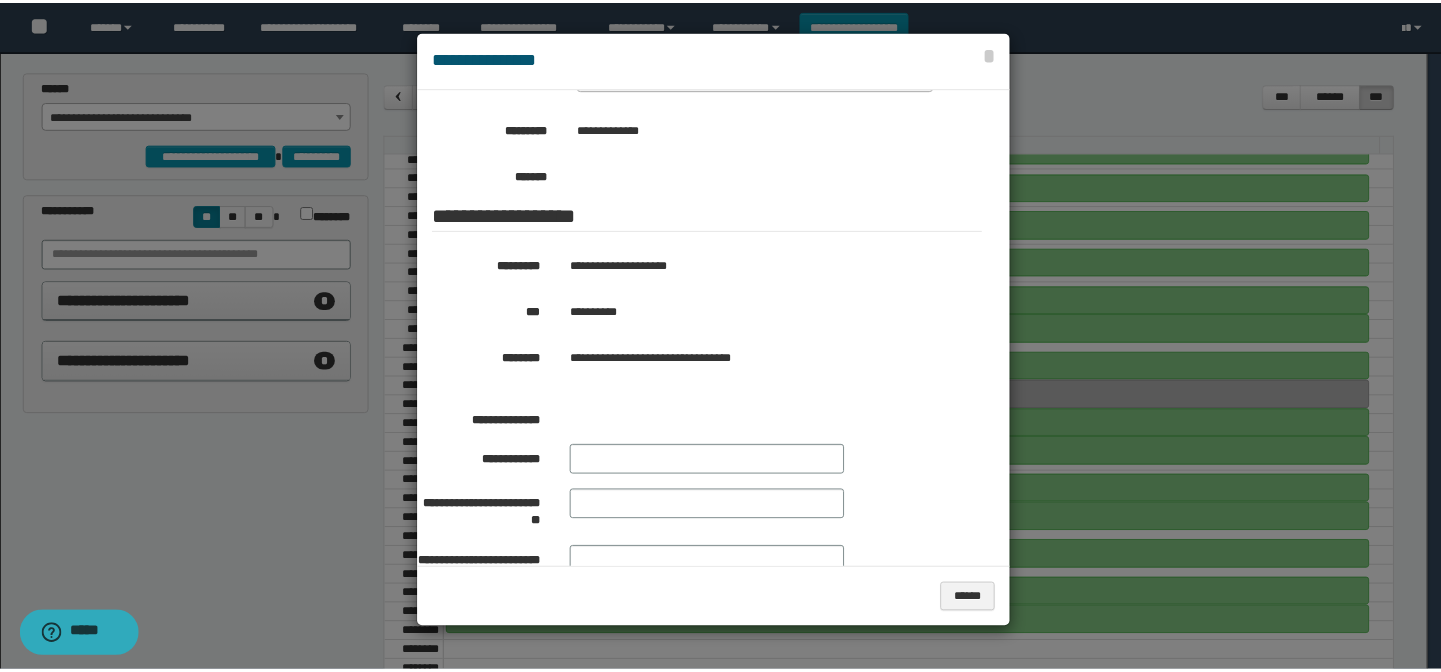 scroll, scrollTop: 380, scrollLeft: 0, axis: vertical 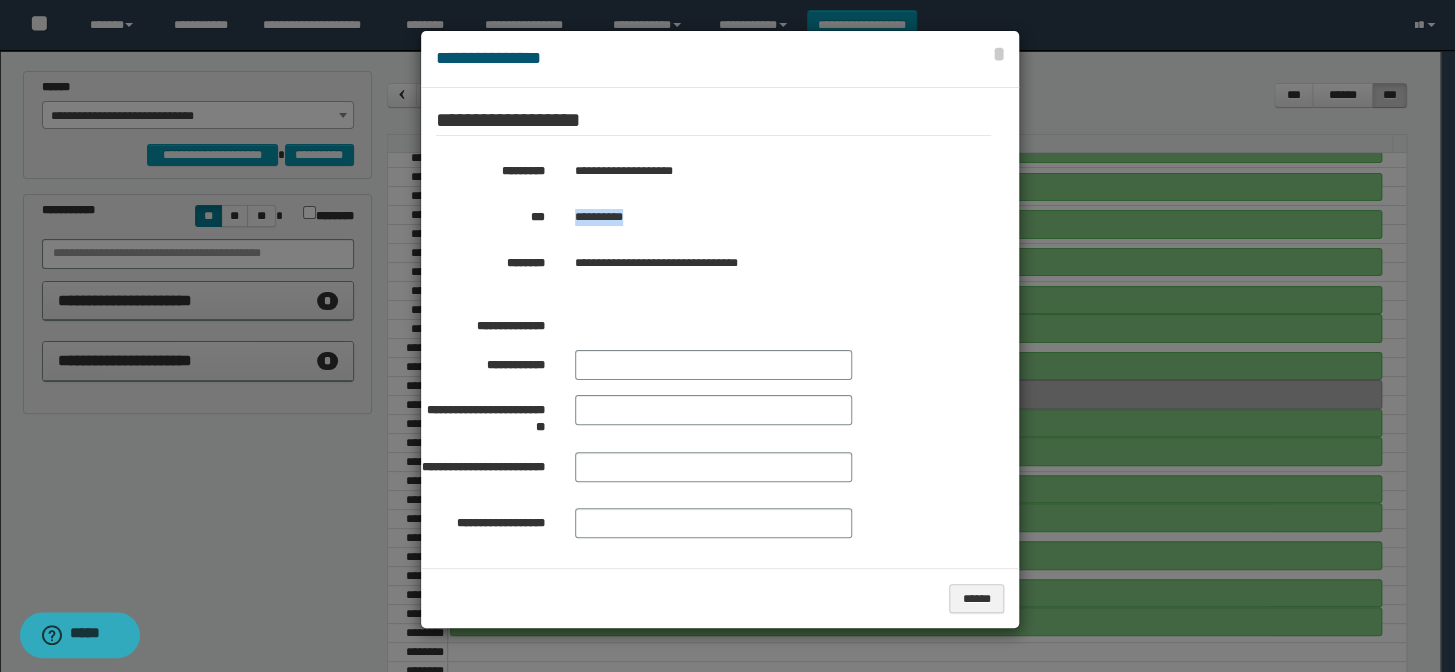 drag, startPoint x: 644, startPoint y: 194, endPoint x: 560, endPoint y: 204, distance: 84.59315 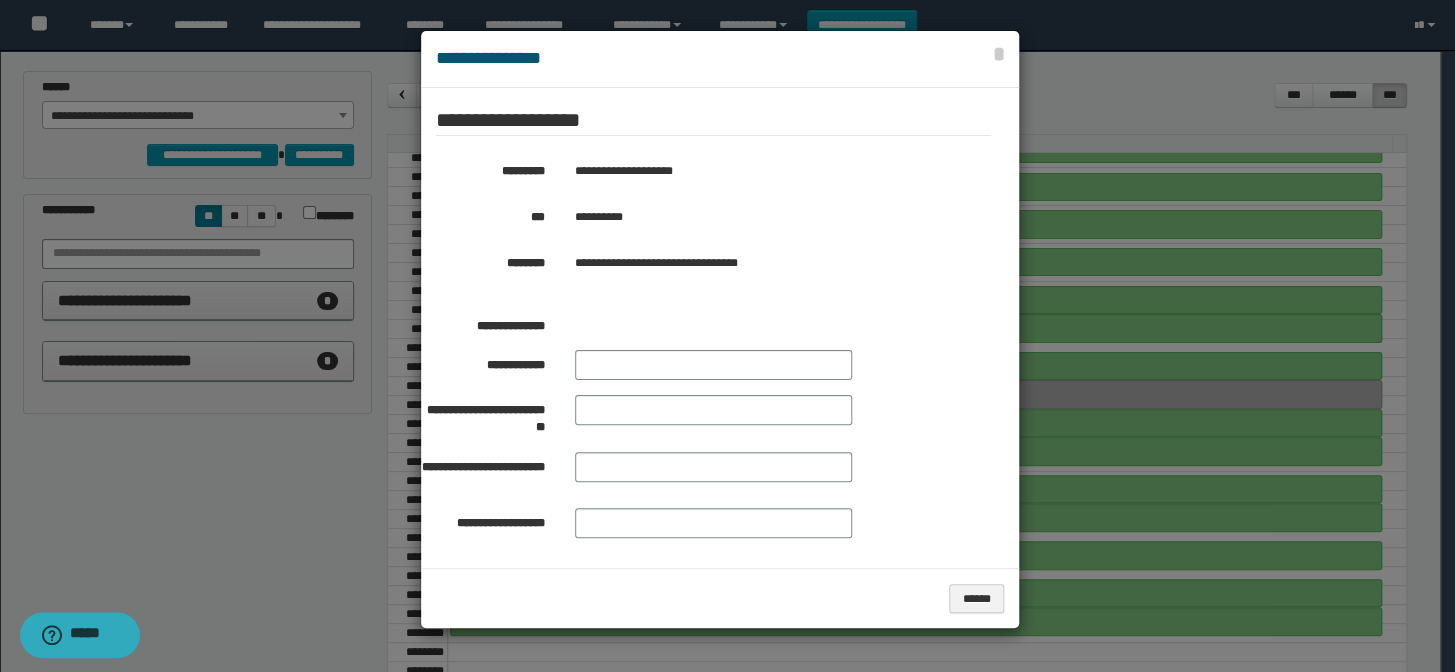 click at bounding box center (727, 336) 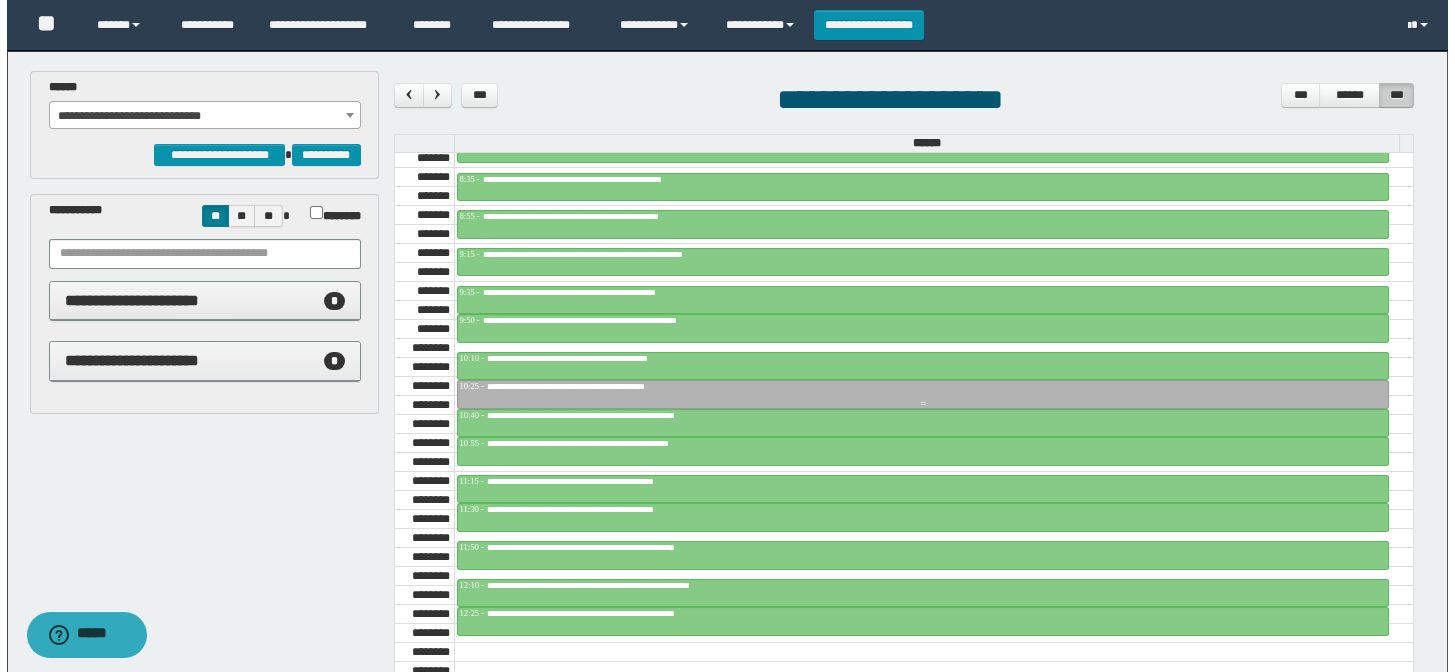 scroll, scrollTop: 1045, scrollLeft: 0, axis: vertical 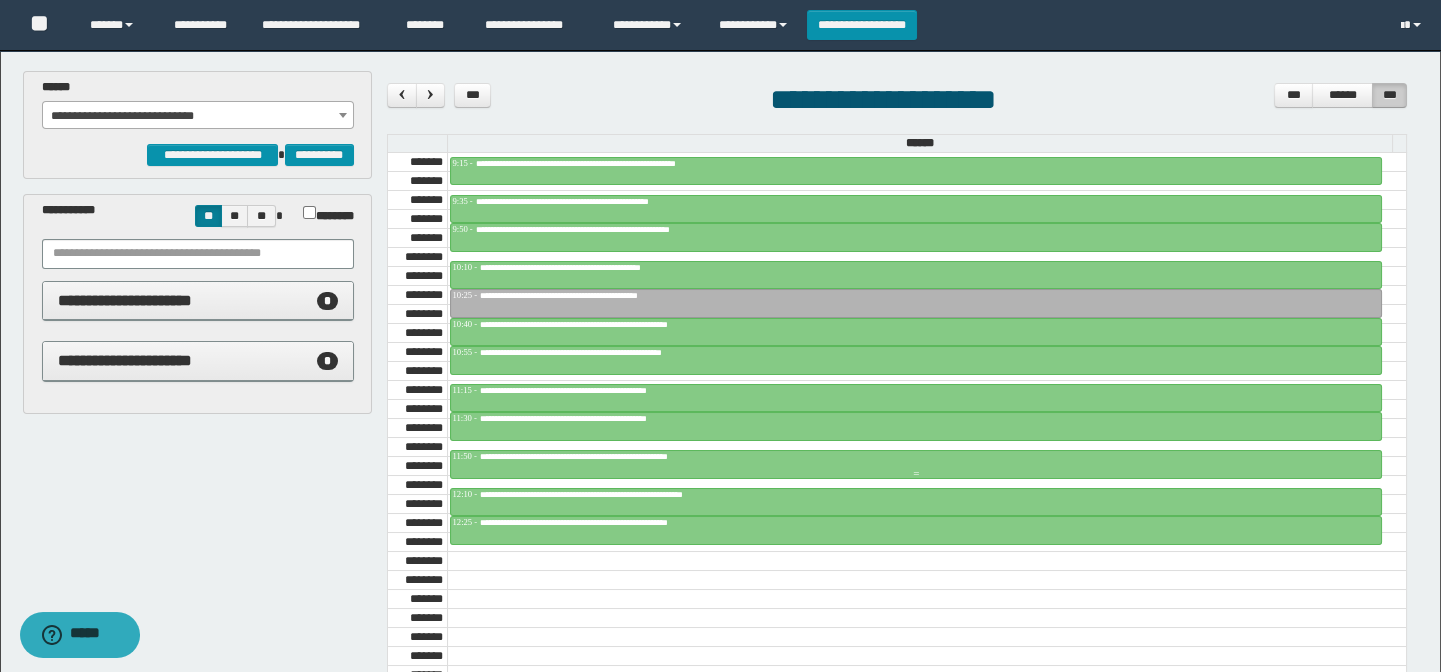 click on "**********" at bounding box center [627, 456] 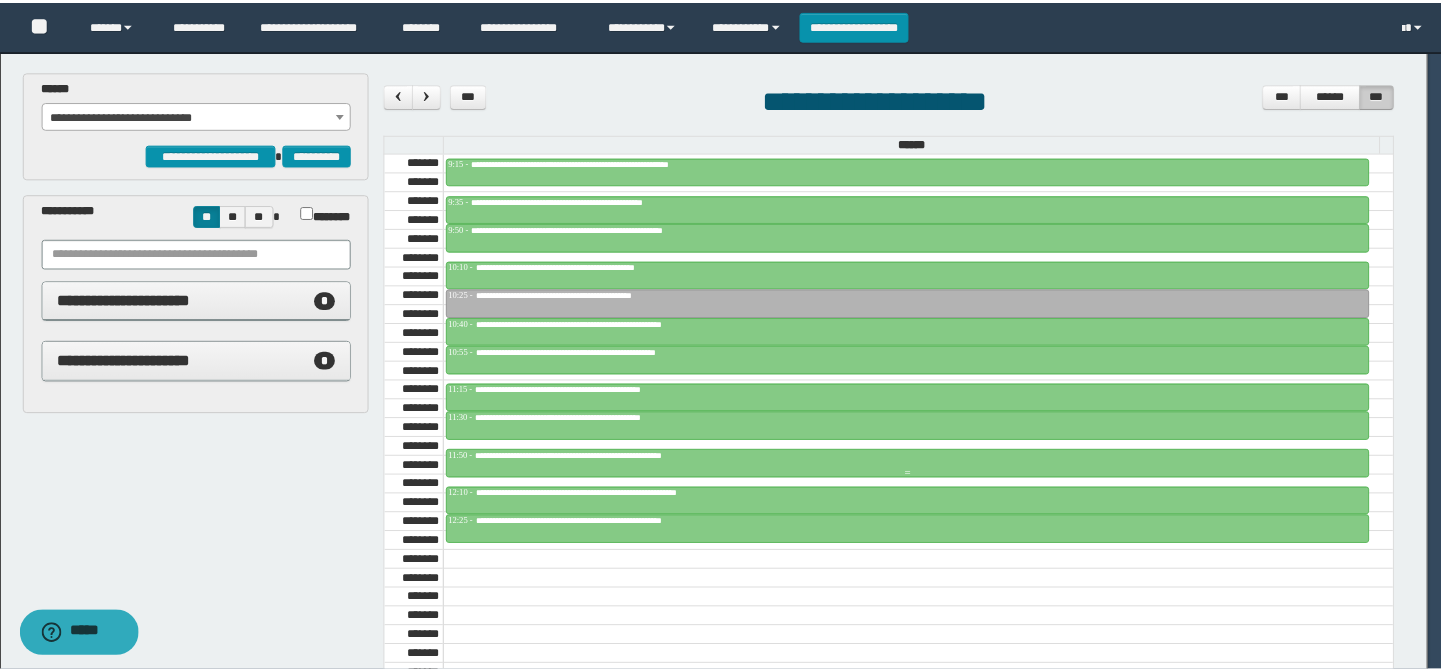 scroll, scrollTop: 363, scrollLeft: 0, axis: vertical 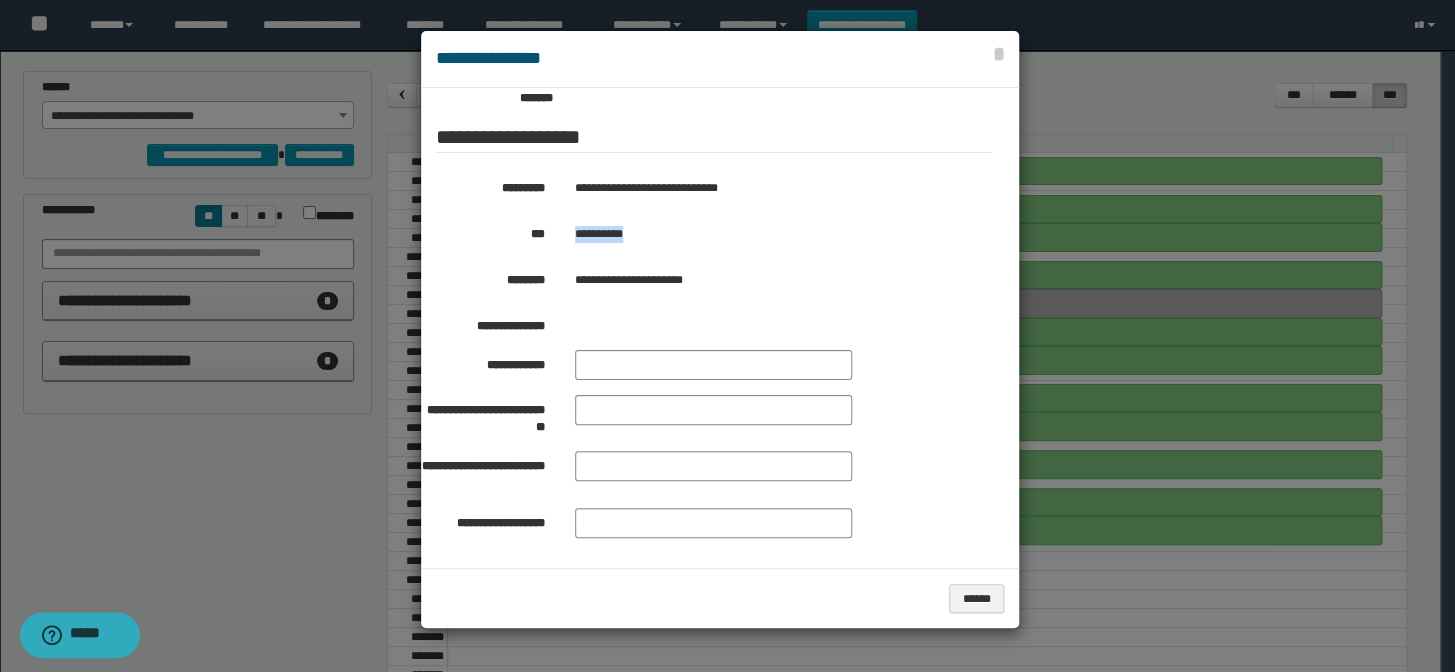 drag, startPoint x: 650, startPoint y: 214, endPoint x: 573, endPoint y: 219, distance: 77.16217 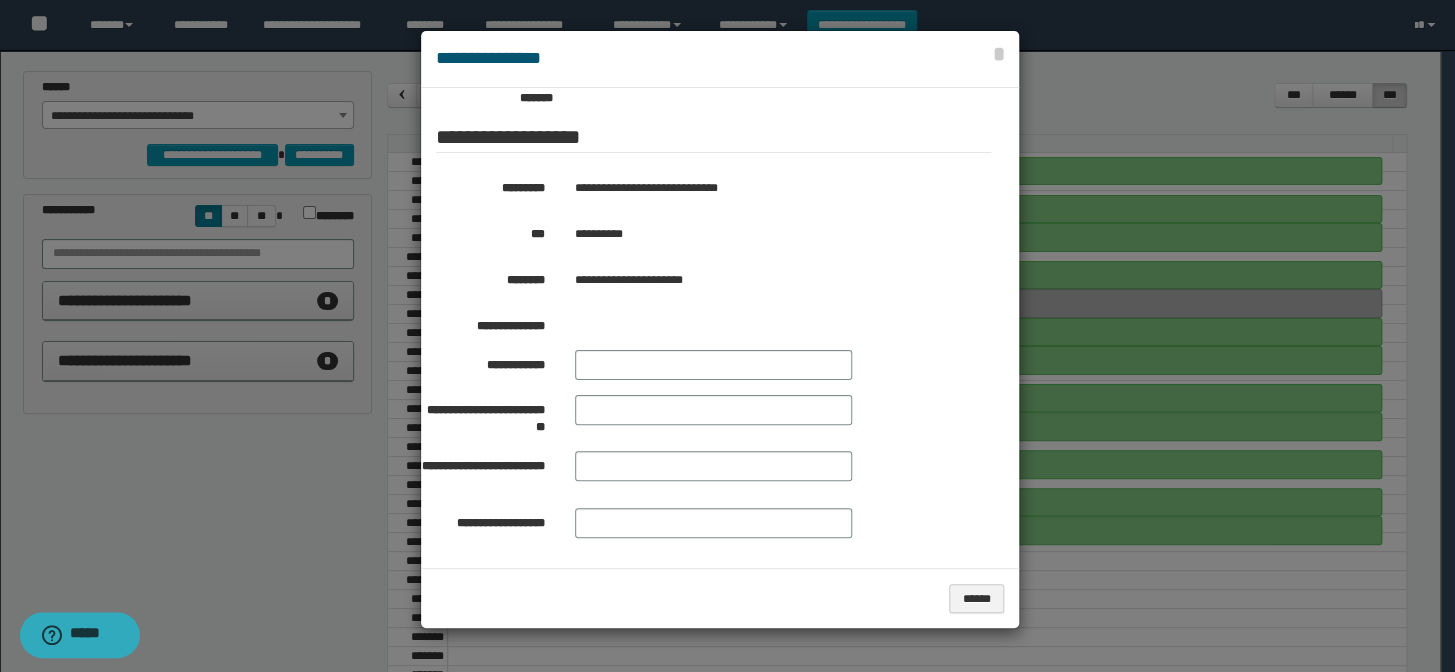 click at bounding box center (727, 336) 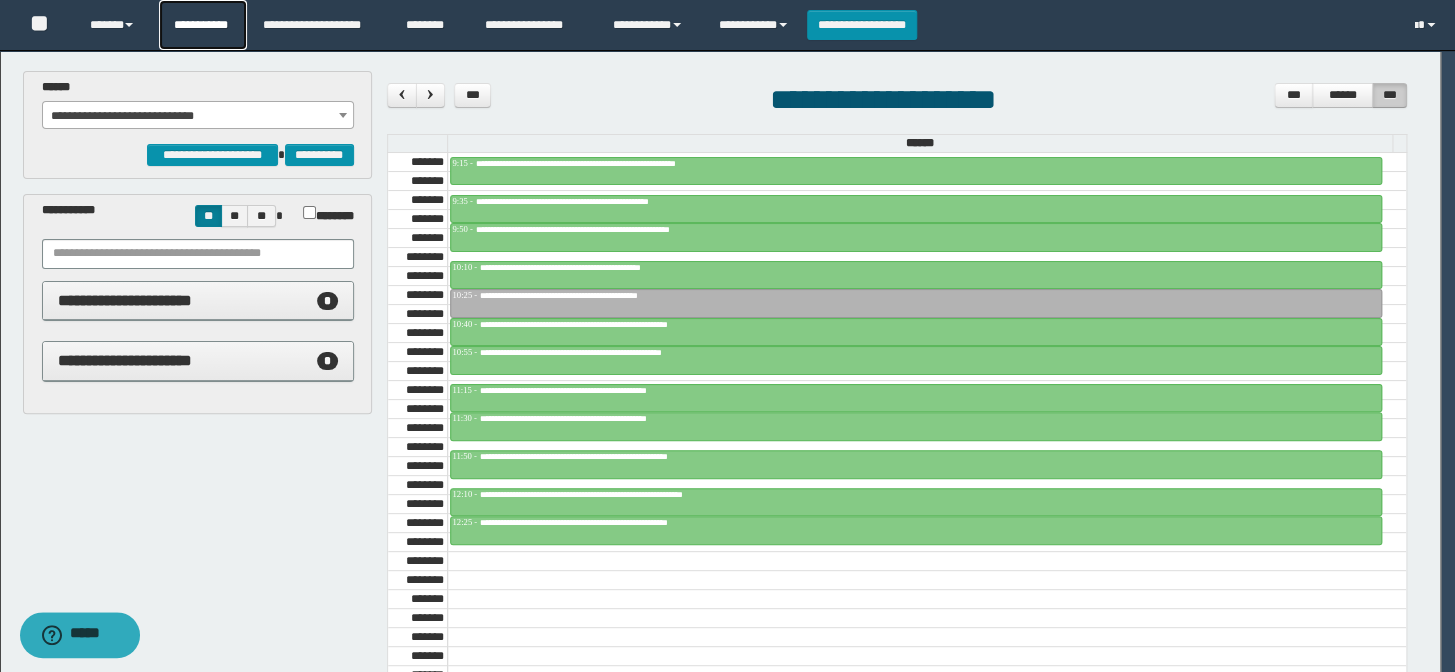 click on "**********" at bounding box center (203, 25) 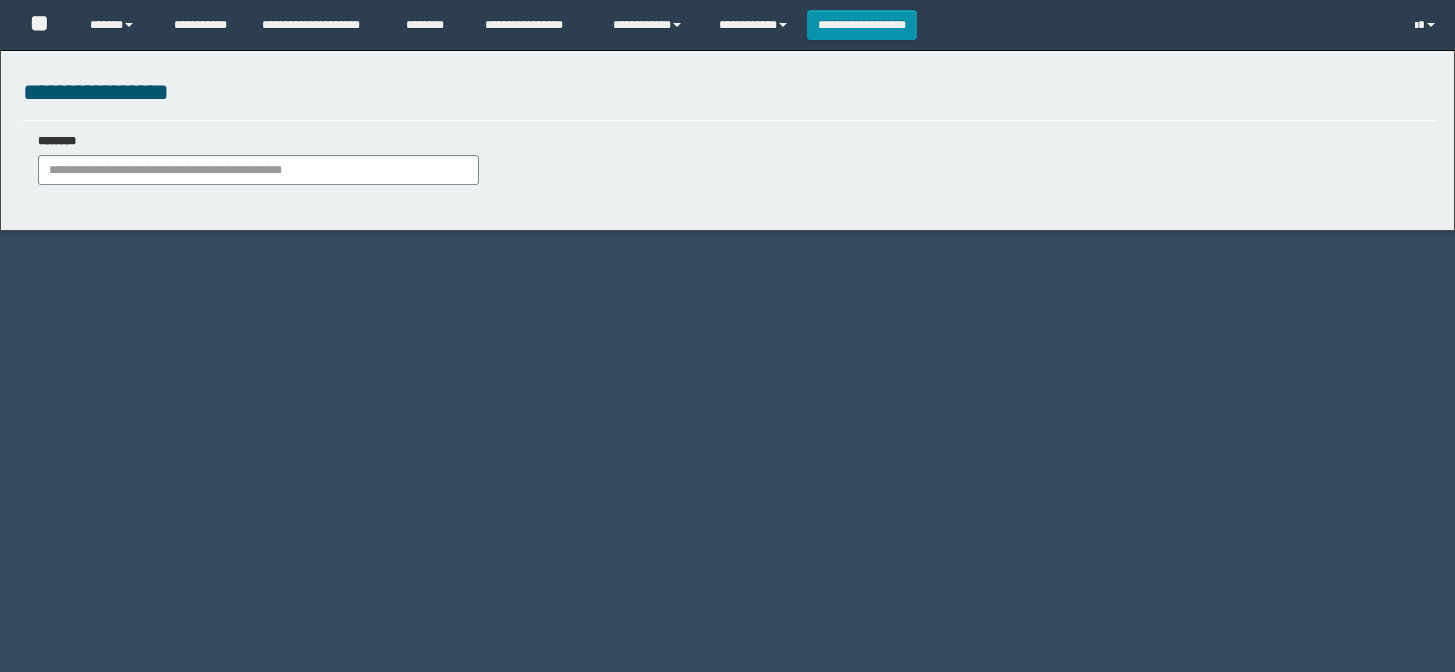 scroll, scrollTop: 0, scrollLeft: 0, axis: both 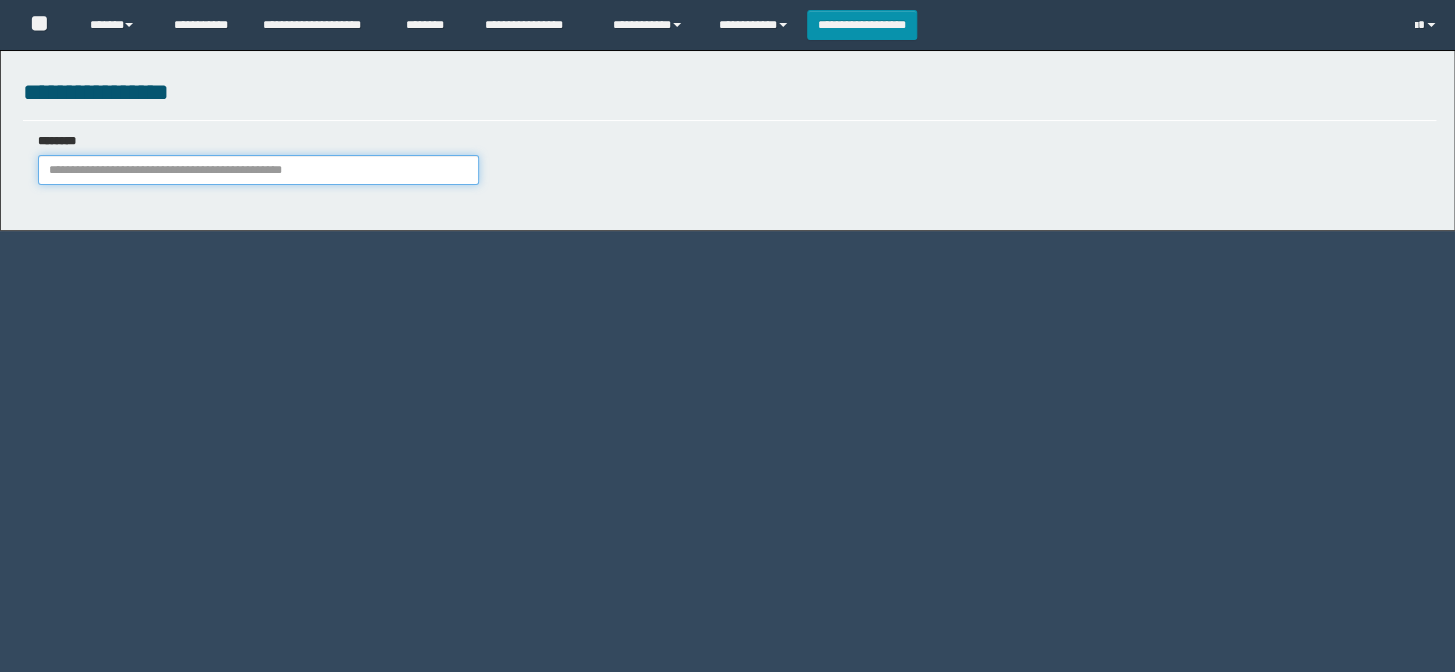 click on "********" at bounding box center [258, 170] 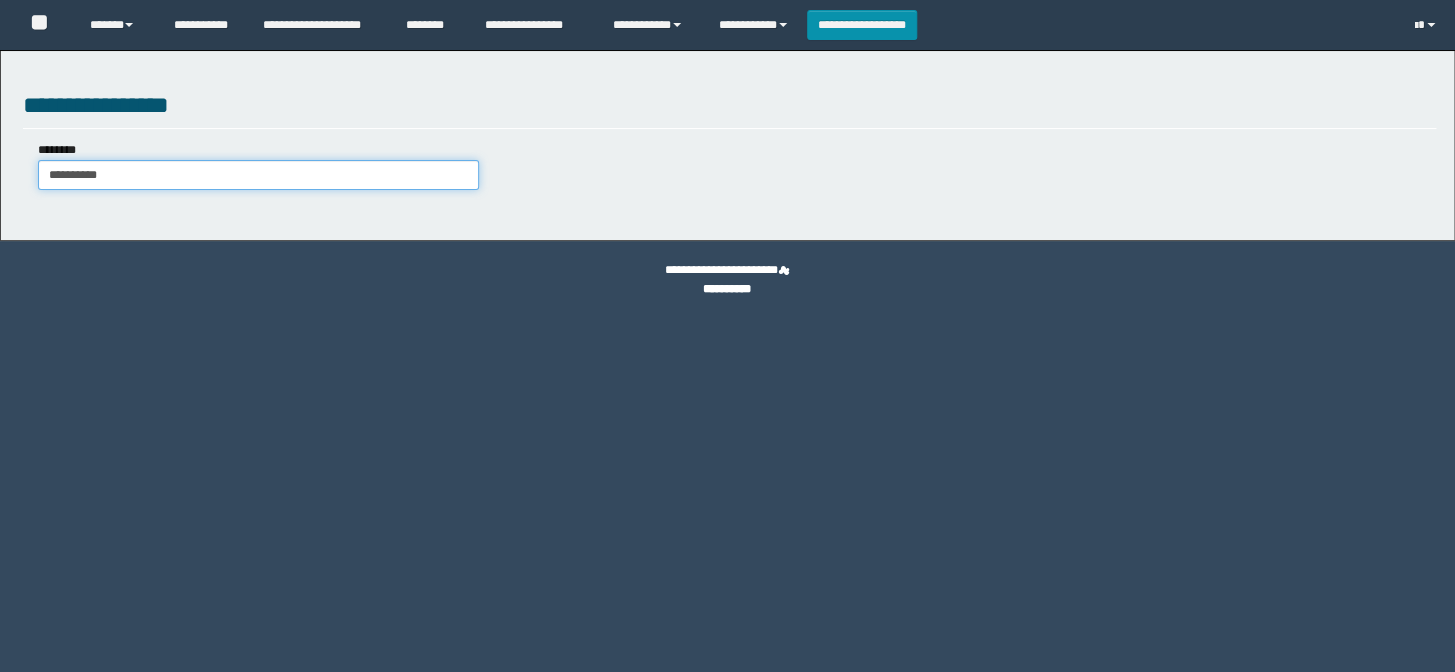 type on "**********" 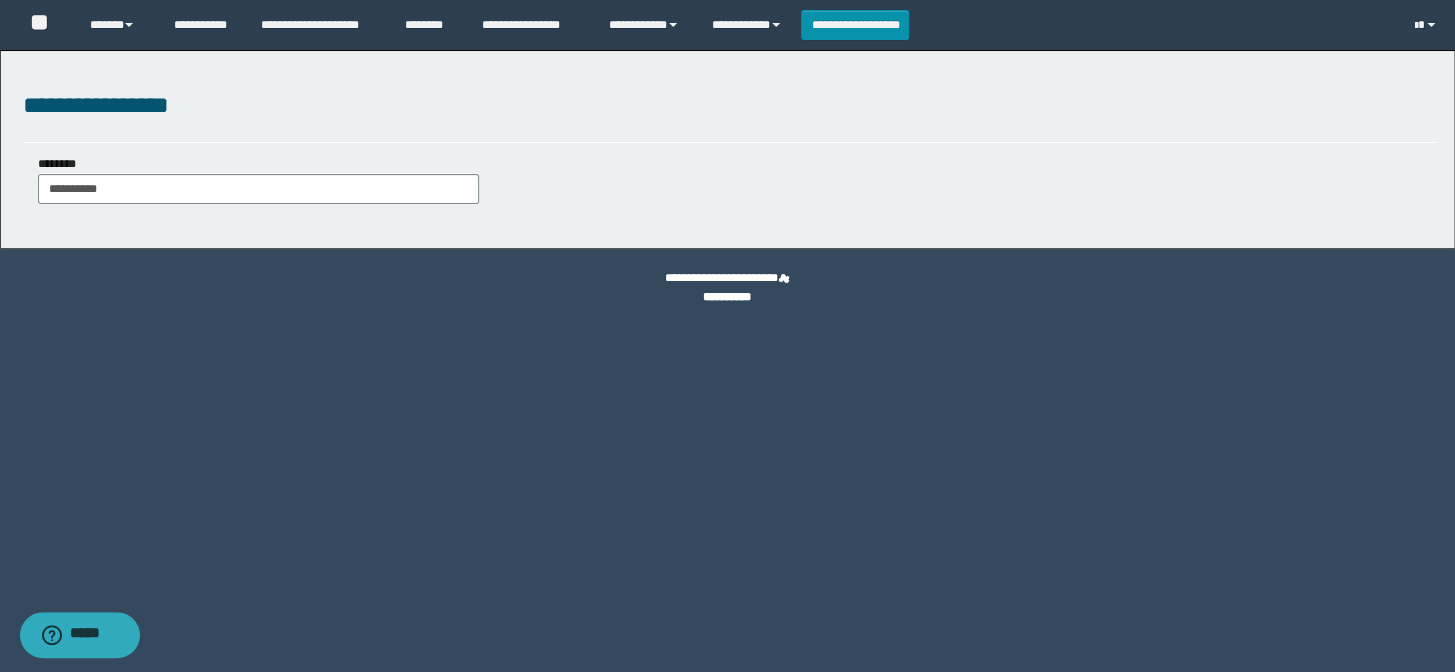 scroll, scrollTop: 0, scrollLeft: 0, axis: both 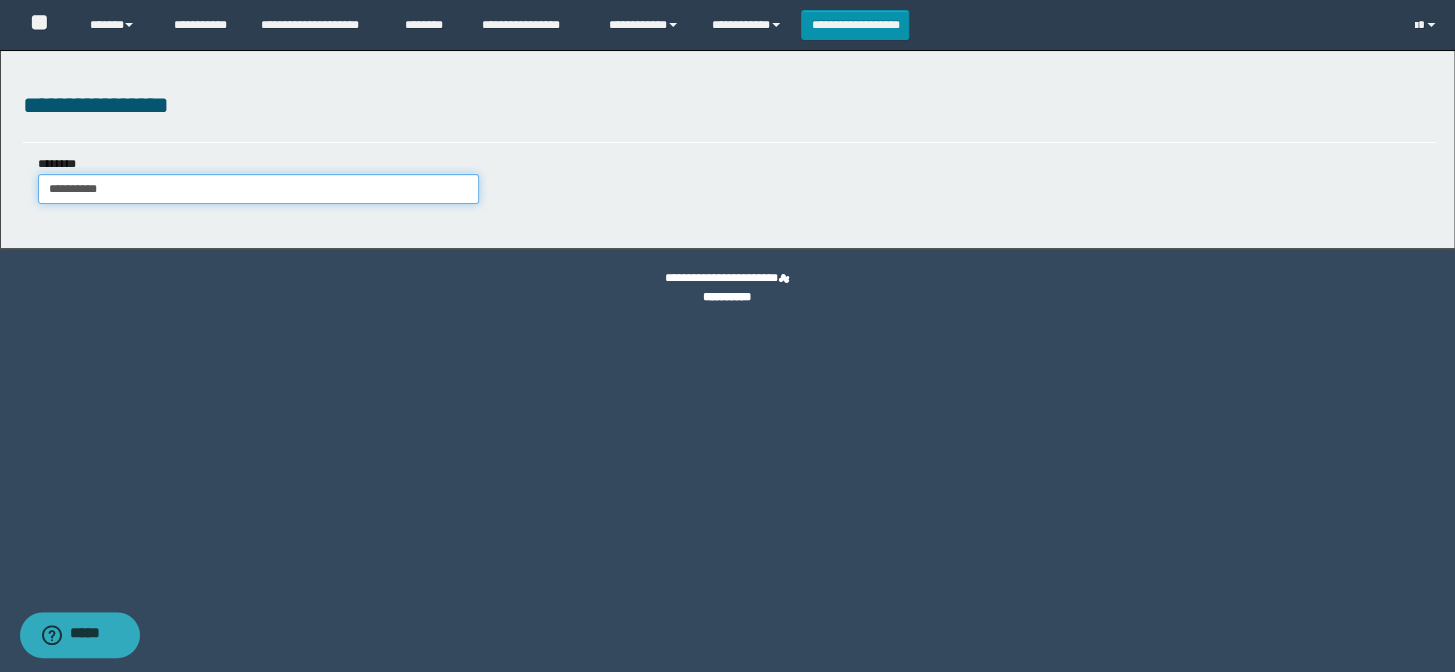 click on "**********" at bounding box center [258, 189] 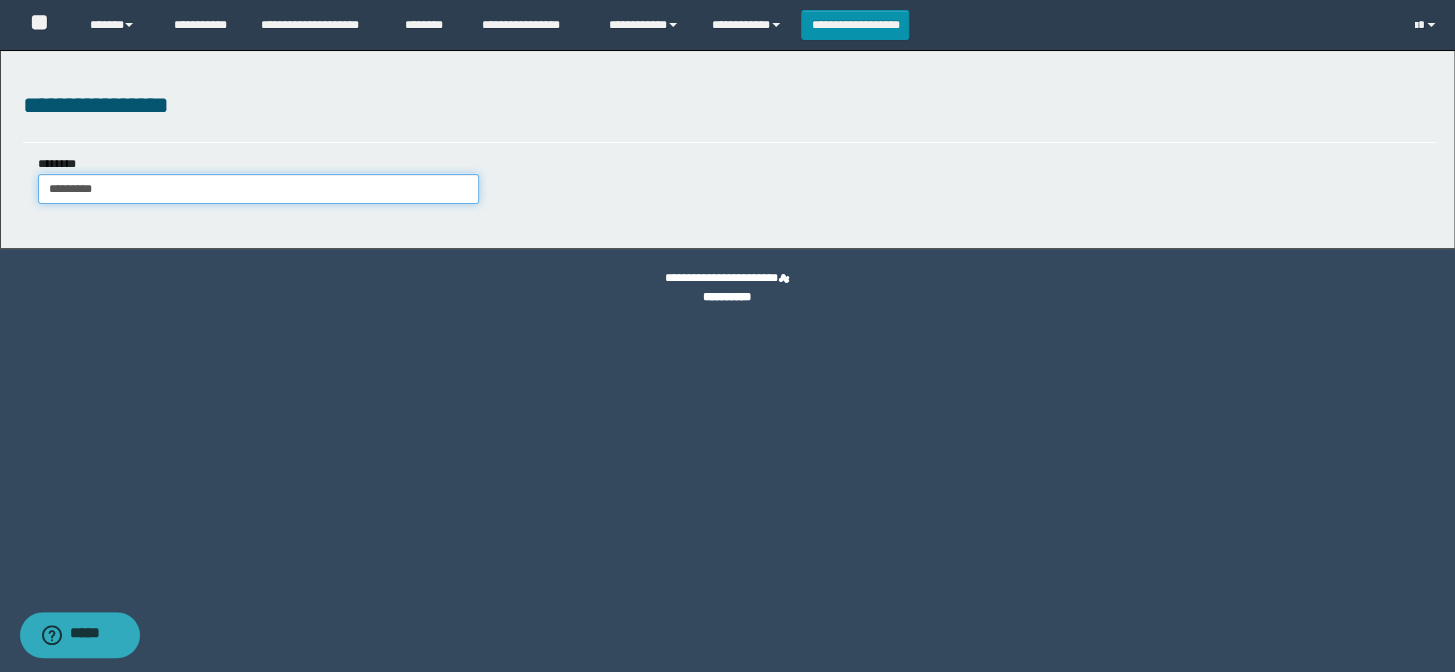 type on "*********" 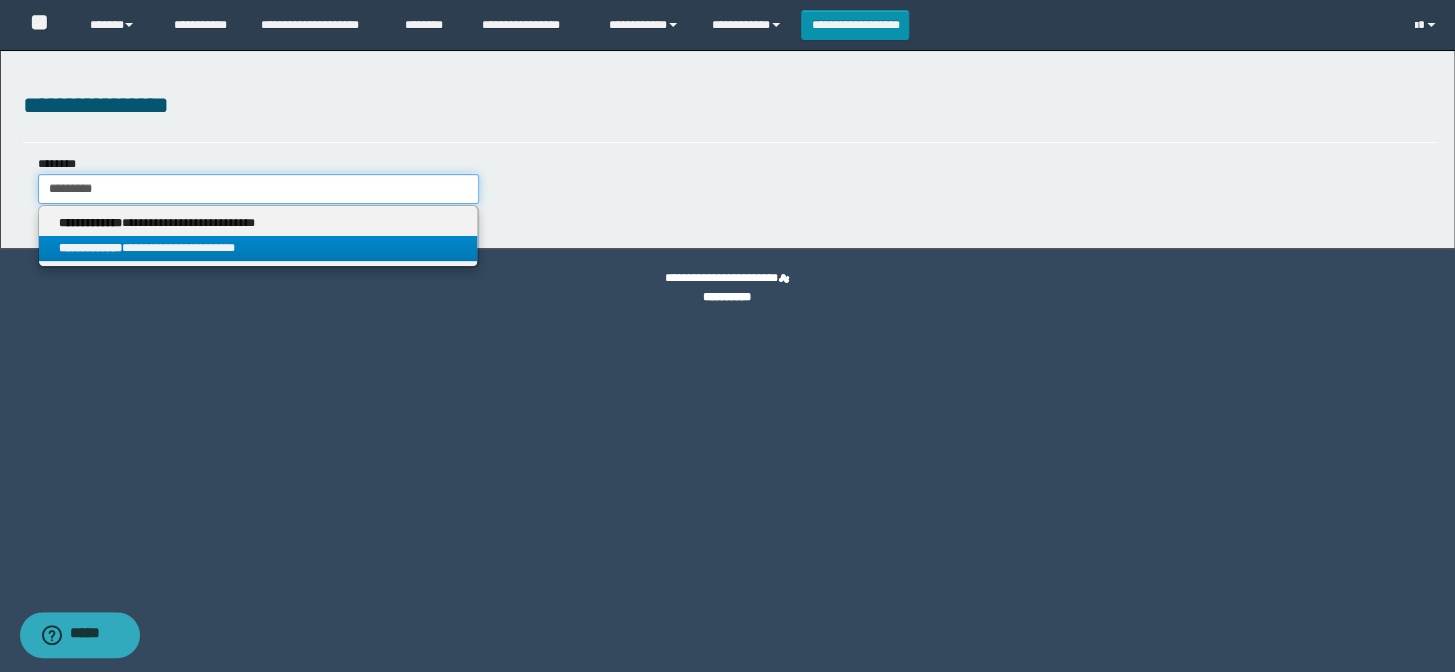 type on "*********" 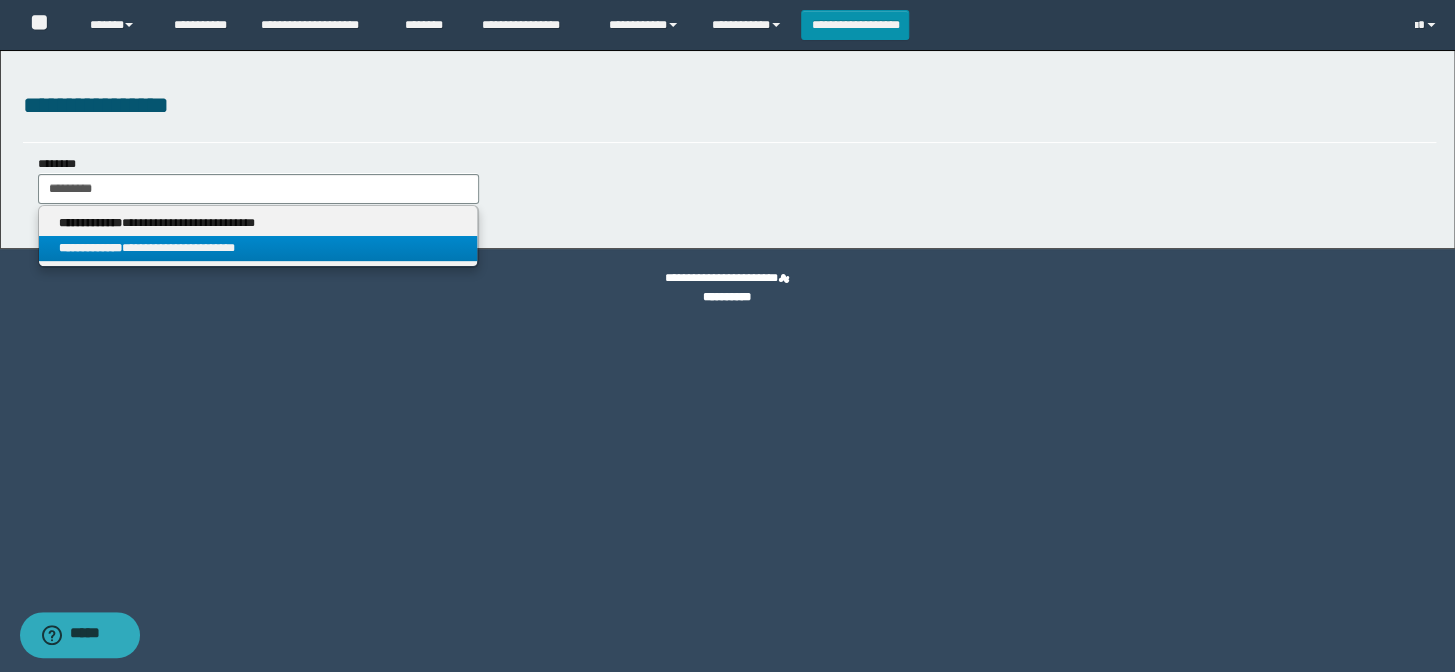 drag, startPoint x: 258, startPoint y: 239, endPoint x: 454, endPoint y: 257, distance: 196.8248 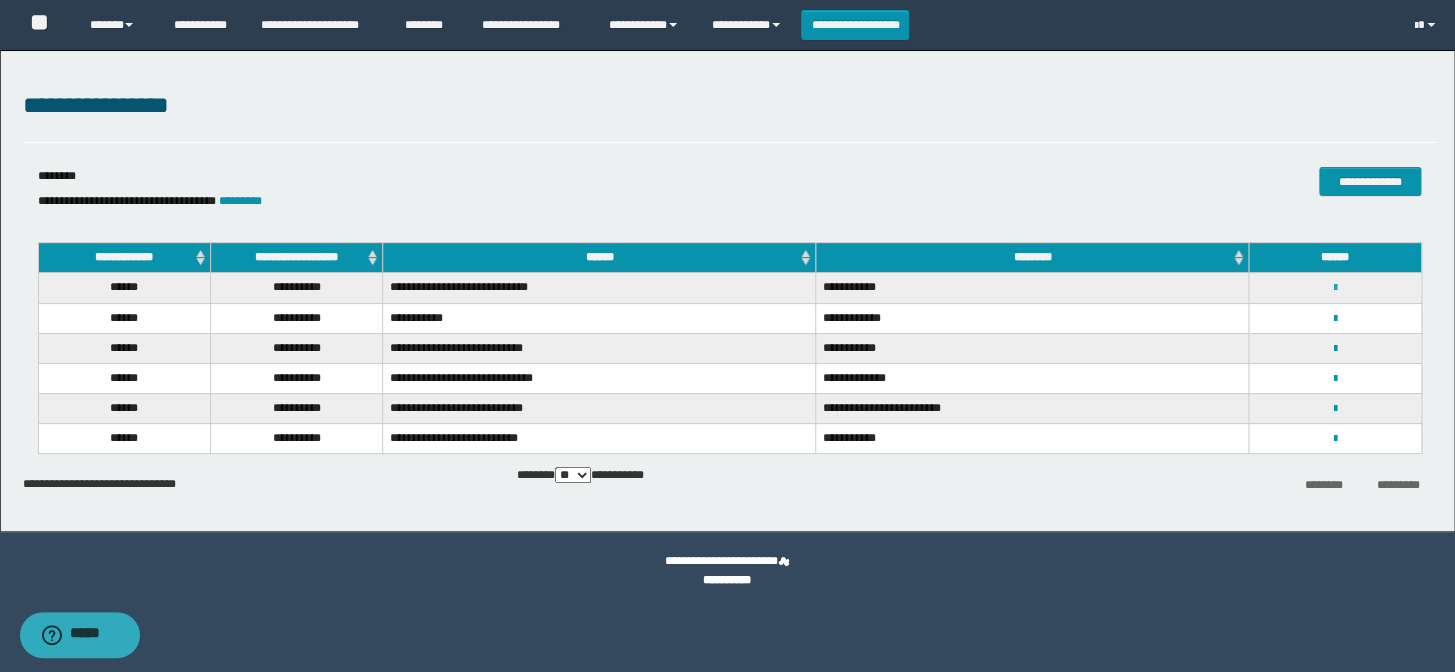 click at bounding box center (1335, 288) 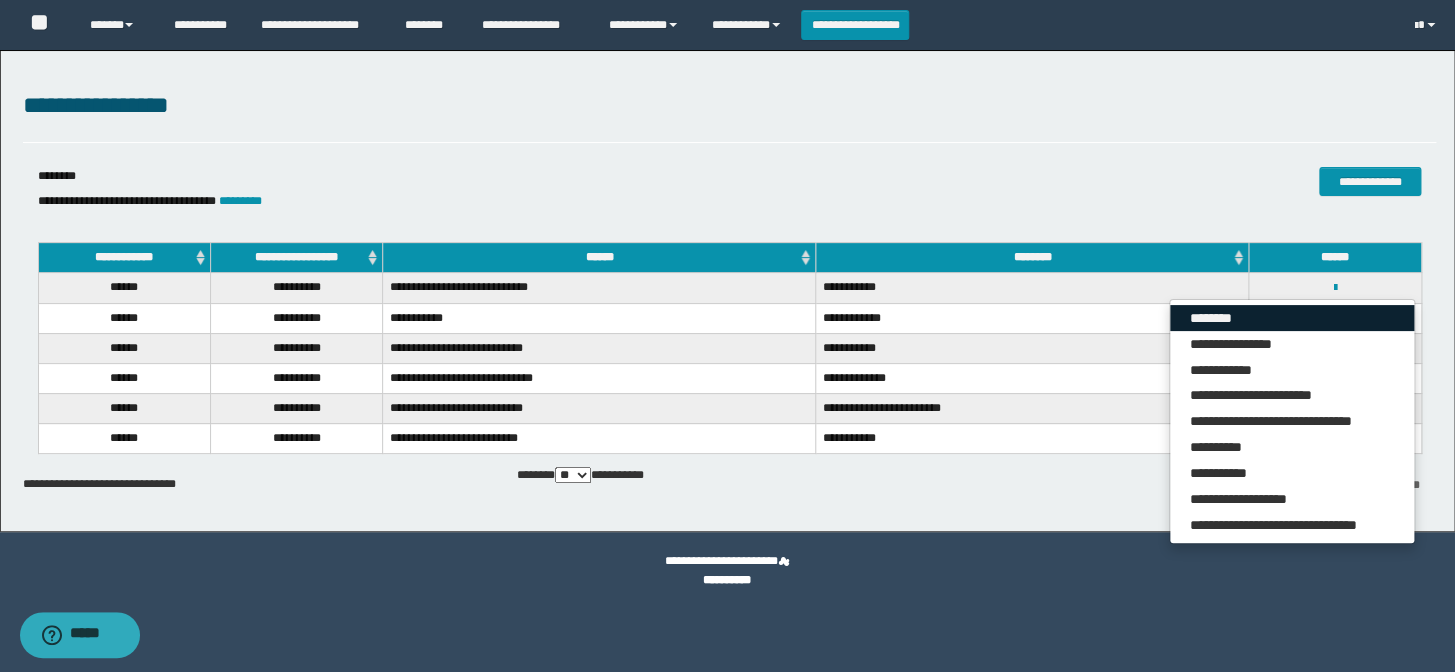 click on "********" at bounding box center [1292, 318] 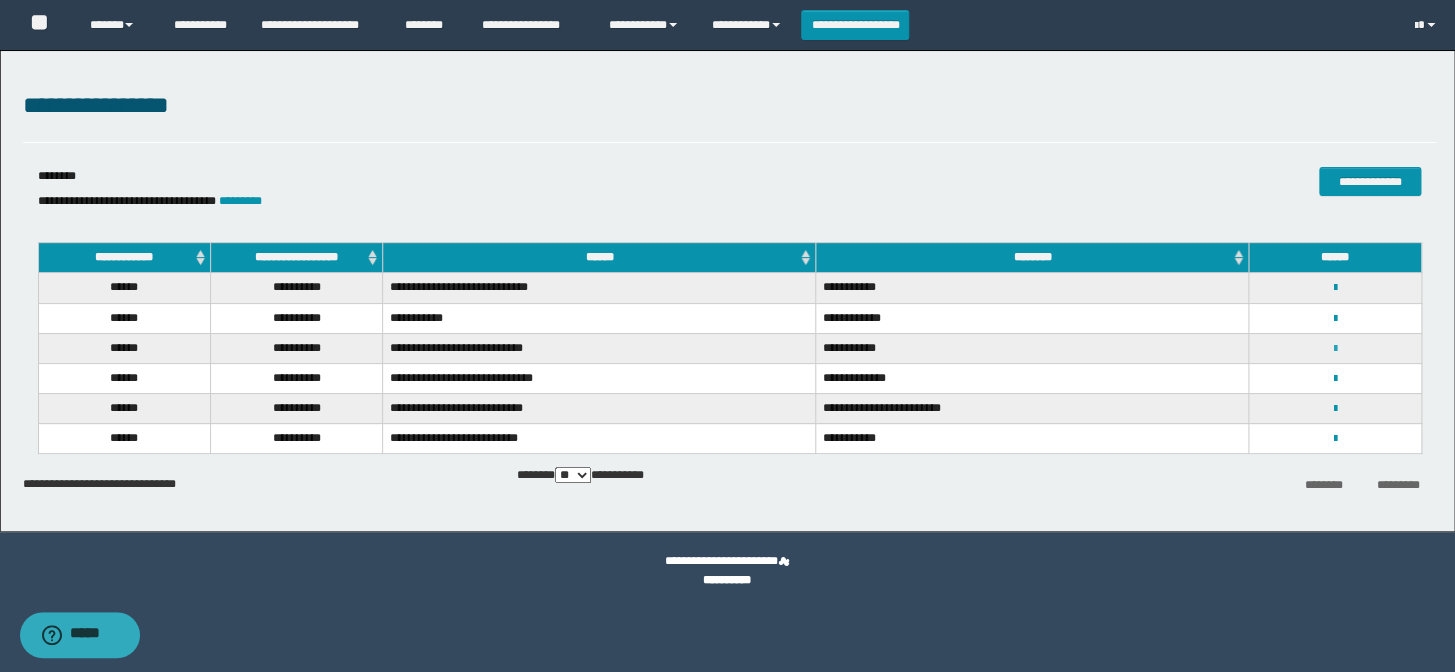 click at bounding box center [1335, 349] 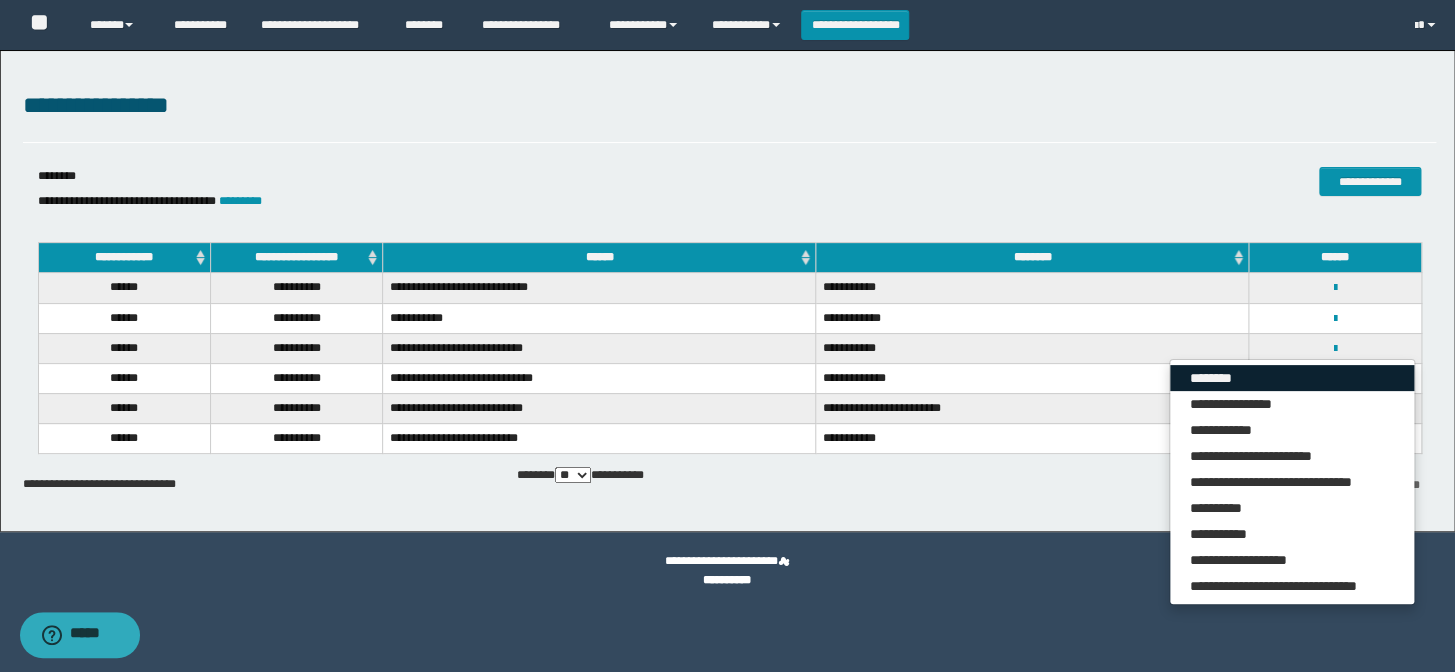 click on "********" at bounding box center (1292, 378) 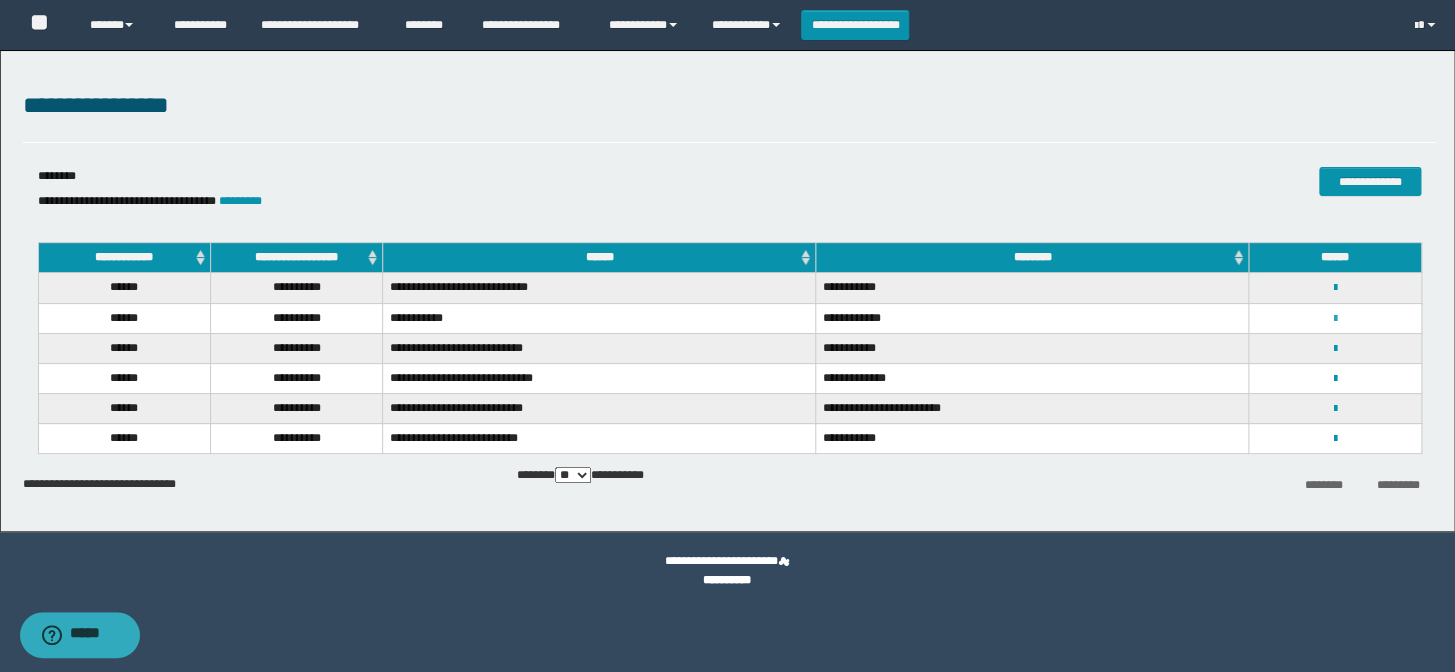 click at bounding box center (1335, 319) 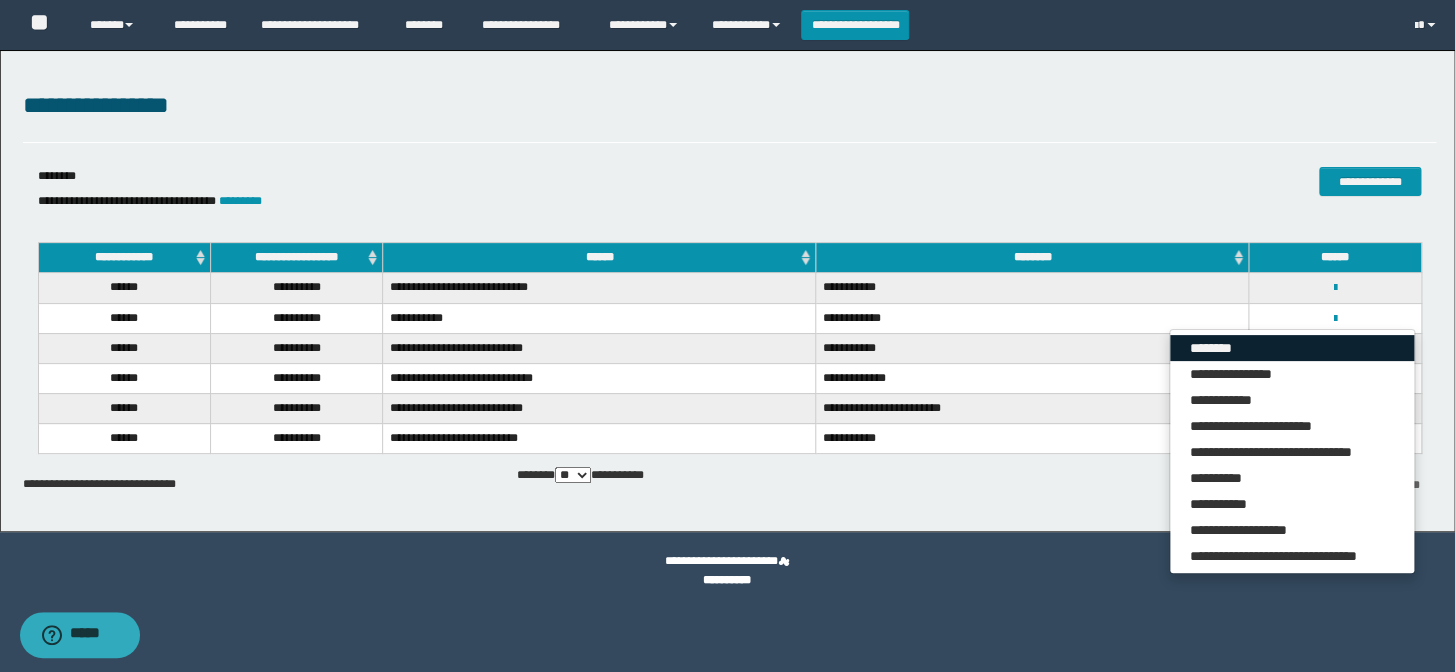 drag, startPoint x: 1263, startPoint y: 345, endPoint x: 1021, endPoint y: 362, distance: 242.59637 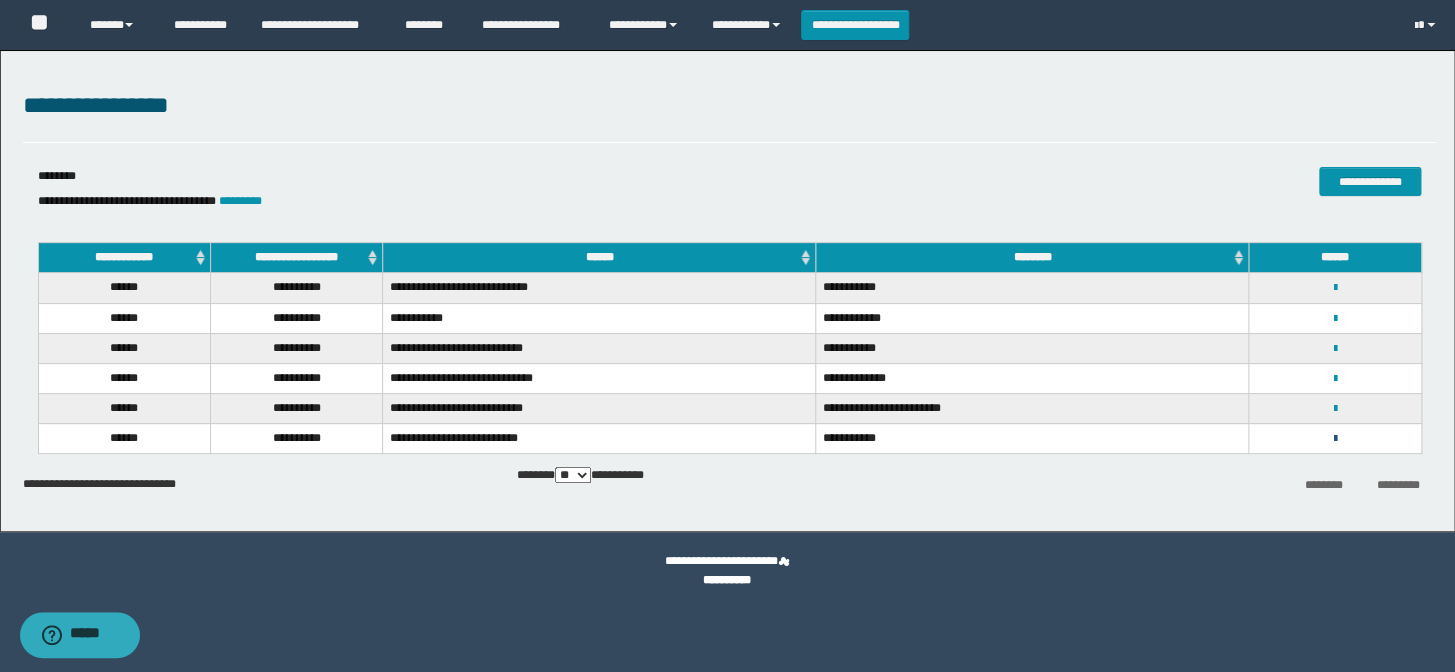 click at bounding box center (1335, 439) 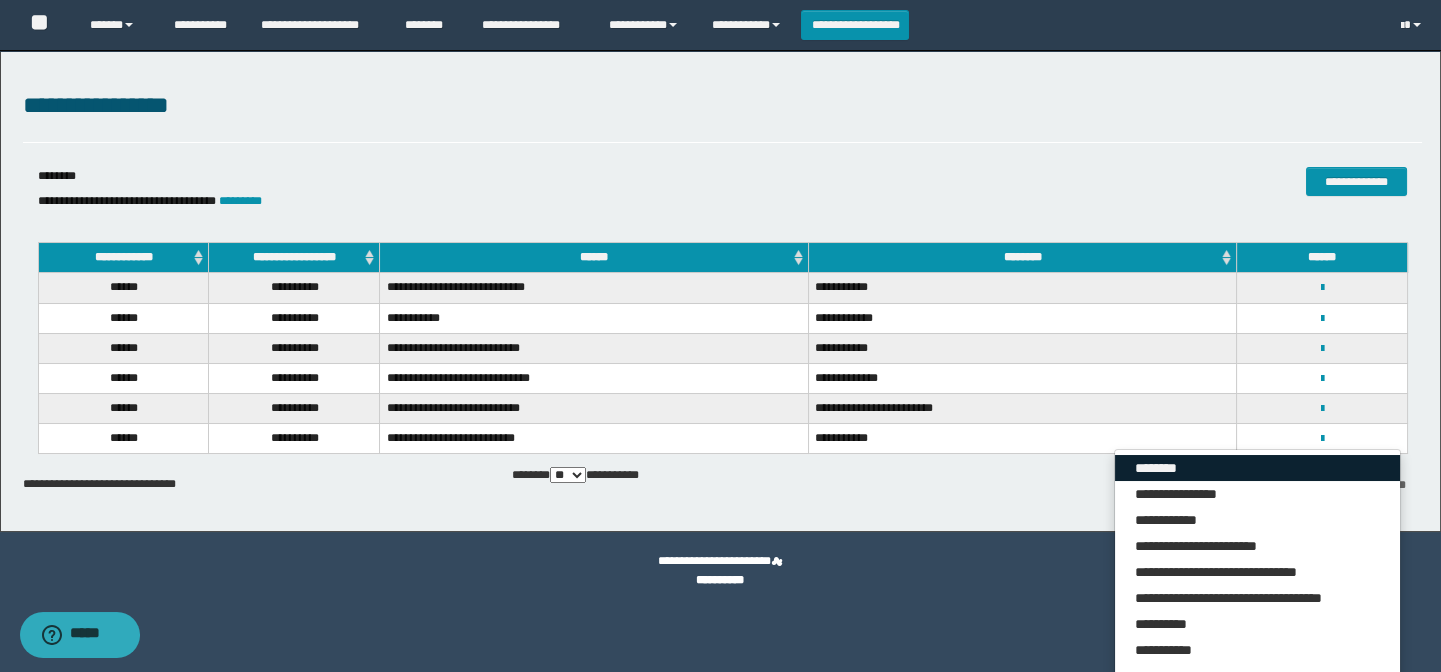 click on "********" at bounding box center [1257, 468] 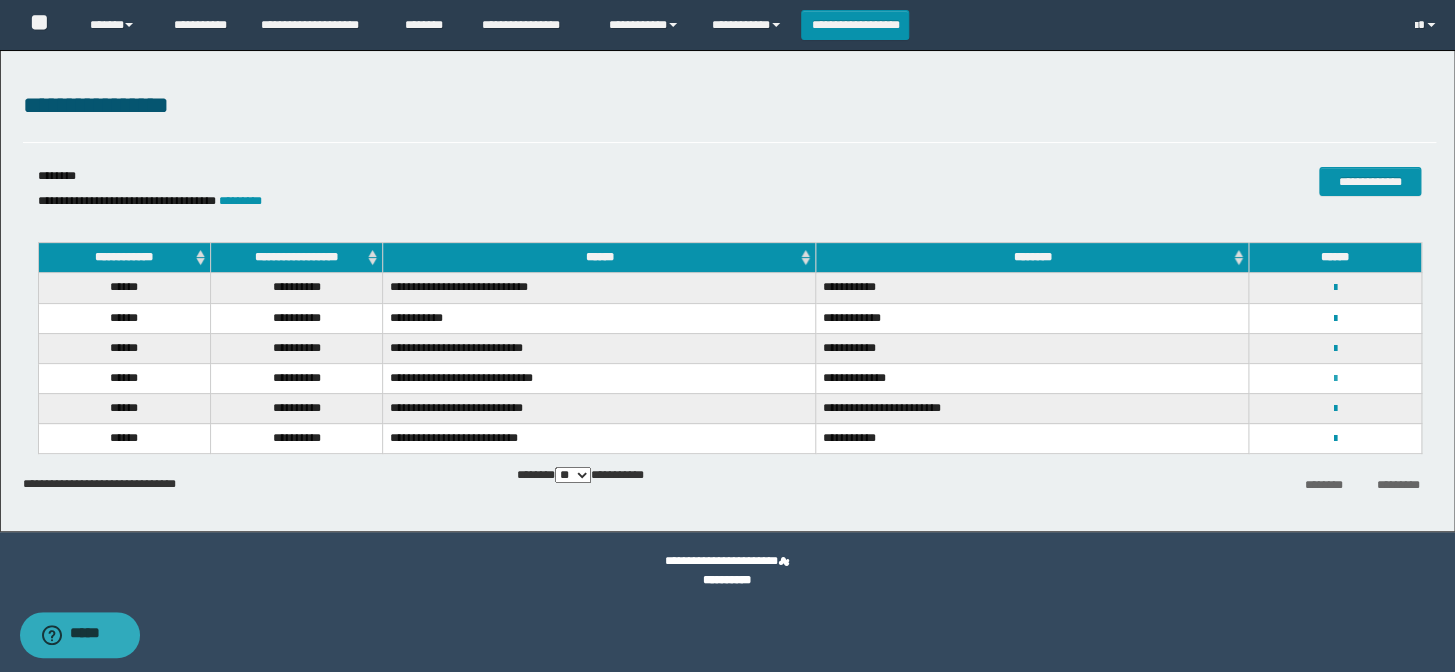 click at bounding box center (1335, 379) 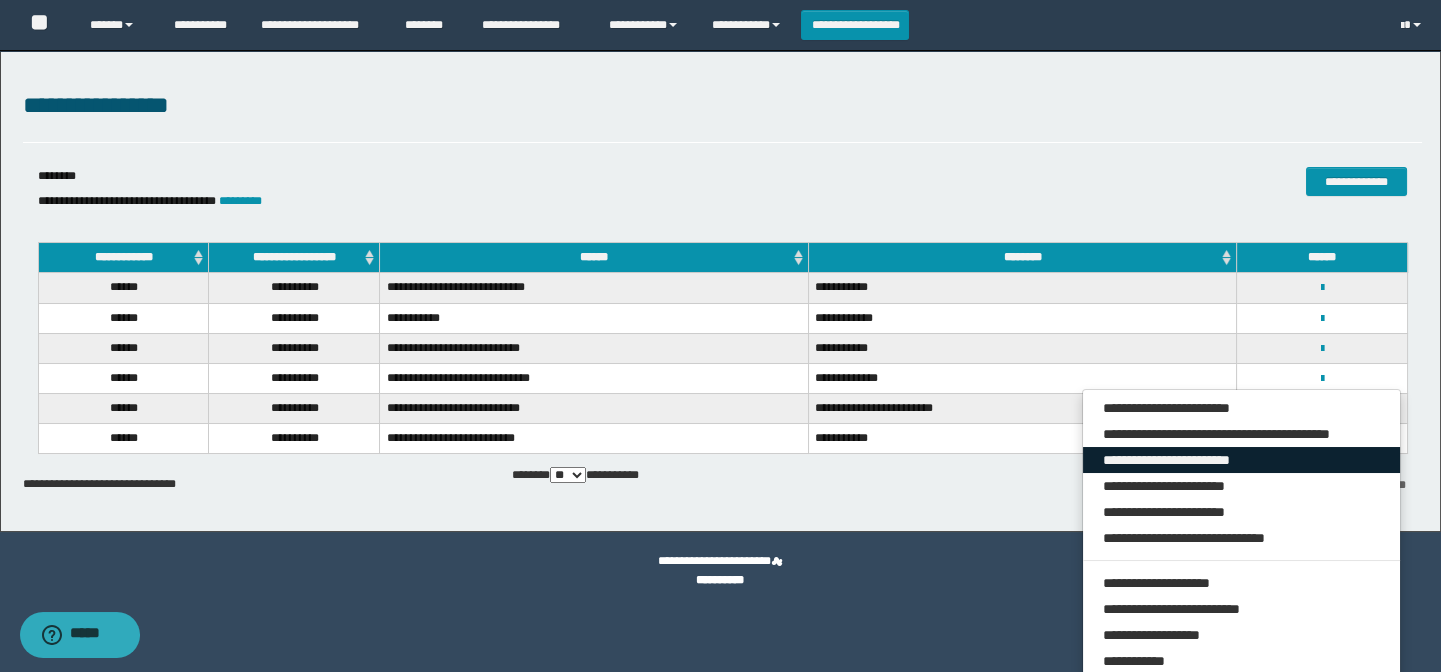 click on "**********" at bounding box center (1242, 460) 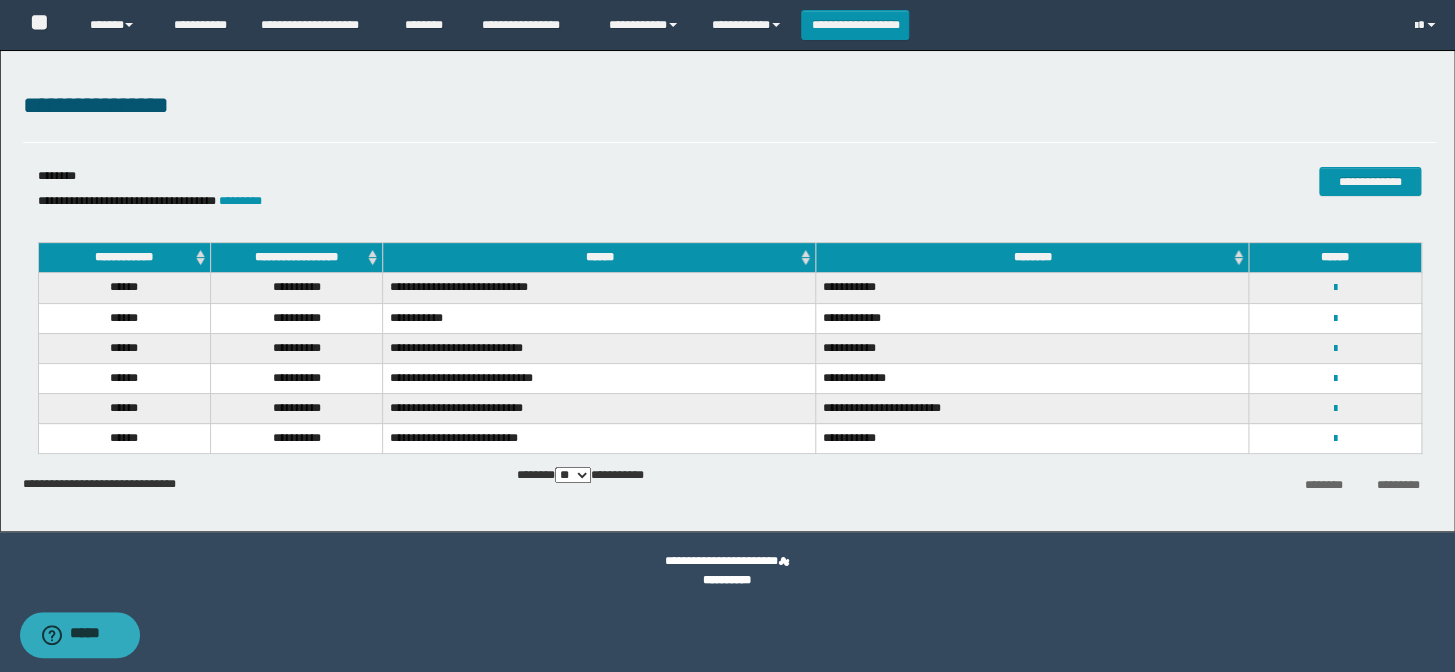 click on "**********" at bounding box center (1335, 378) 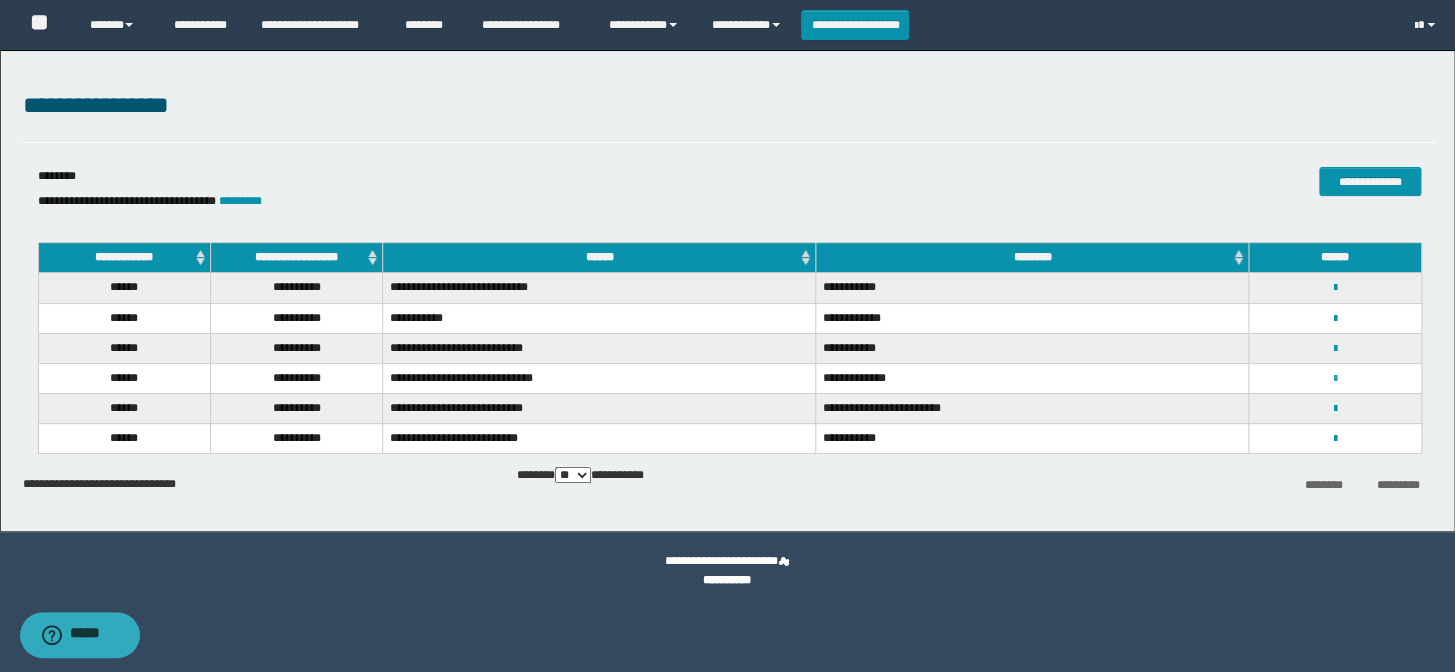 click at bounding box center [1335, 379] 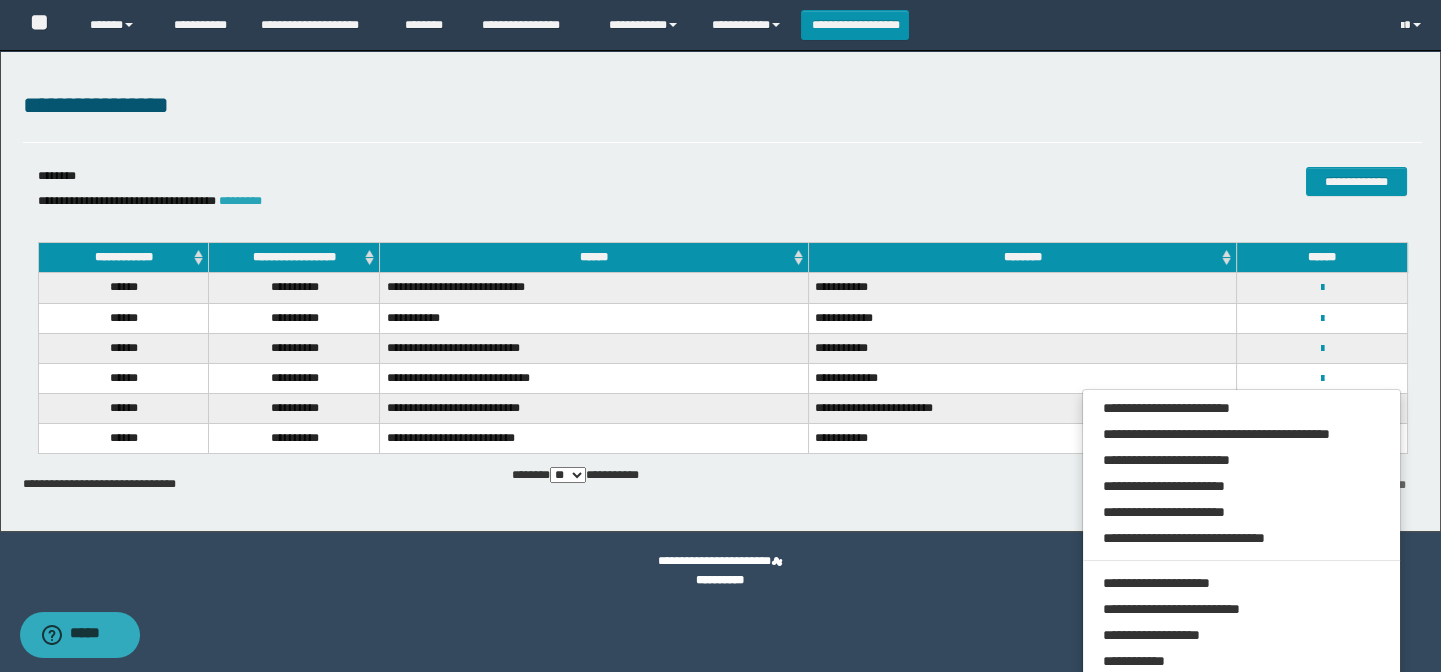click on "*********" at bounding box center [240, 201] 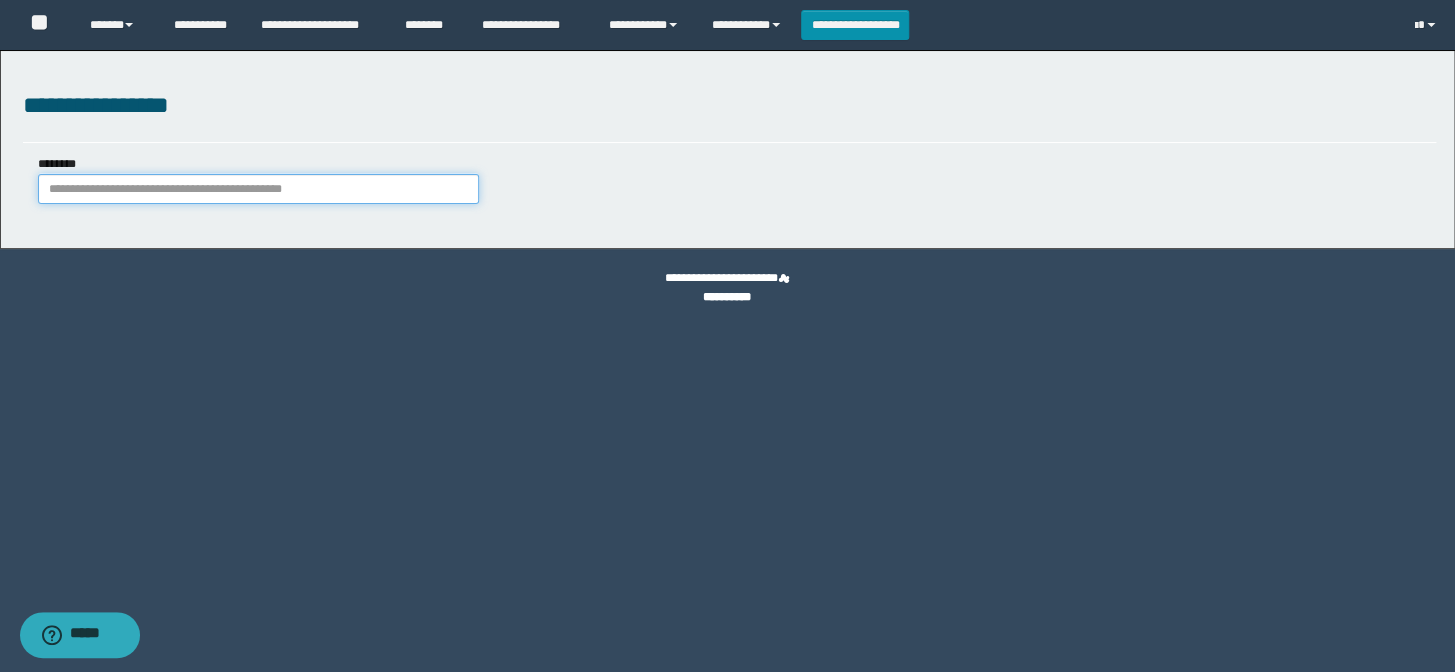 click on "********" at bounding box center [258, 189] 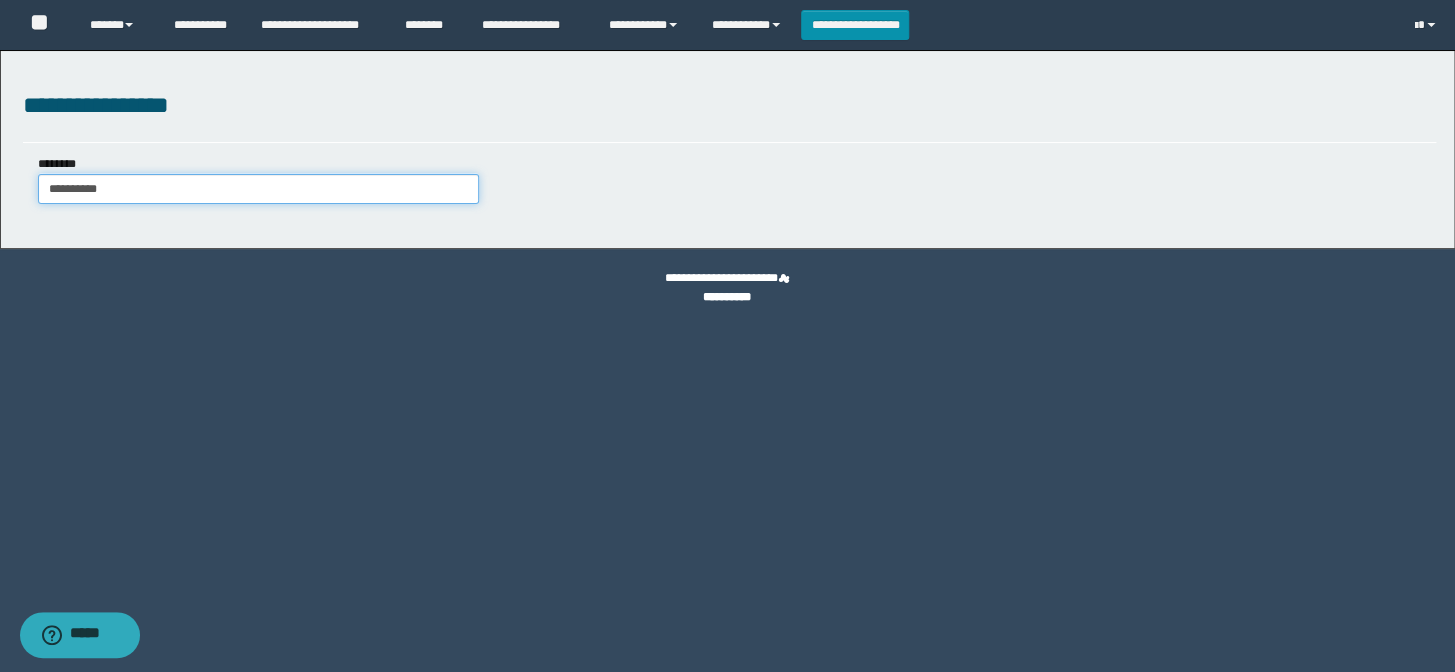 type on "**********" 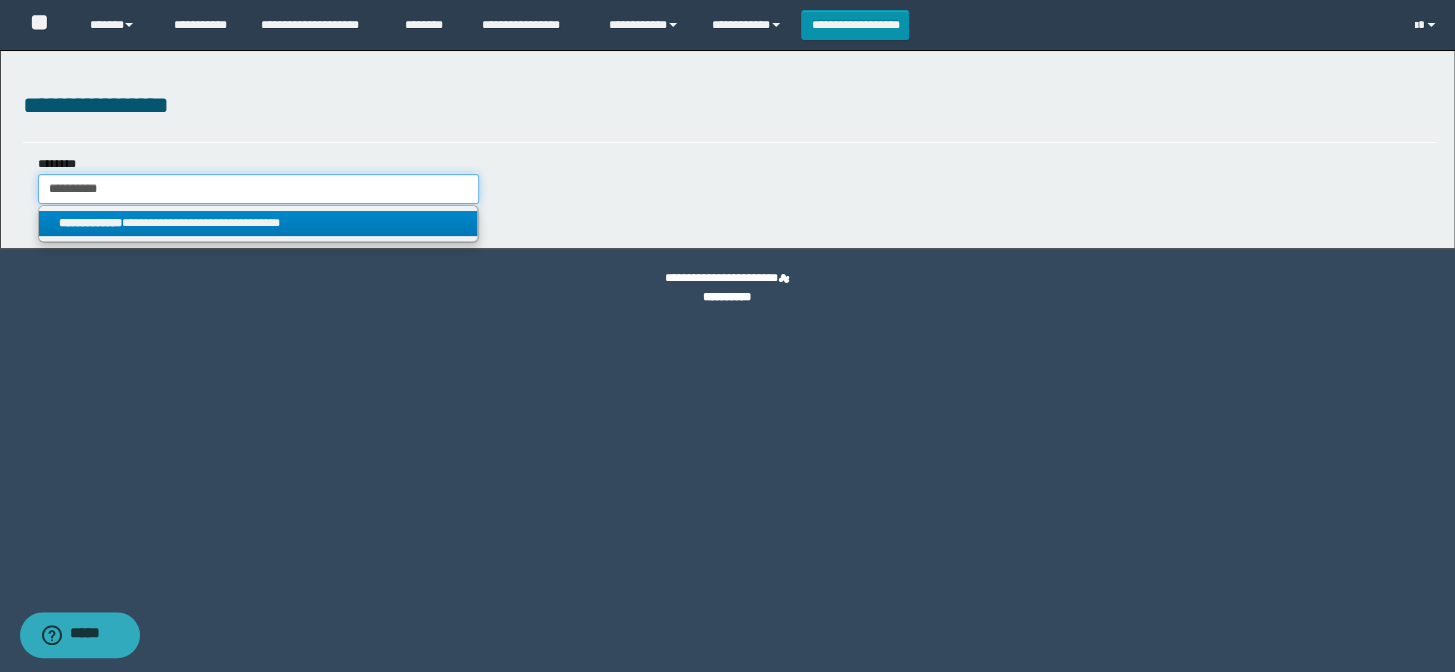type on "**********" 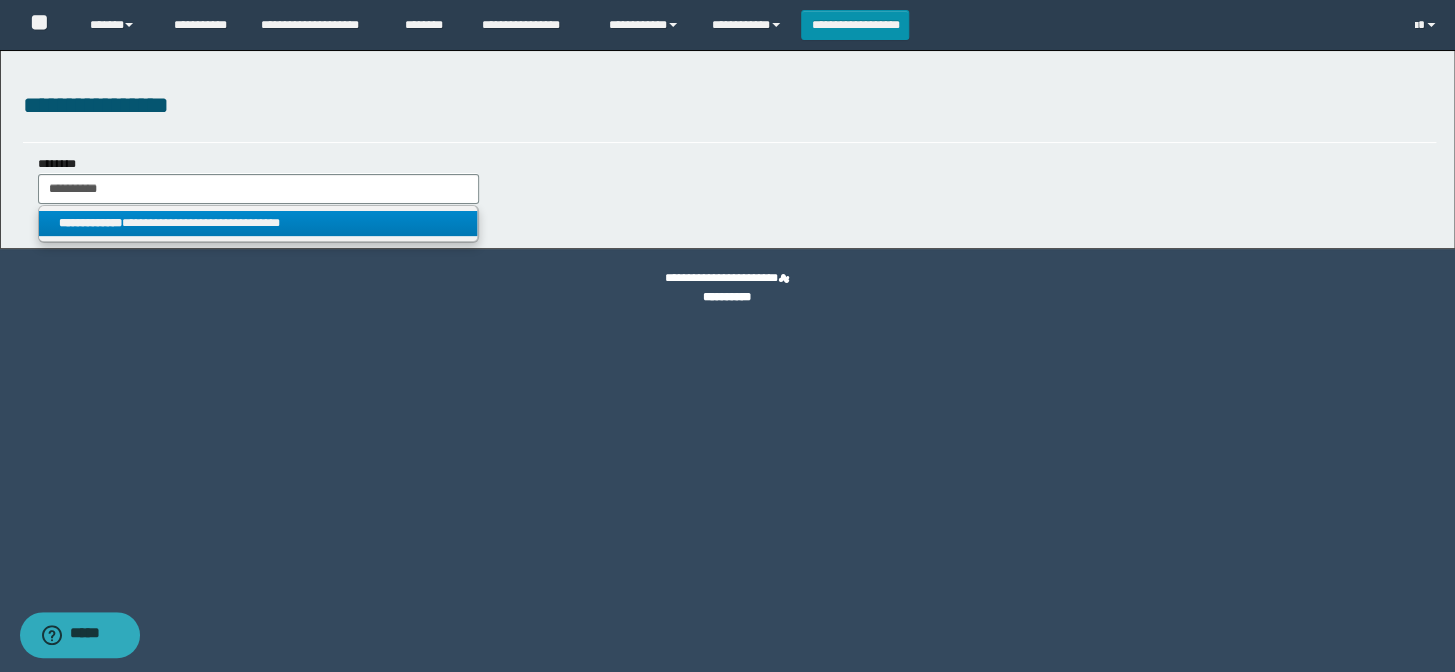 drag, startPoint x: 307, startPoint y: 217, endPoint x: 525, endPoint y: 286, distance: 228.65913 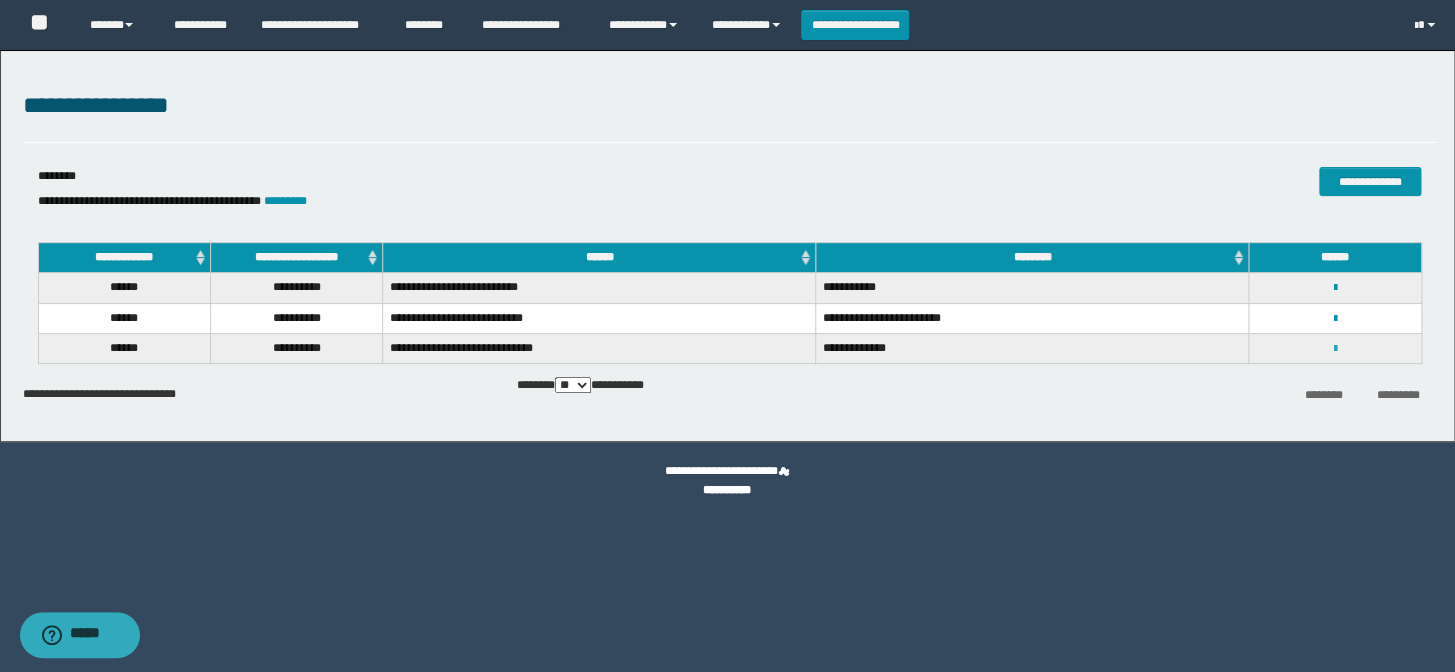 click at bounding box center [1335, 349] 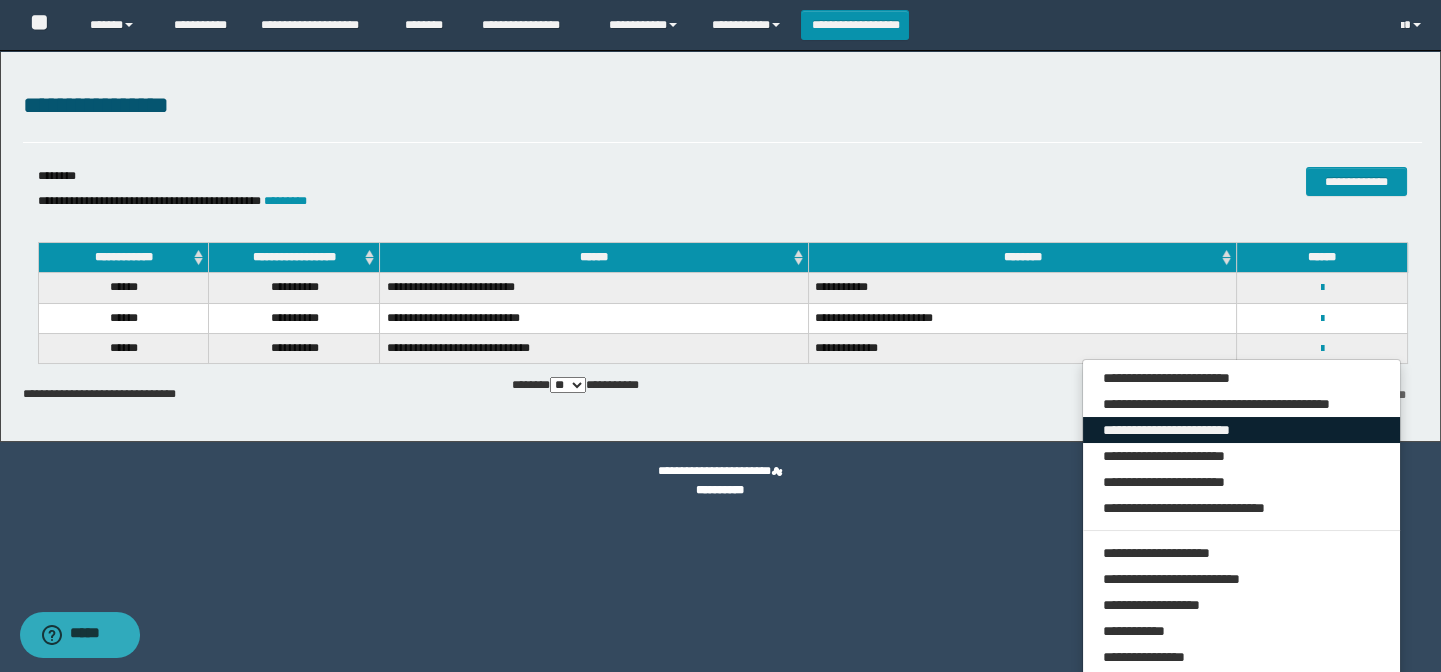 click on "**********" at bounding box center (1242, 430) 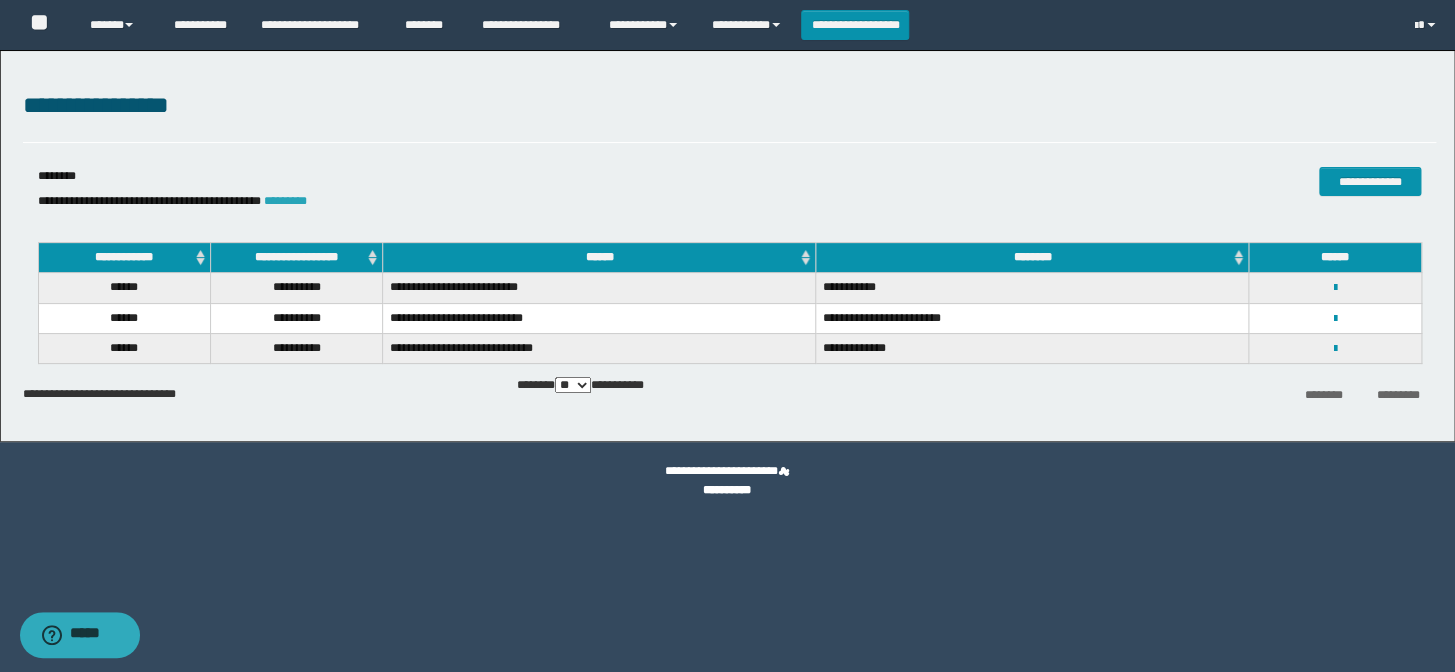 click on "*********" at bounding box center (285, 201) 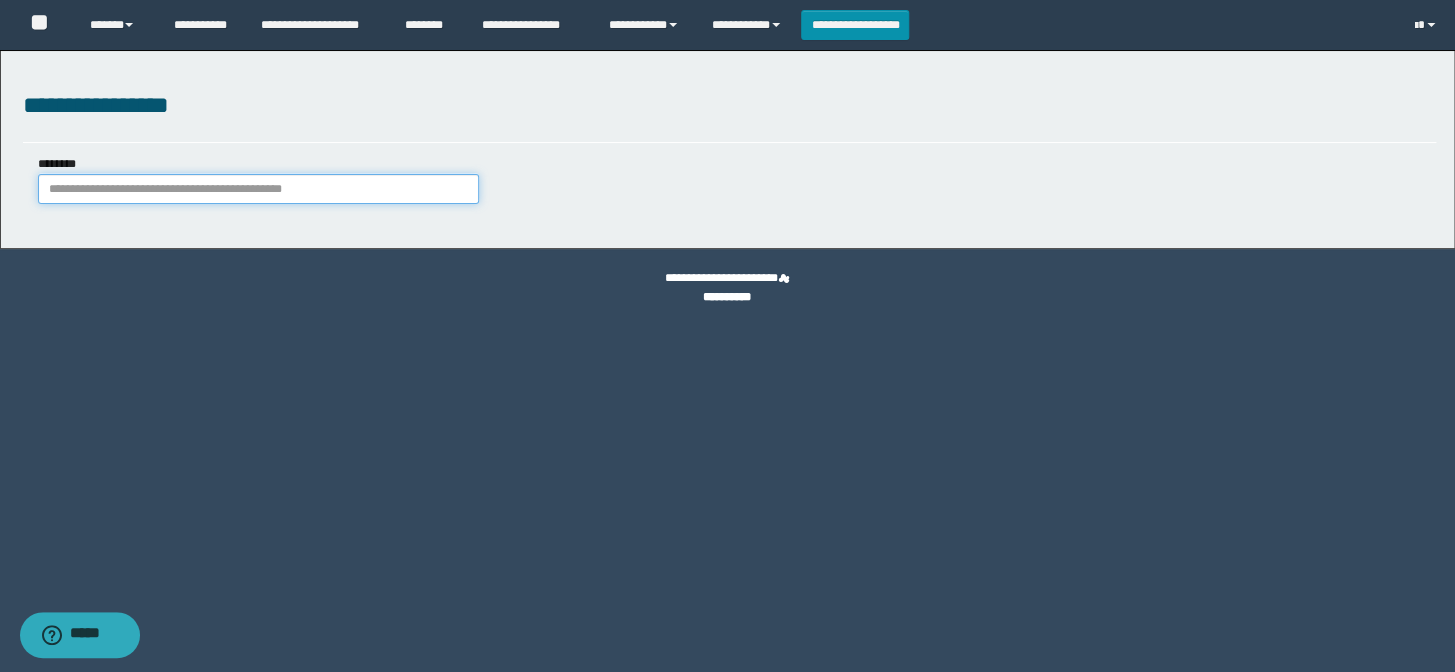 click on "********" at bounding box center (258, 189) 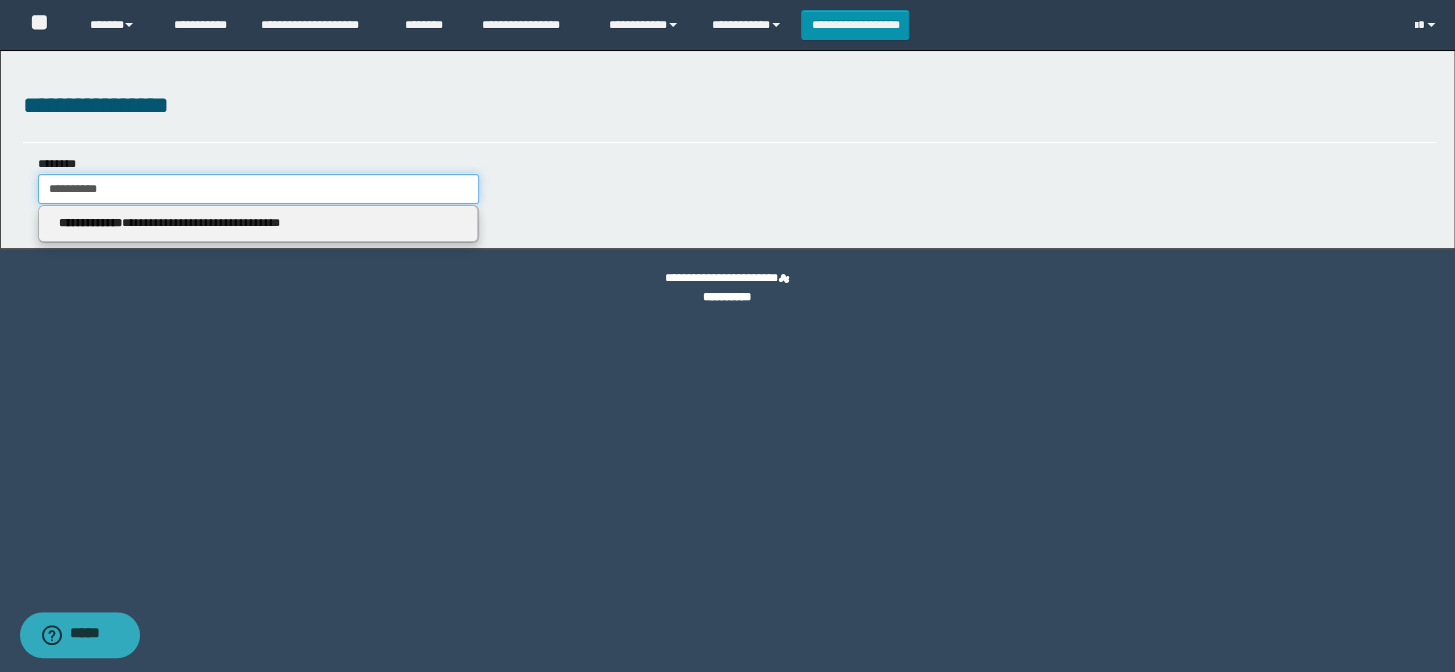 type on "**********" 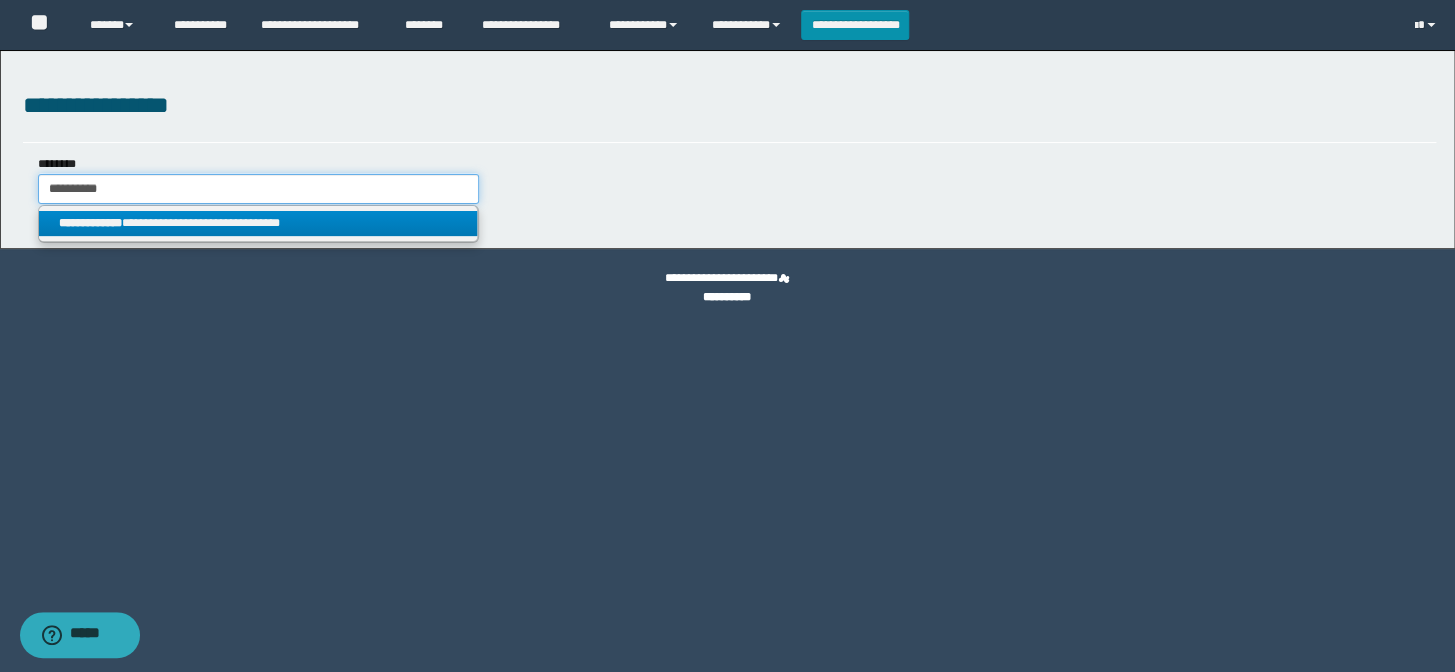 type on "**********" 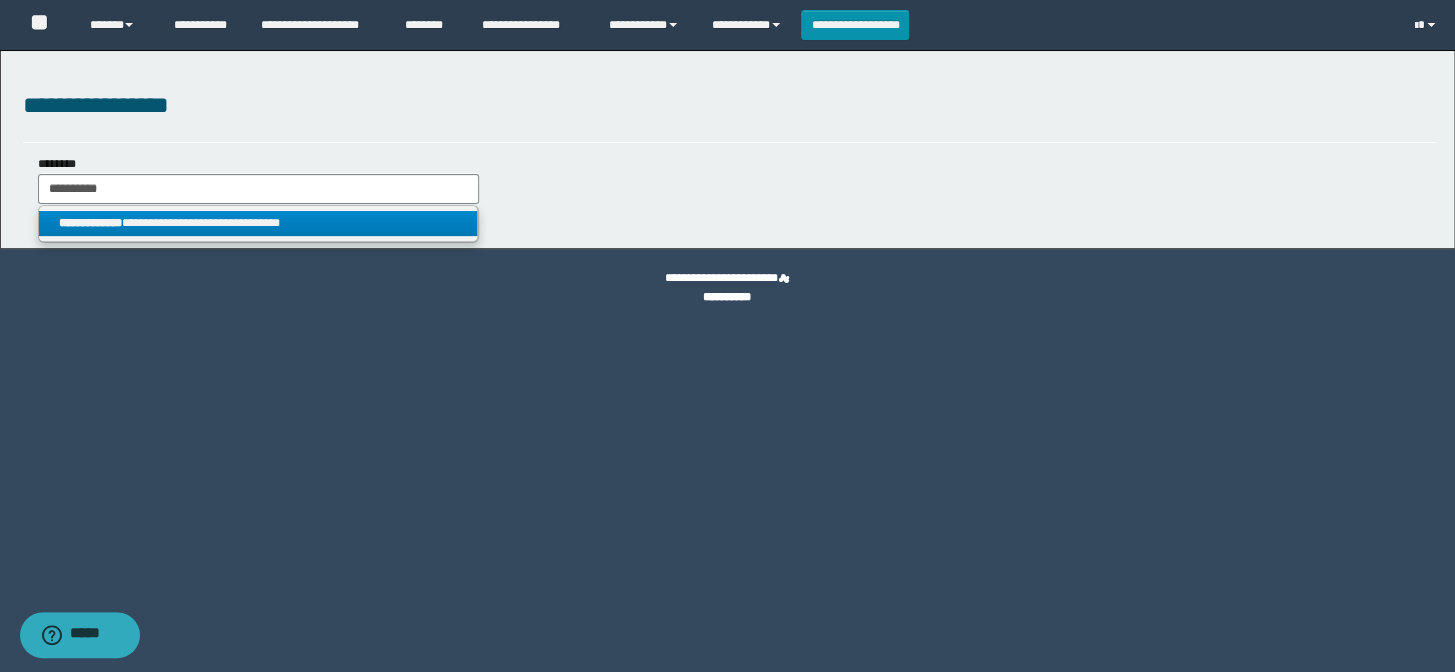 click on "**********" at bounding box center (258, 223) 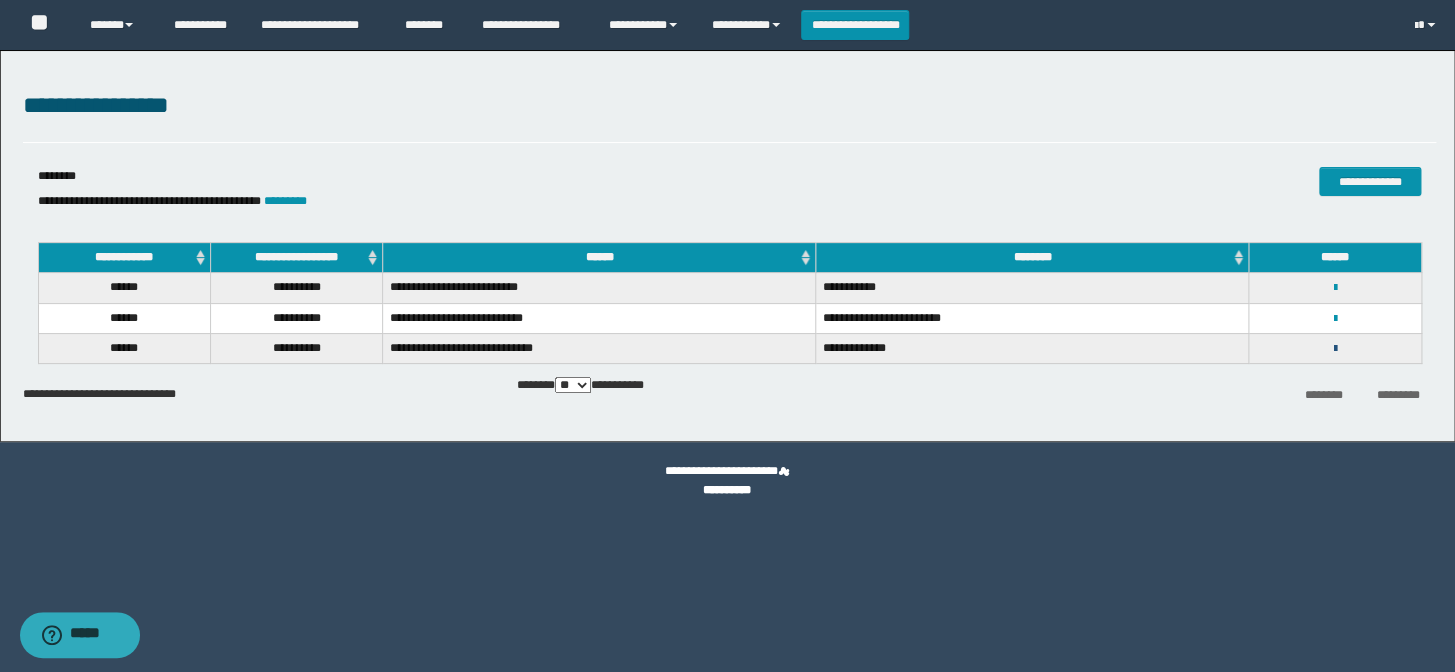 click at bounding box center [1335, 349] 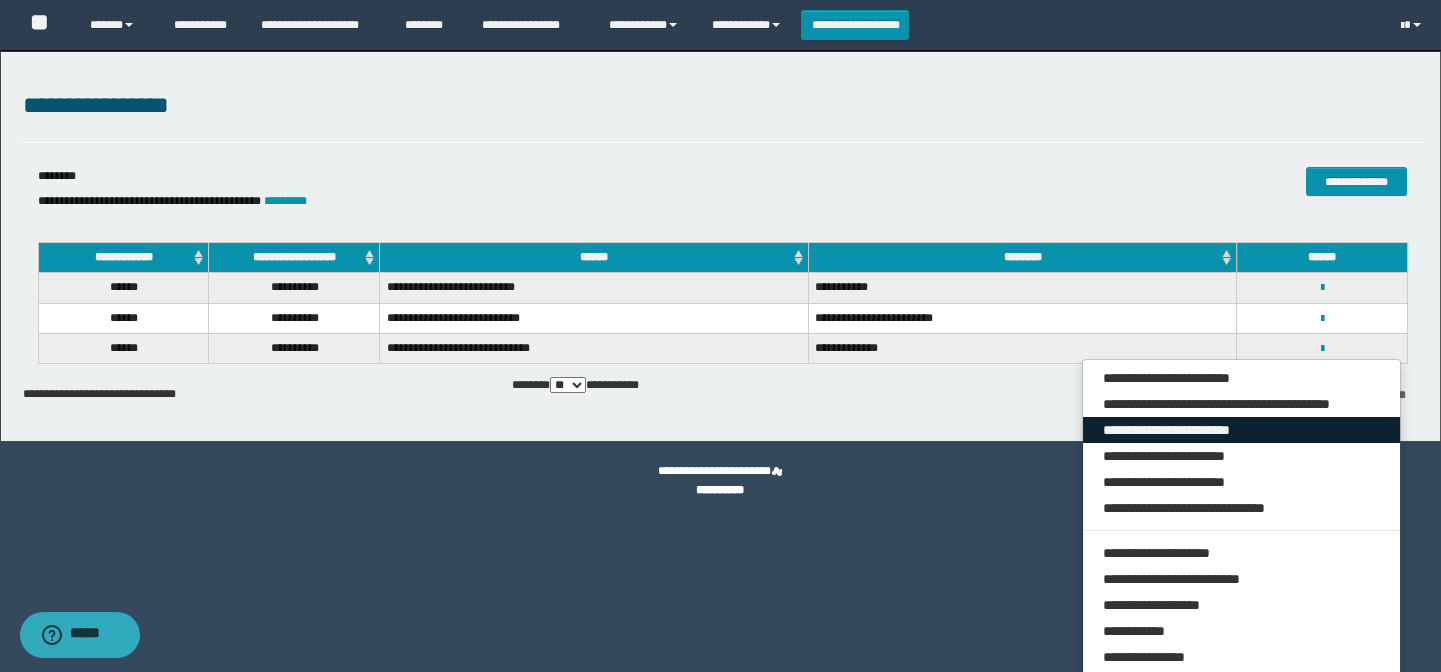 drag, startPoint x: 1228, startPoint y: 431, endPoint x: 1087, endPoint y: 138, distance: 325.1615 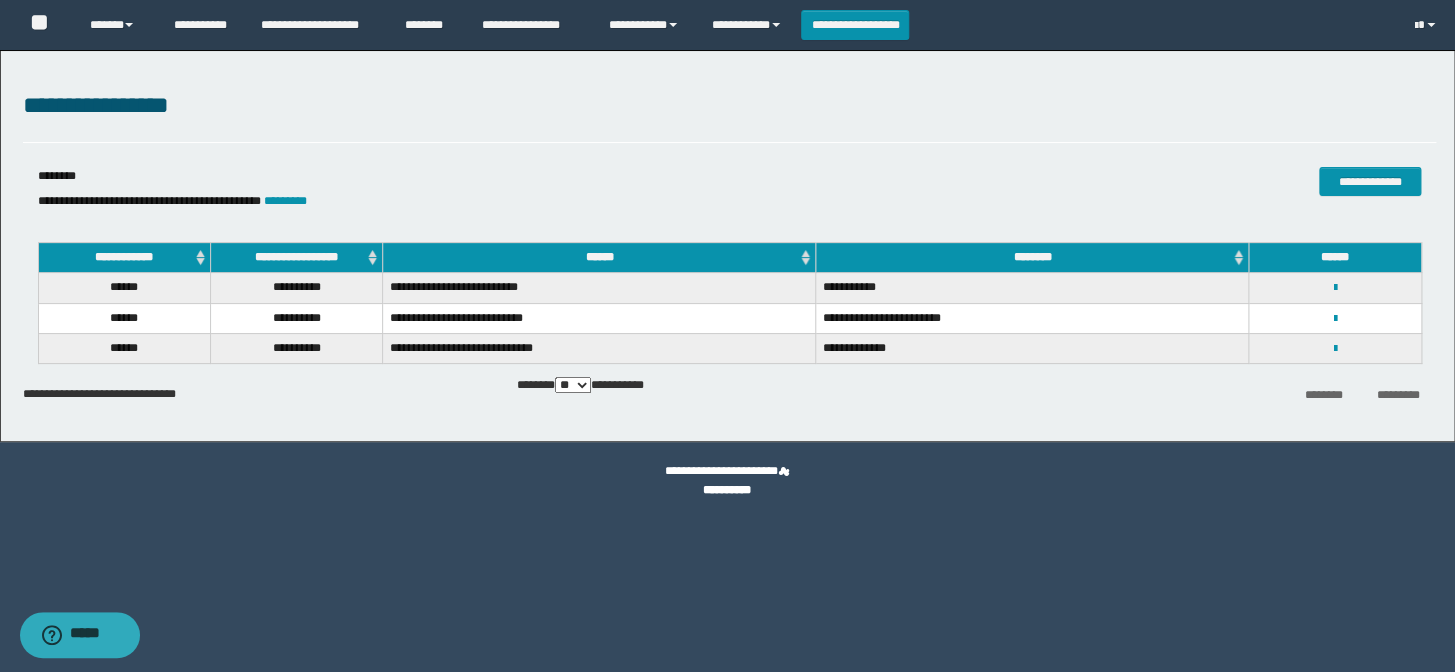 click on "**********" at bounding box center (494, 201) 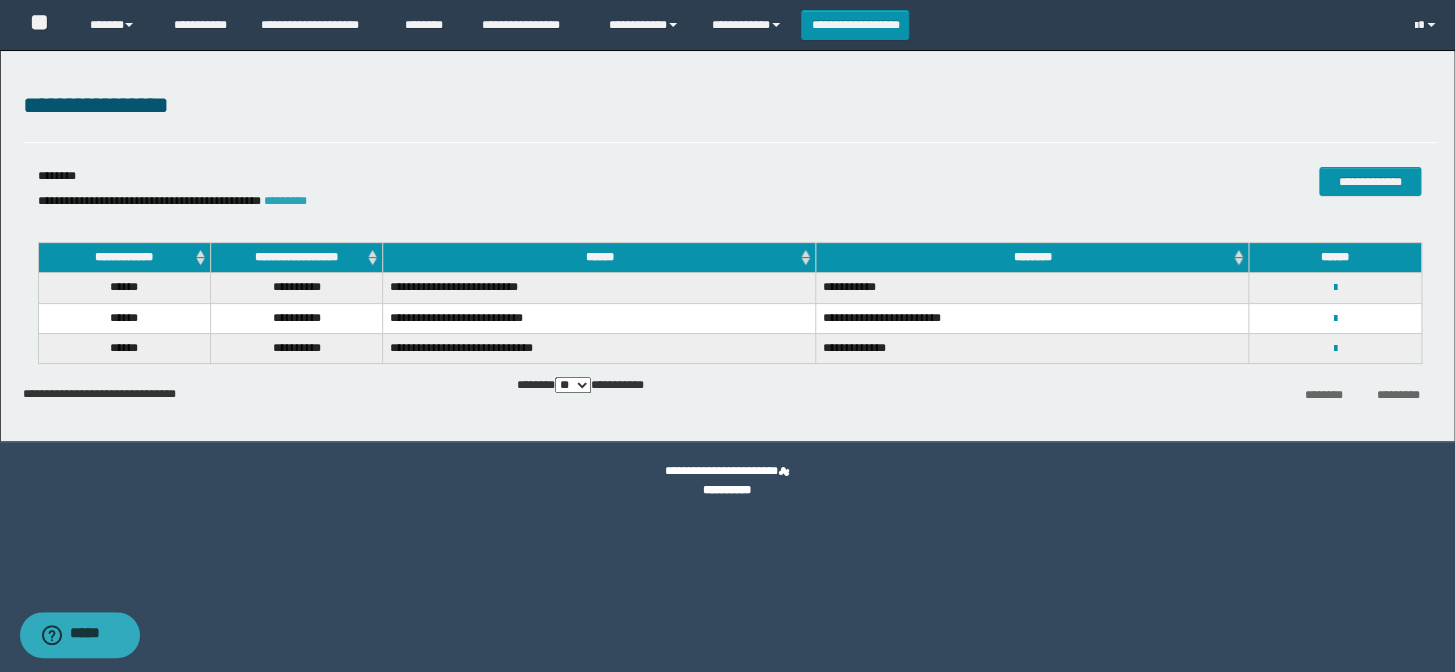 drag, startPoint x: 359, startPoint y: 211, endPoint x: 350, endPoint y: 203, distance: 12.0415945 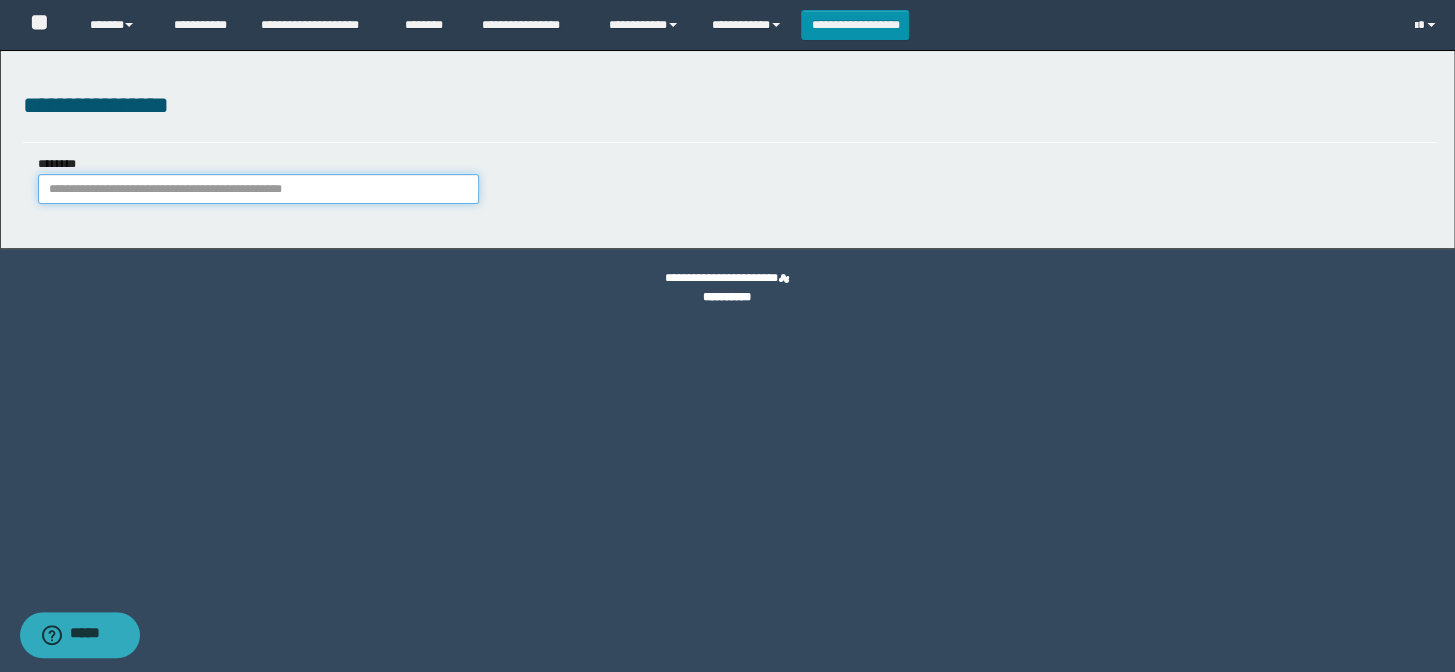 click on "********" at bounding box center [258, 189] 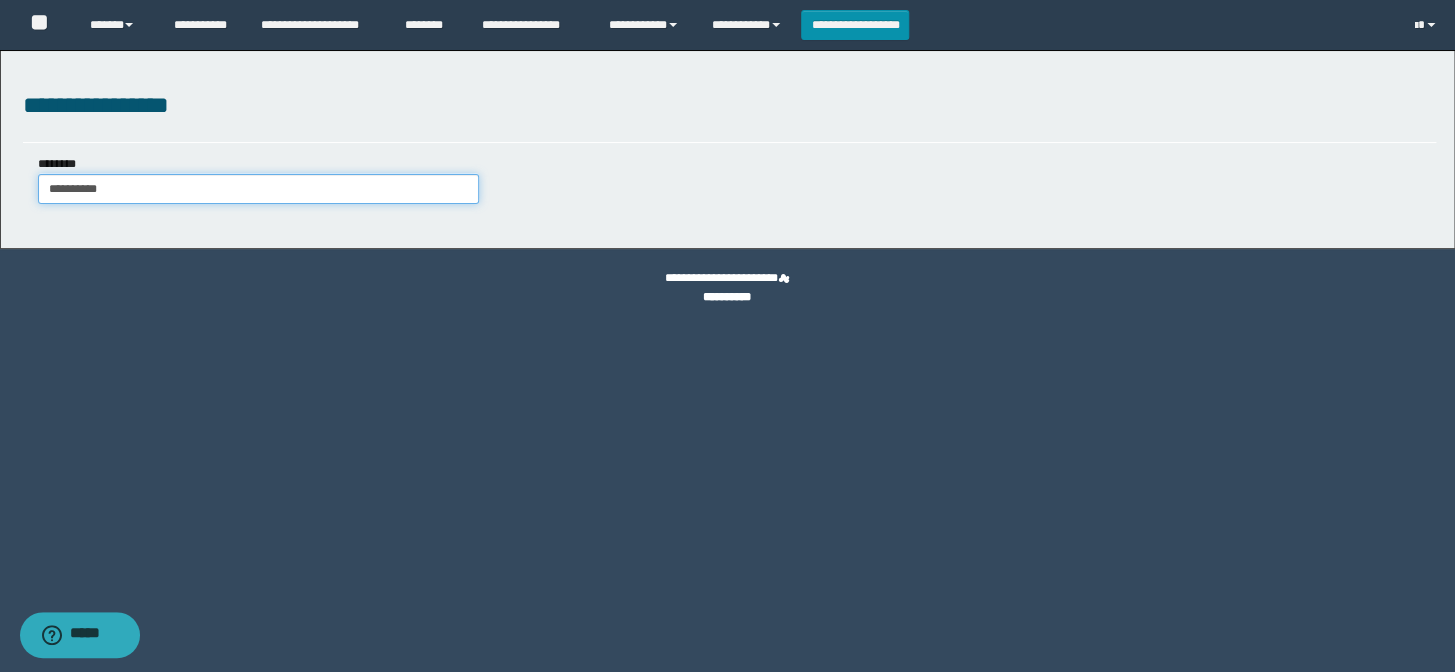 type on "**********" 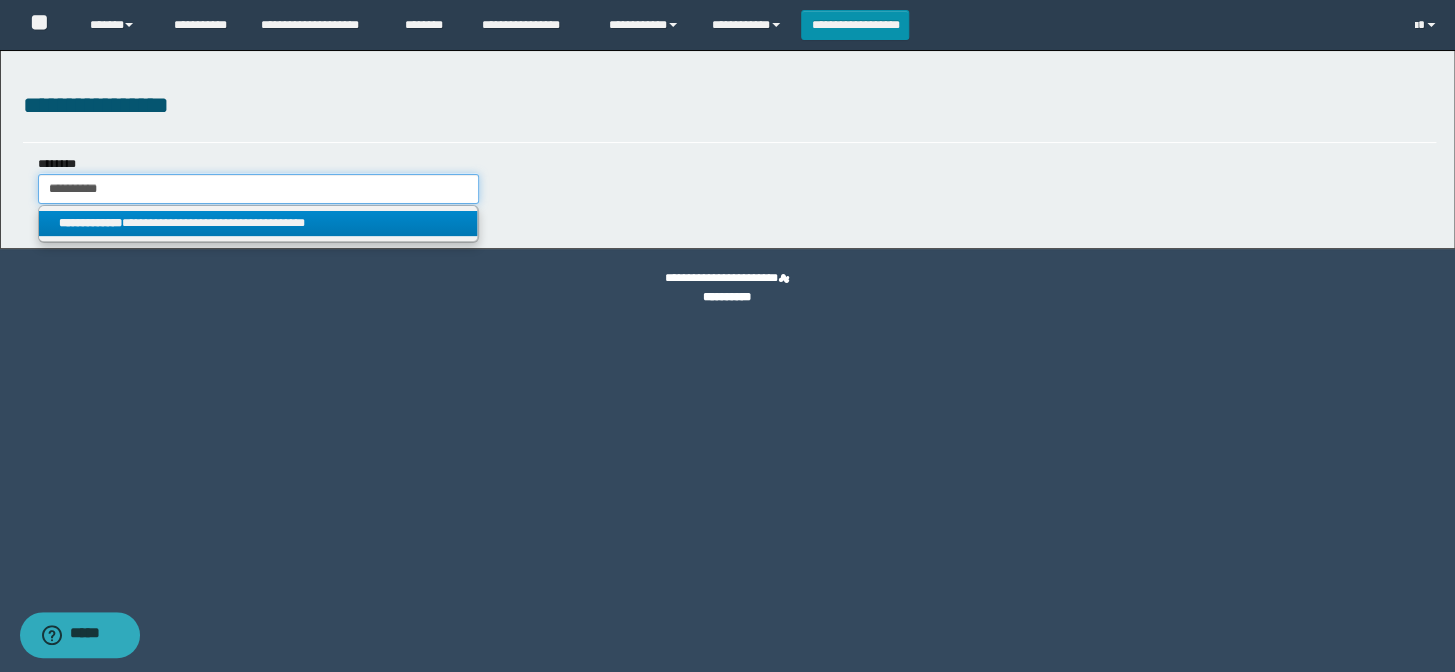 type on "**********" 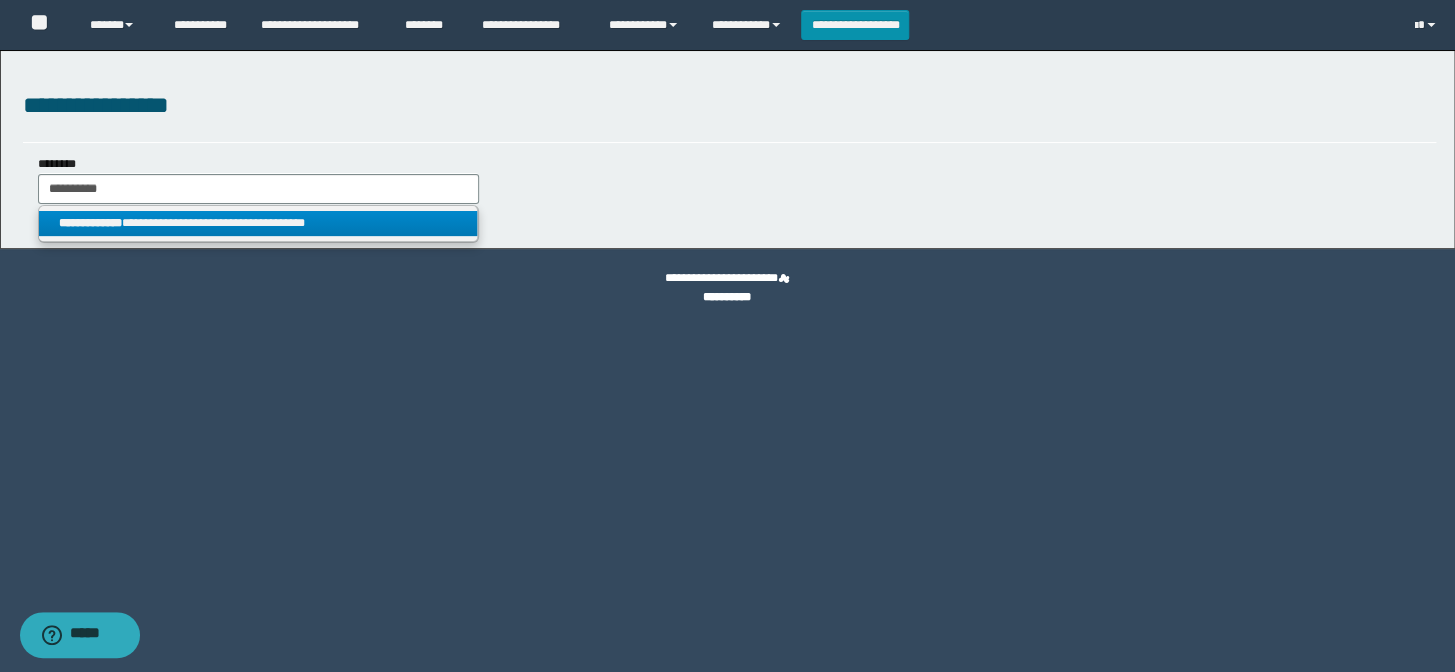 click on "**********" at bounding box center [258, 223] 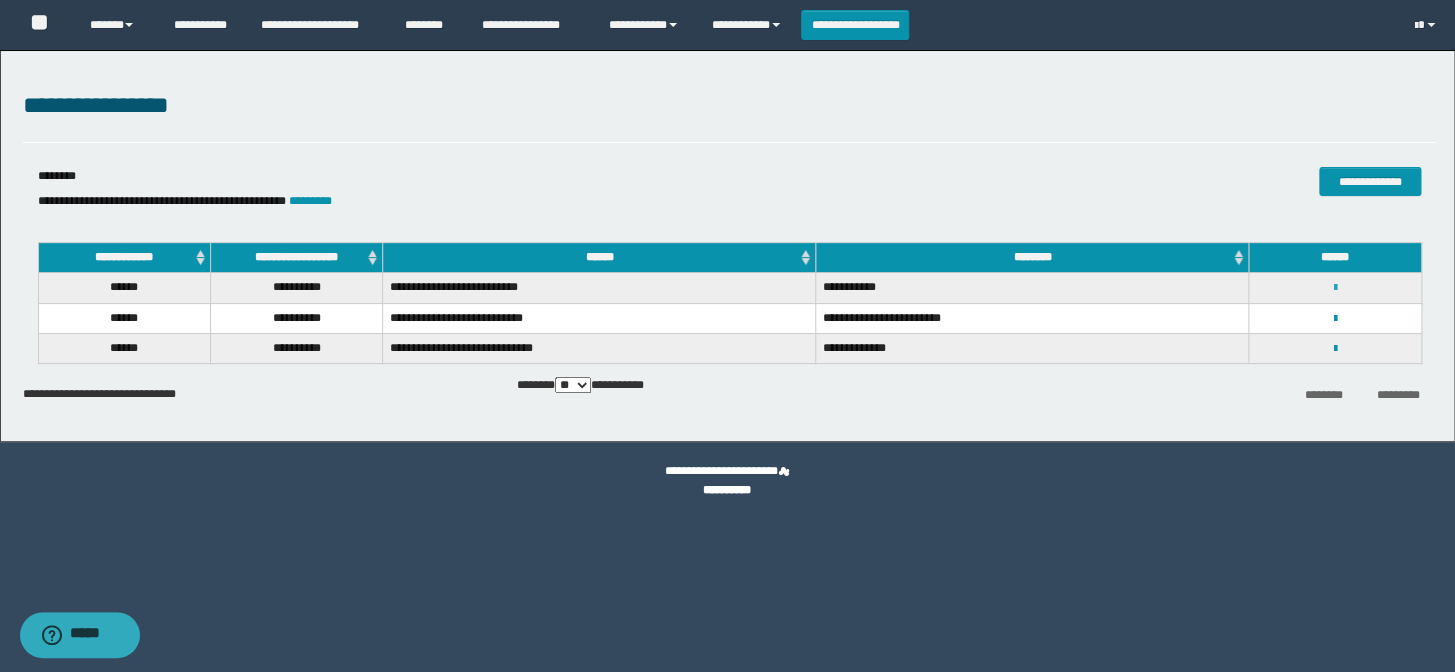 click at bounding box center [1335, 288] 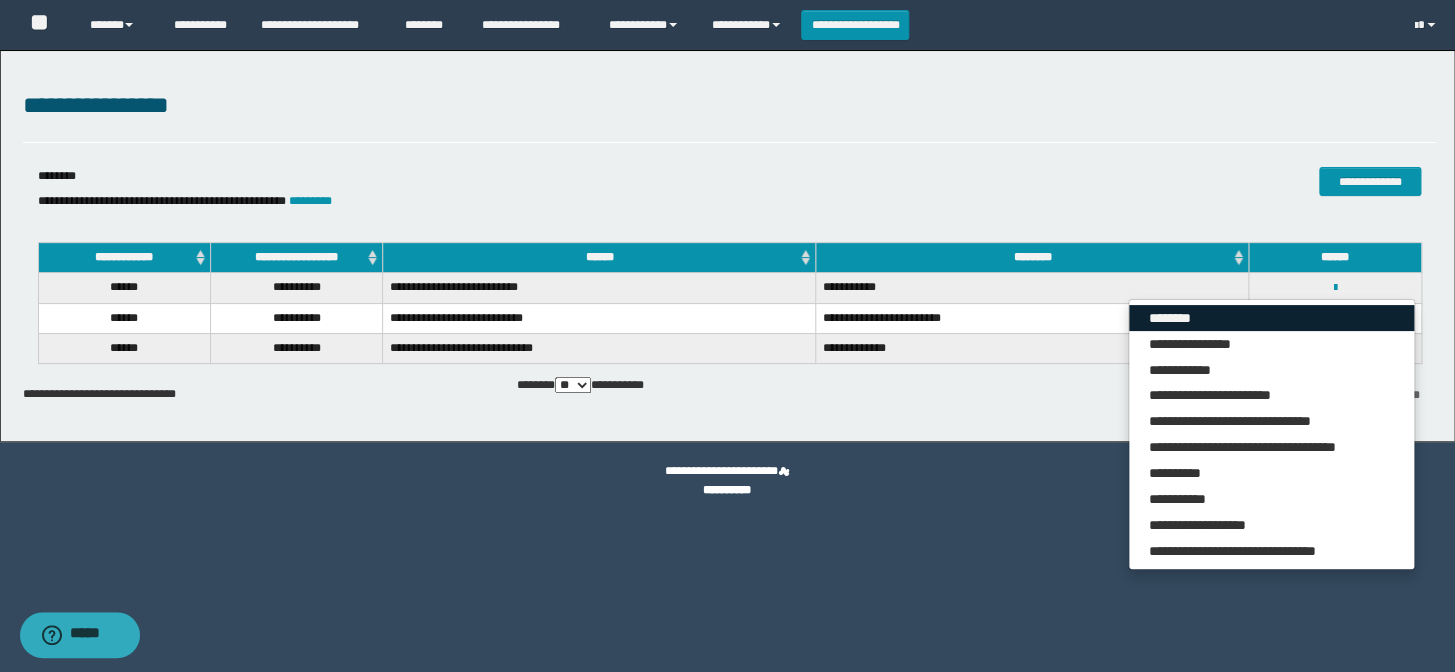 click on "********" at bounding box center [1271, 318] 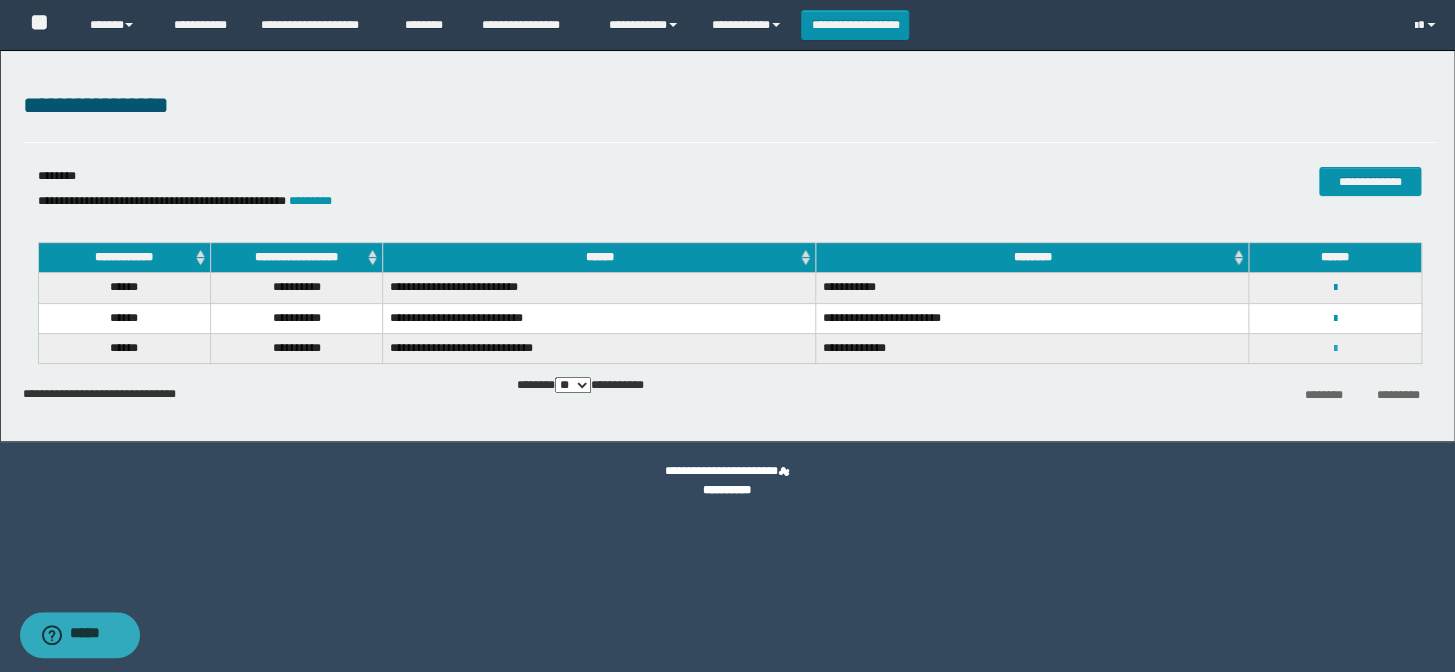 click at bounding box center (1335, 349) 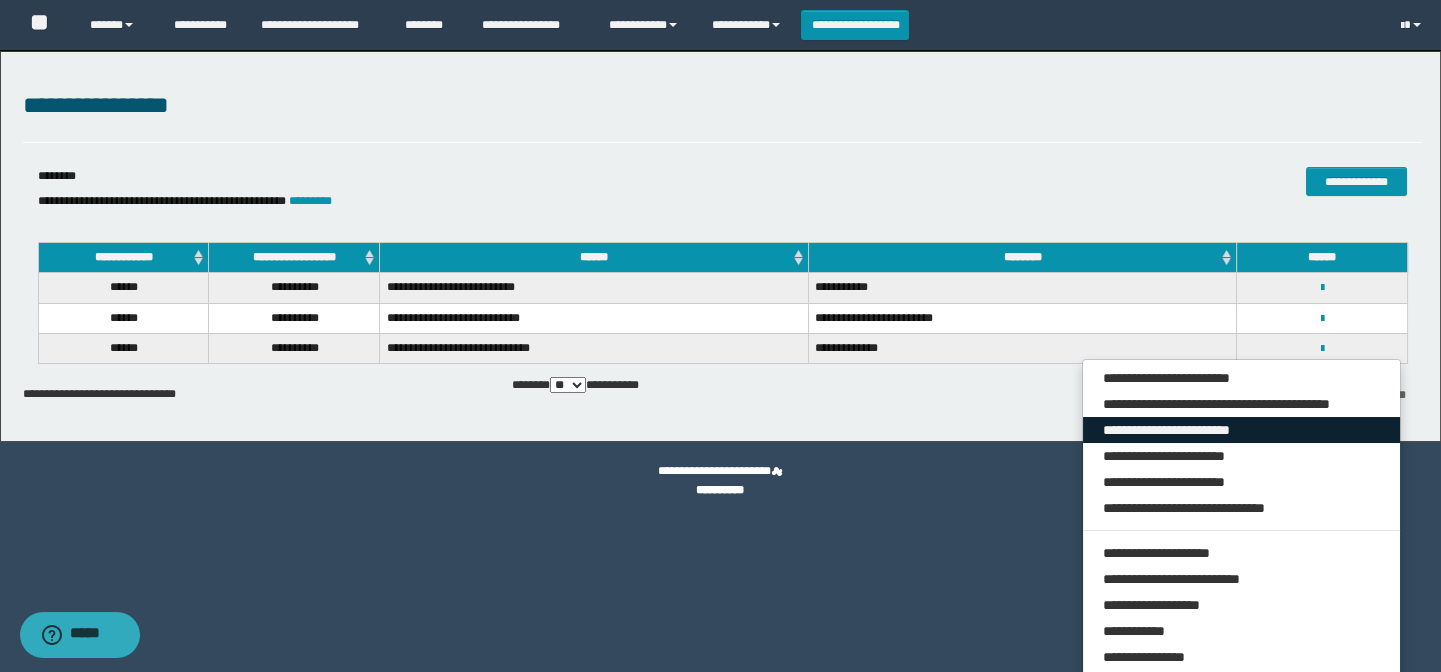 drag, startPoint x: 1242, startPoint y: 425, endPoint x: 1160, endPoint y: 405, distance: 84.40379 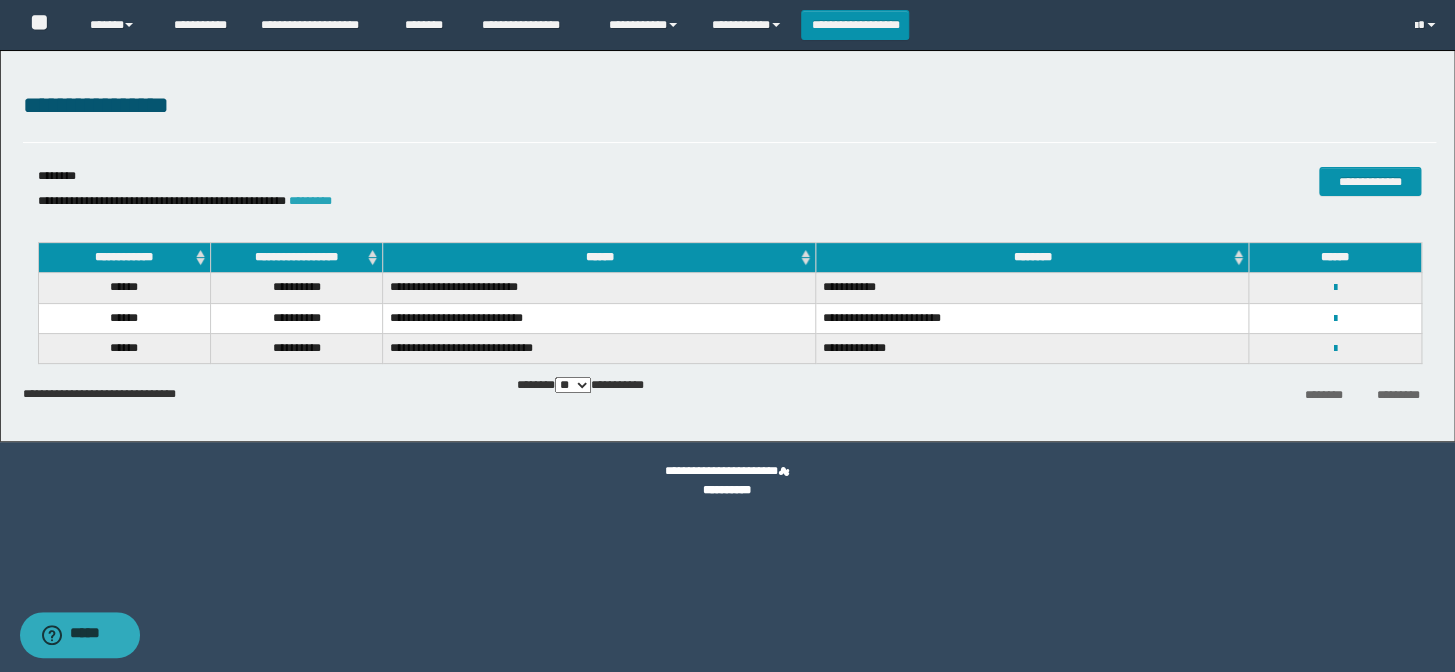 click on "*********" at bounding box center (310, 201) 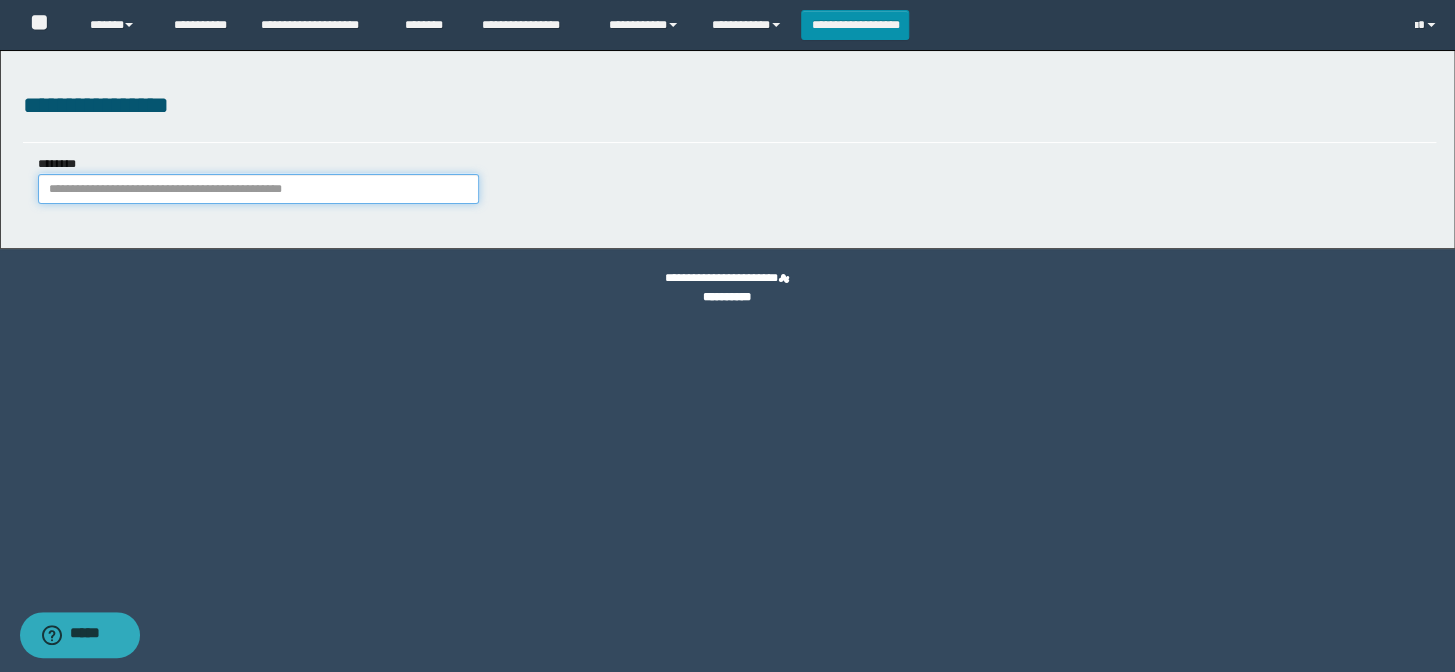 click on "********" at bounding box center [258, 189] 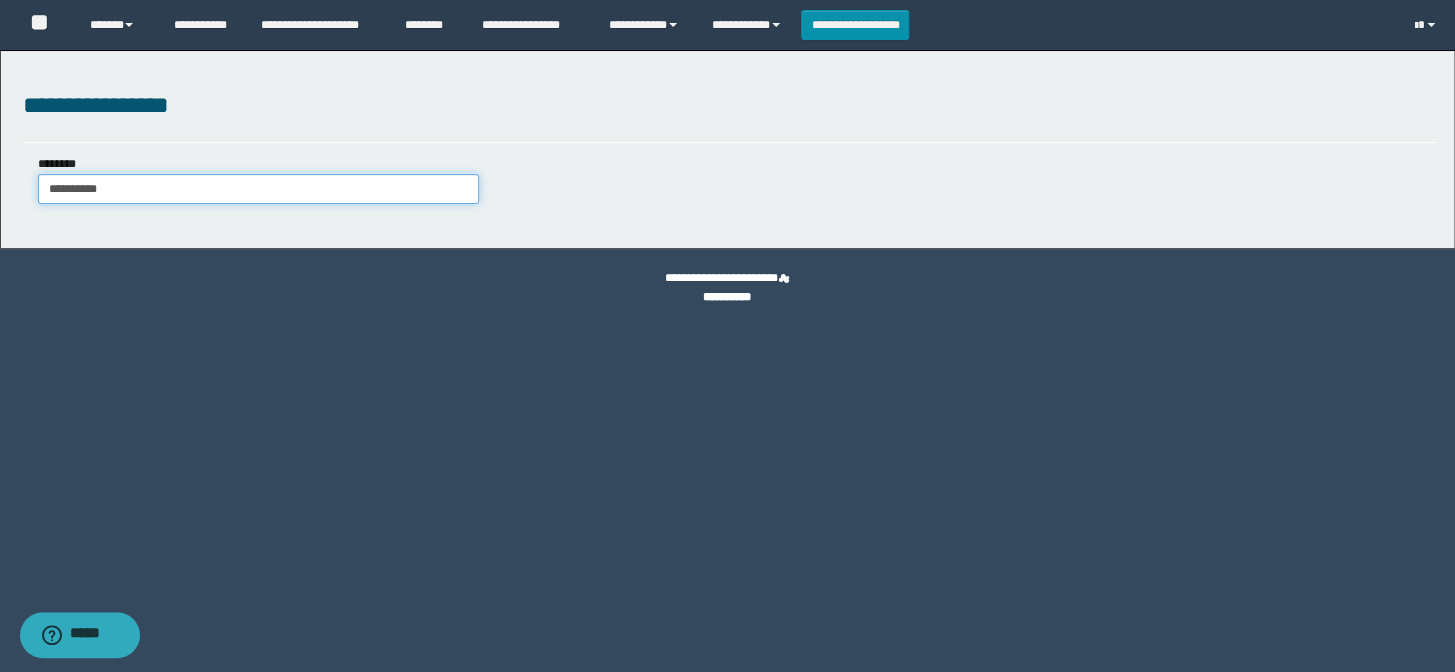 click on "**********" at bounding box center [258, 189] 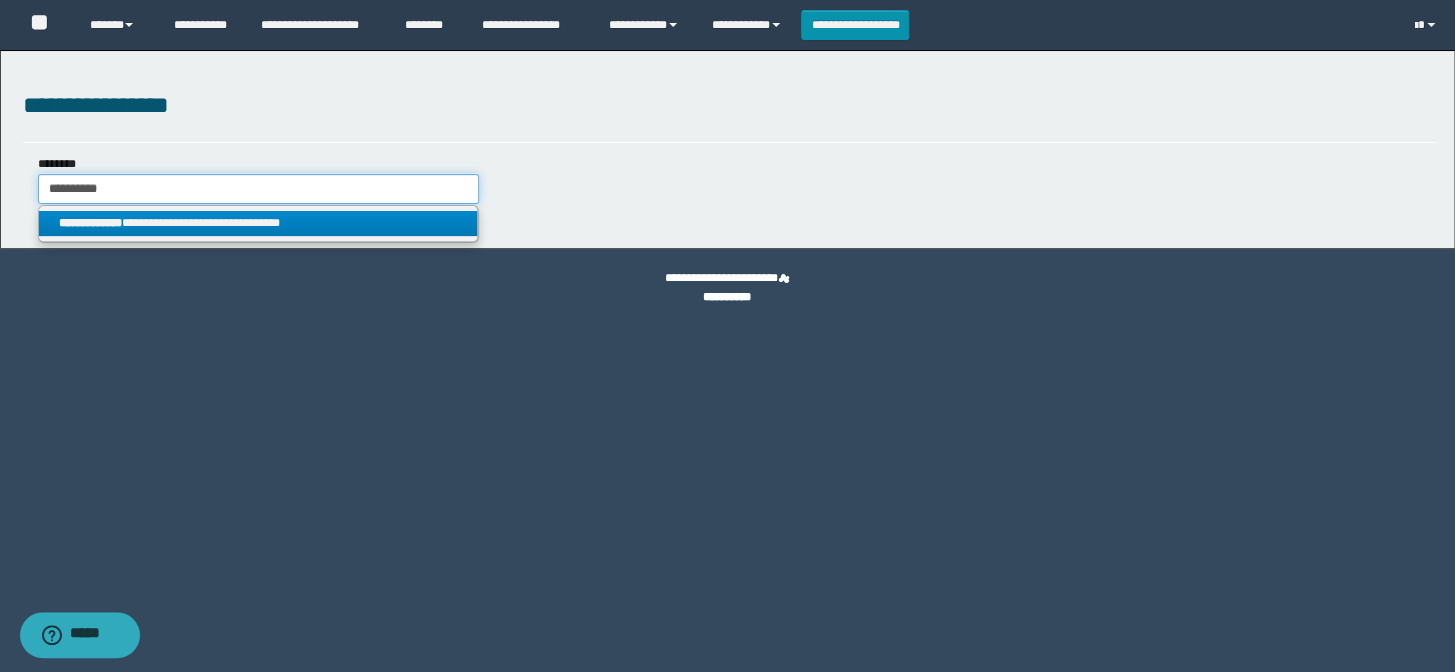 type on "**********" 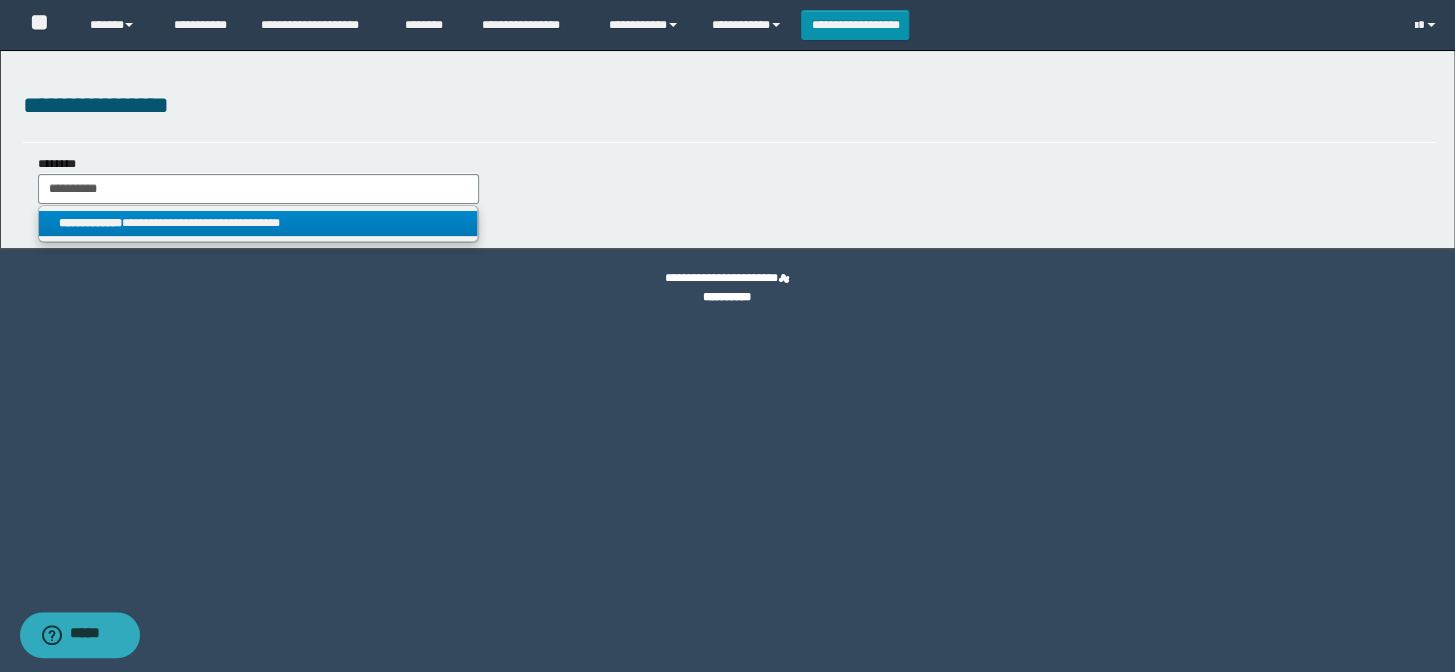 click on "**********" at bounding box center [258, 223] 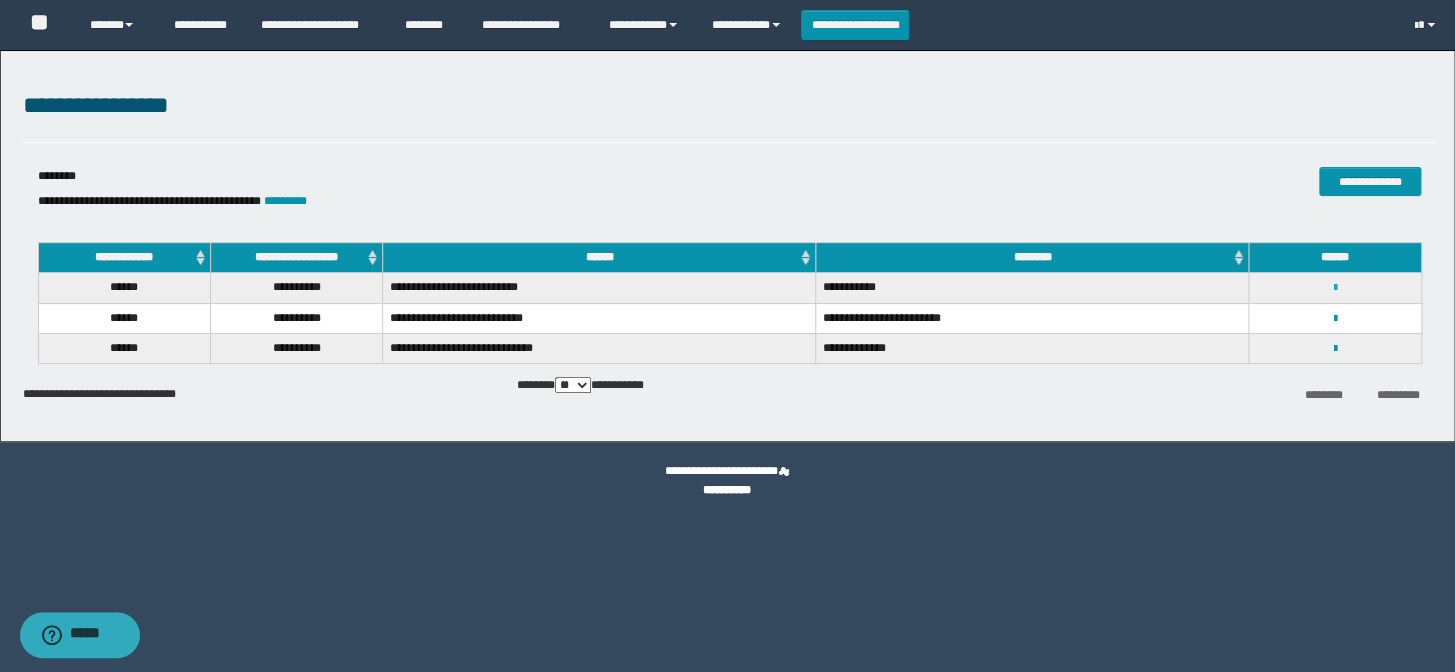 click at bounding box center [1335, 288] 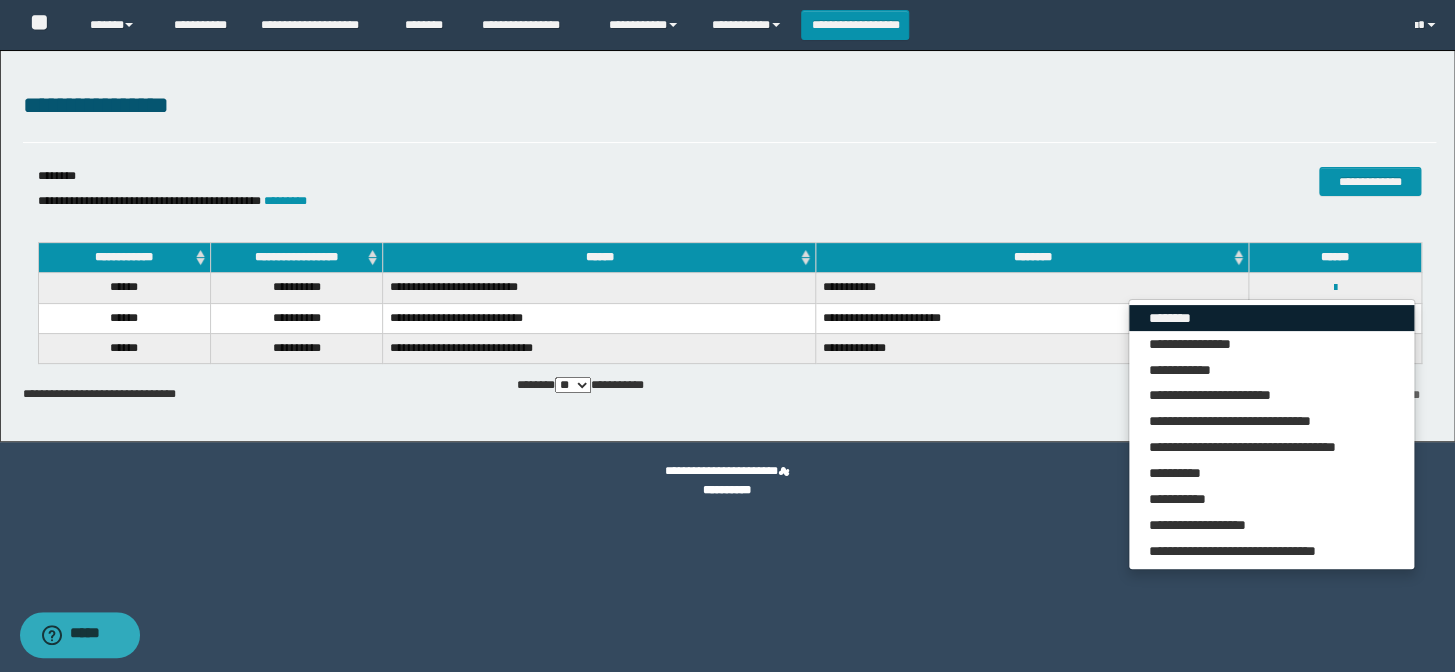 click on "********" at bounding box center [1271, 318] 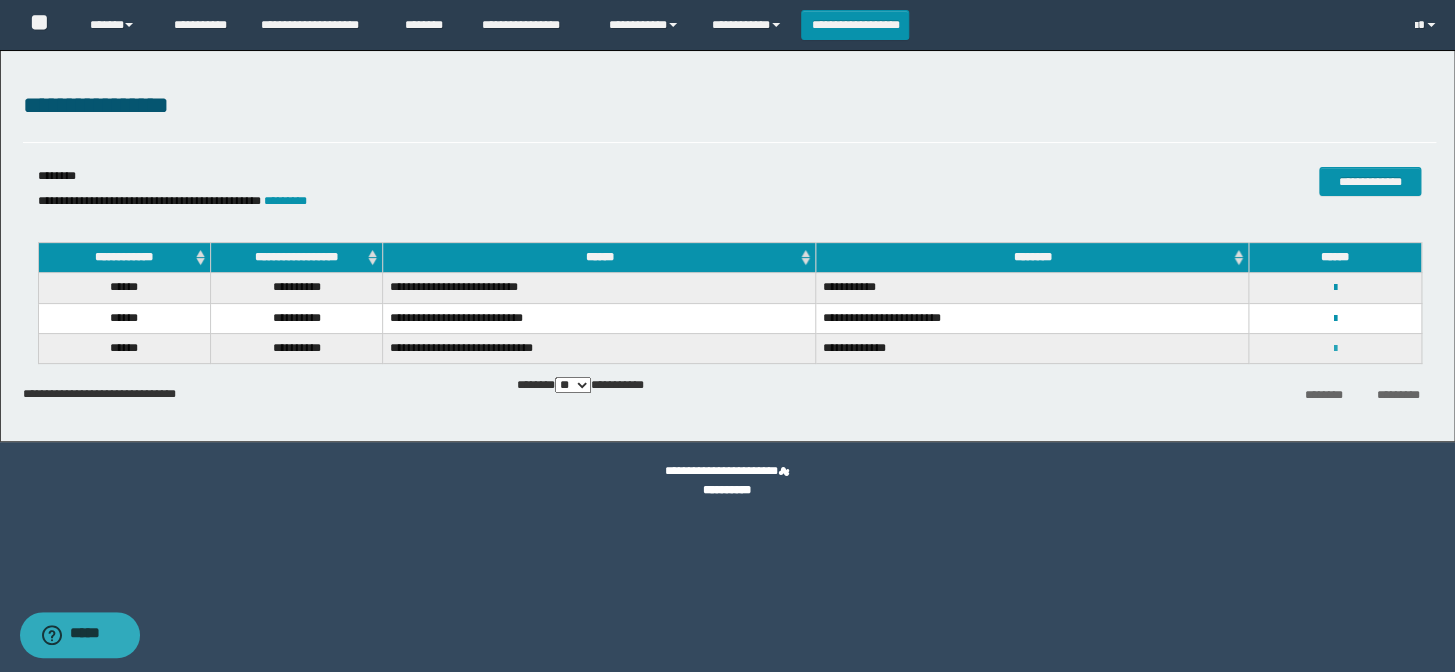click at bounding box center [1335, 349] 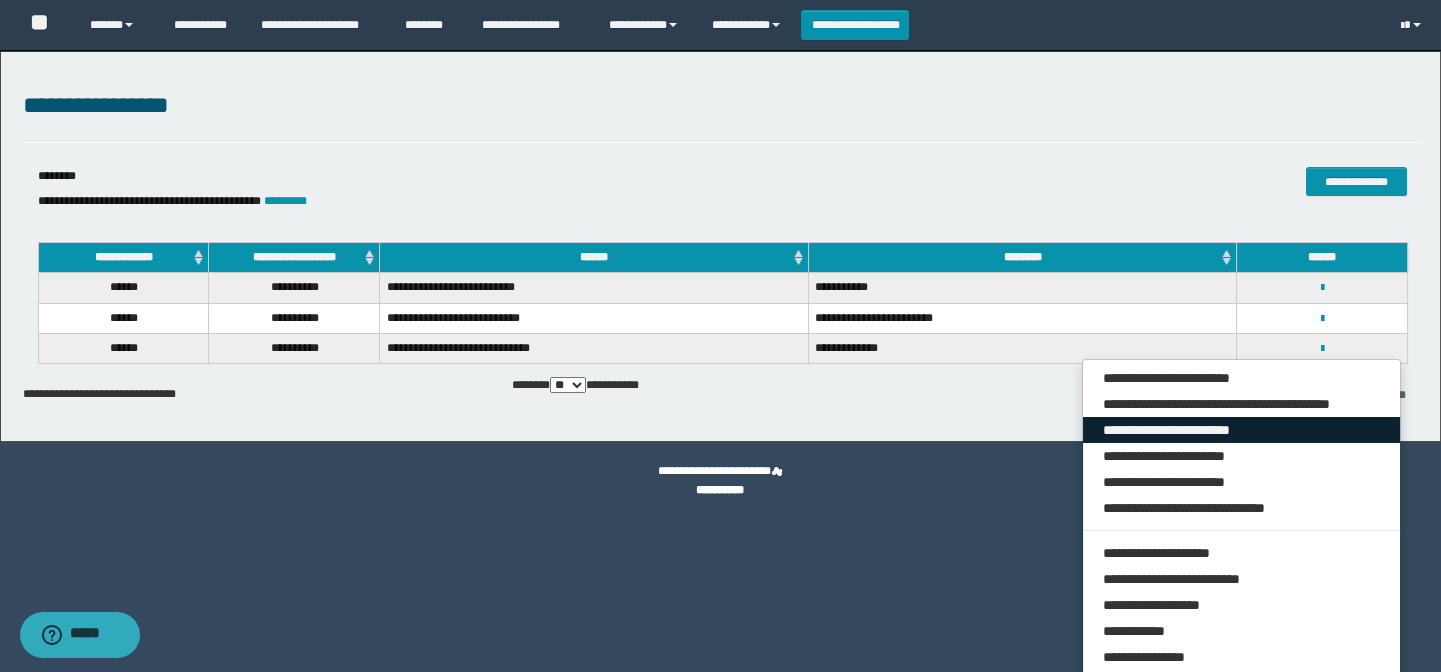 click on "**********" at bounding box center (1242, 430) 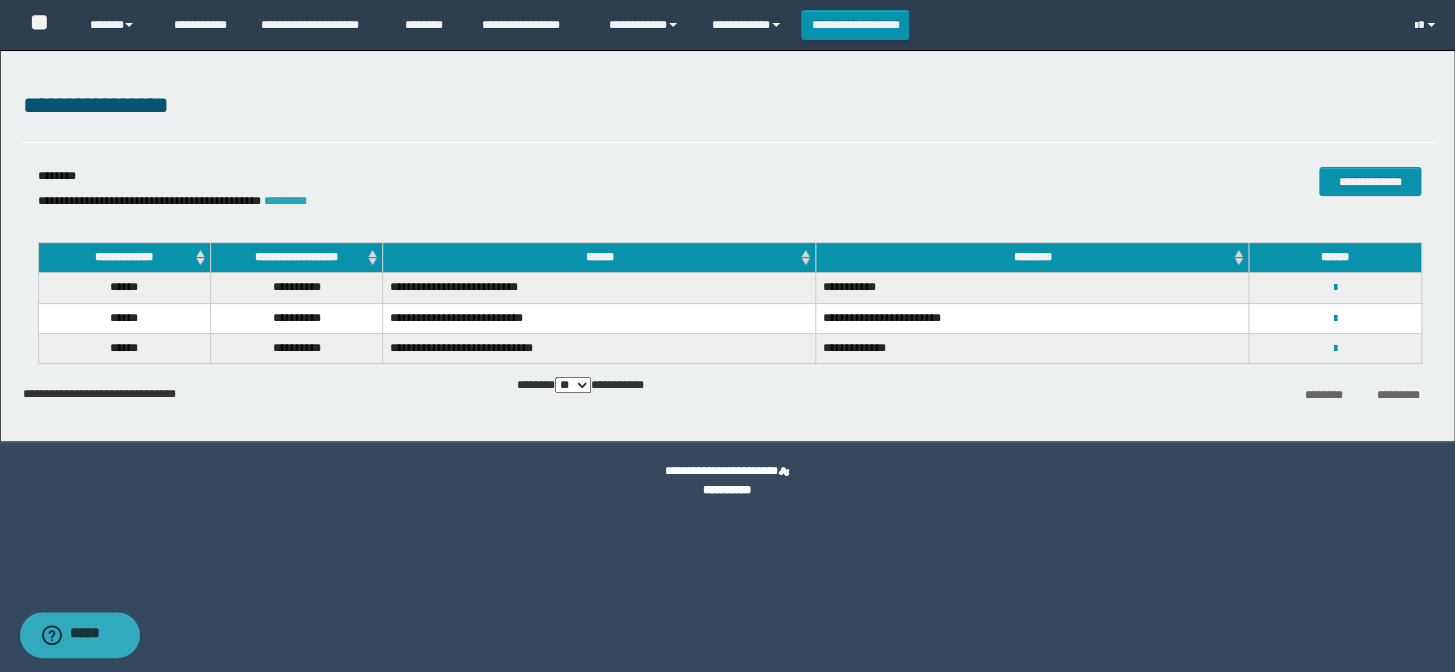 click on "*********" at bounding box center (285, 201) 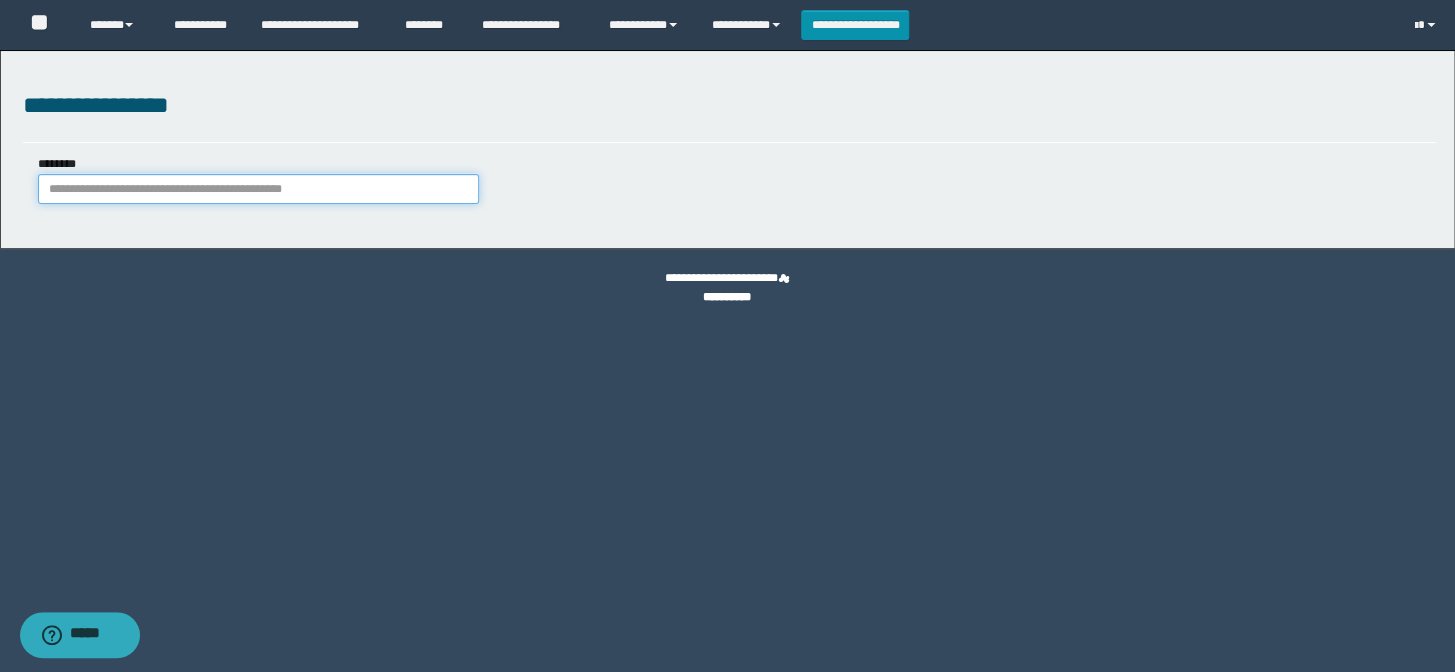 click on "********" at bounding box center (258, 189) 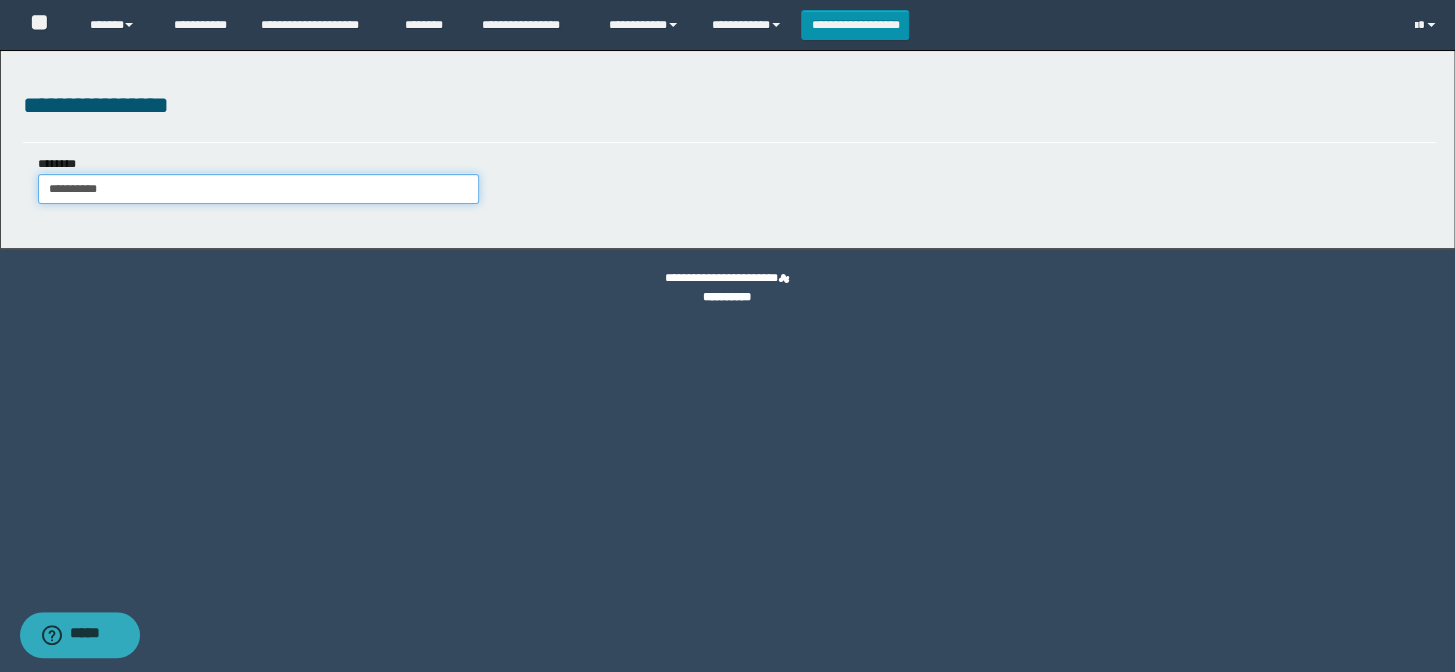 type on "**********" 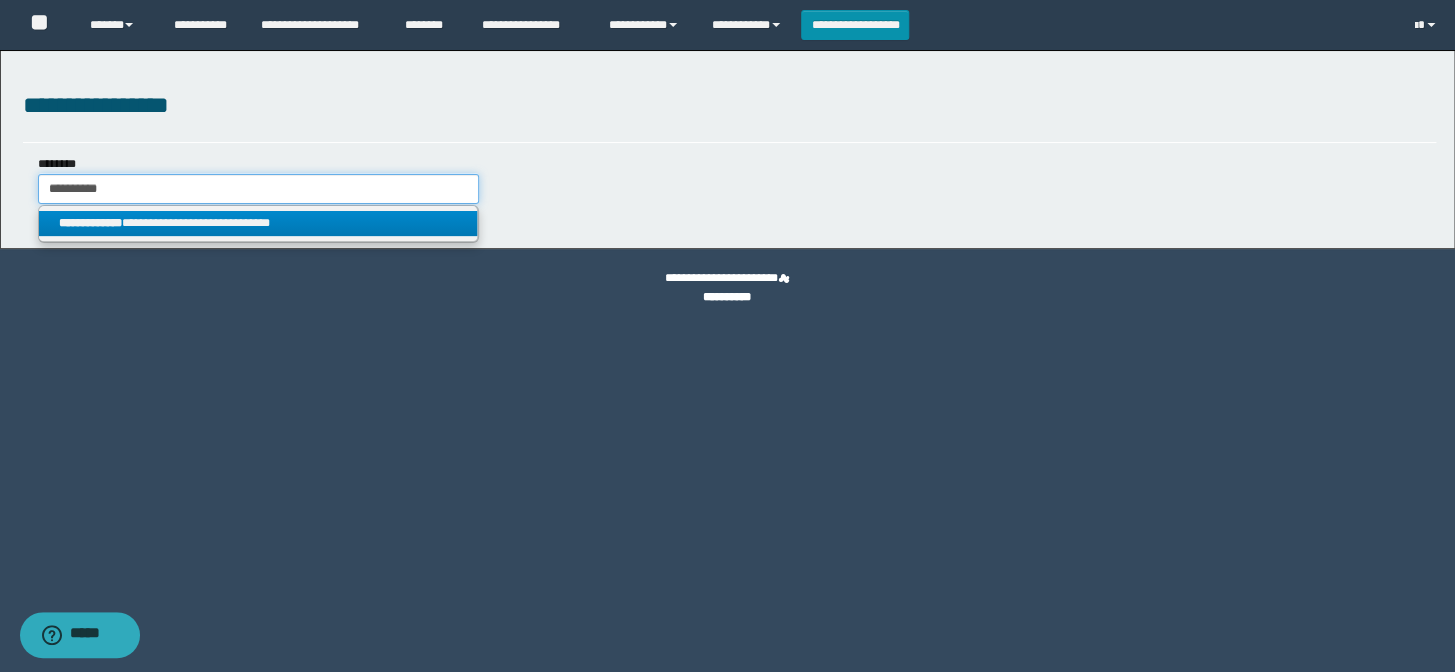 type on "**********" 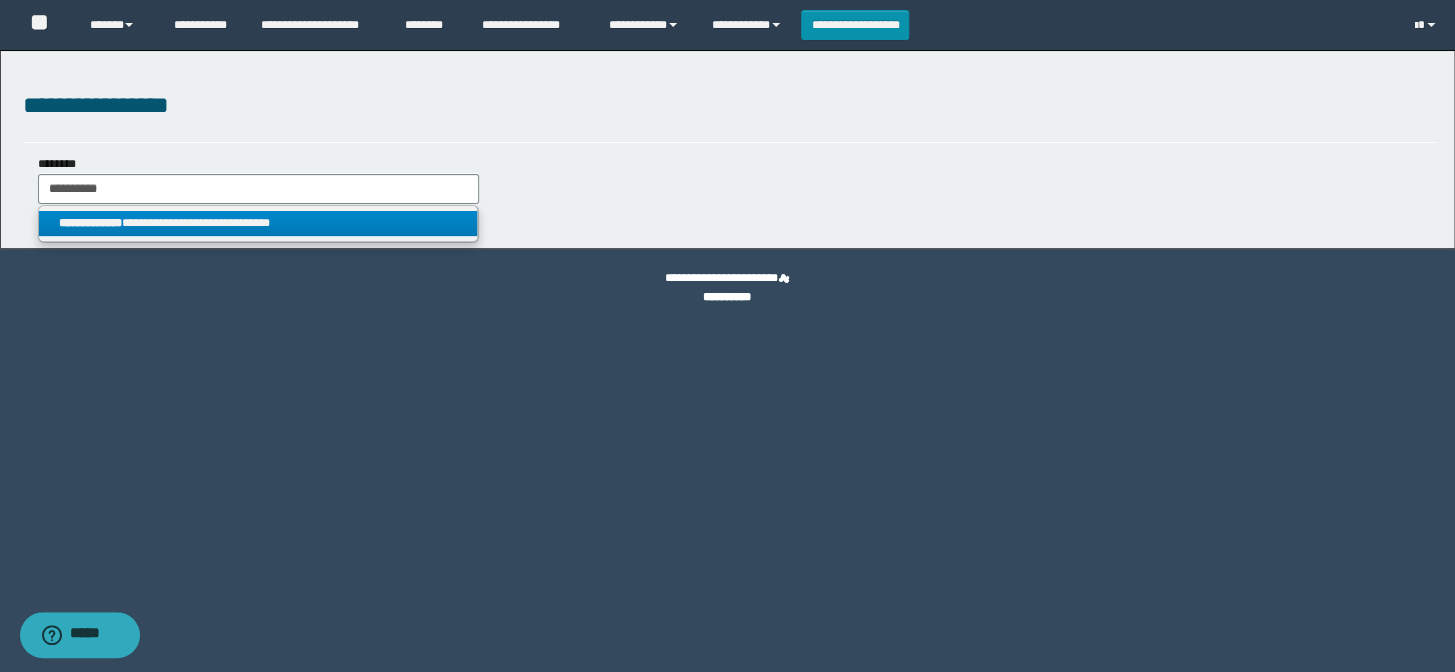 click on "**********" at bounding box center [258, 223] 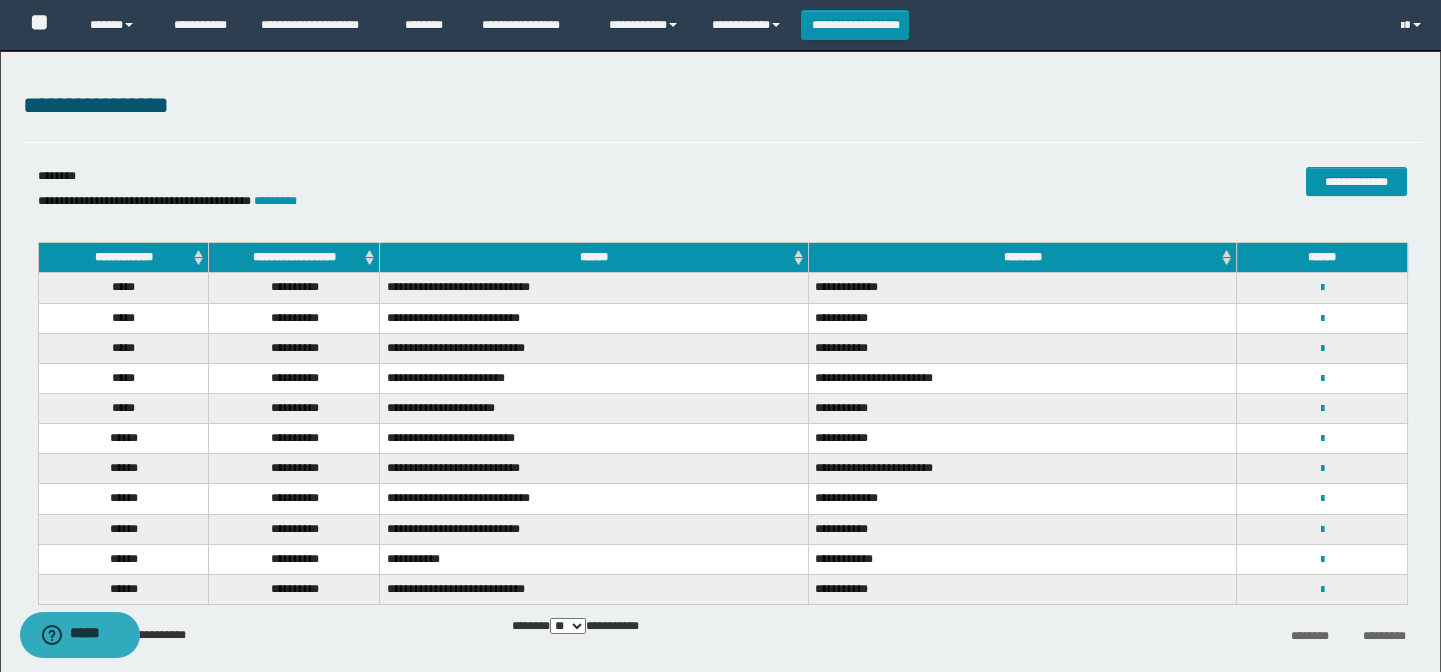 click on "**********" at bounding box center (294, 258) 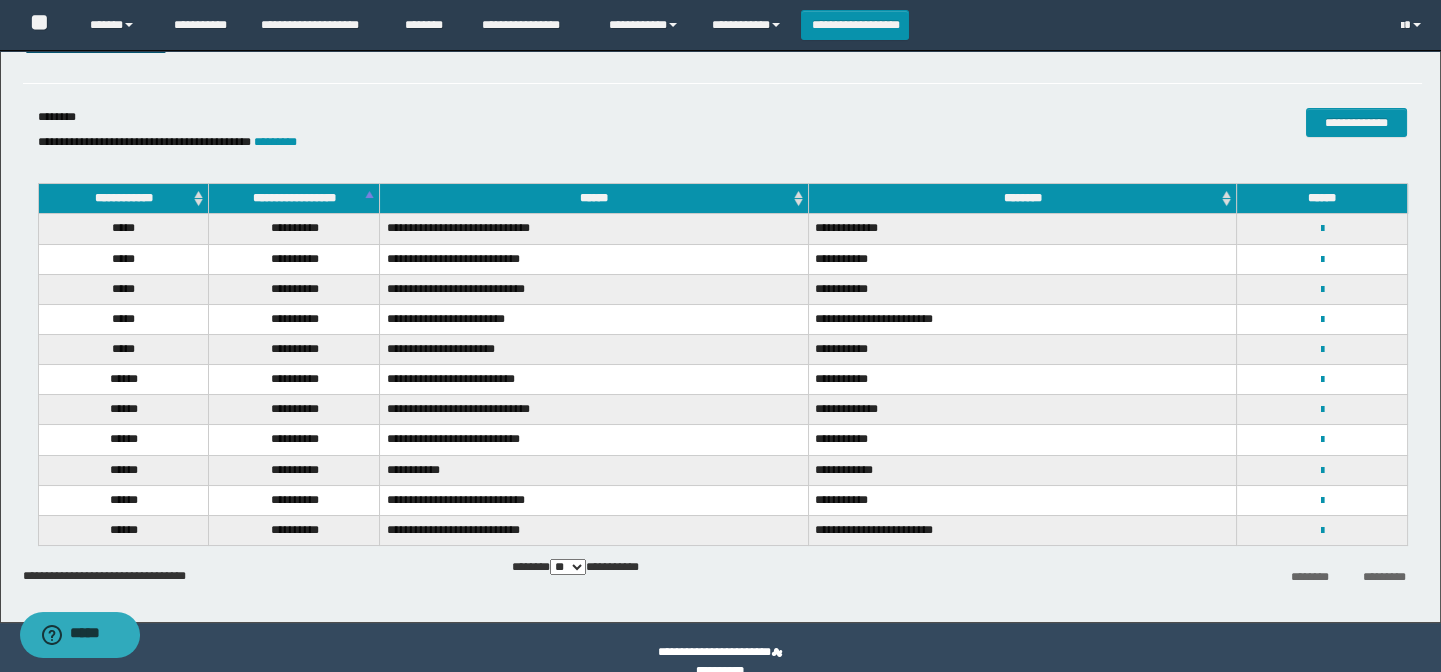 scroll, scrollTop: 88, scrollLeft: 0, axis: vertical 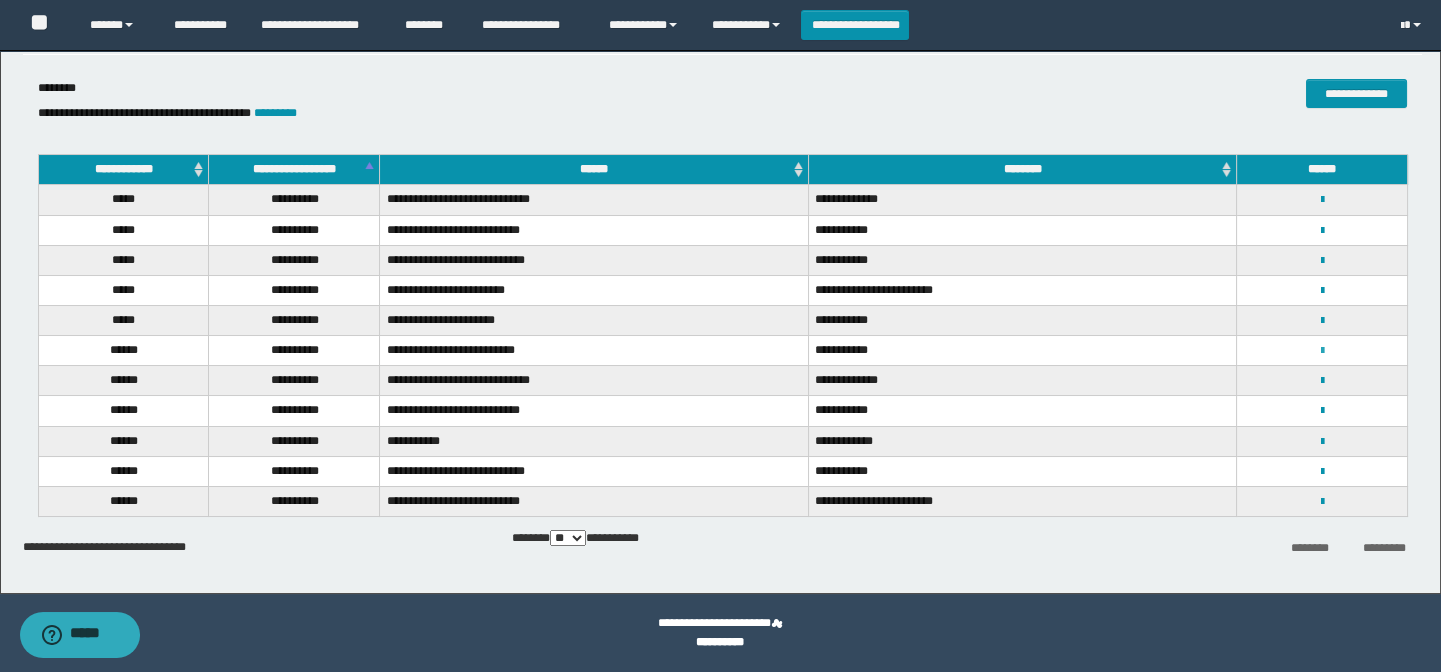 click at bounding box center [1322, 351] 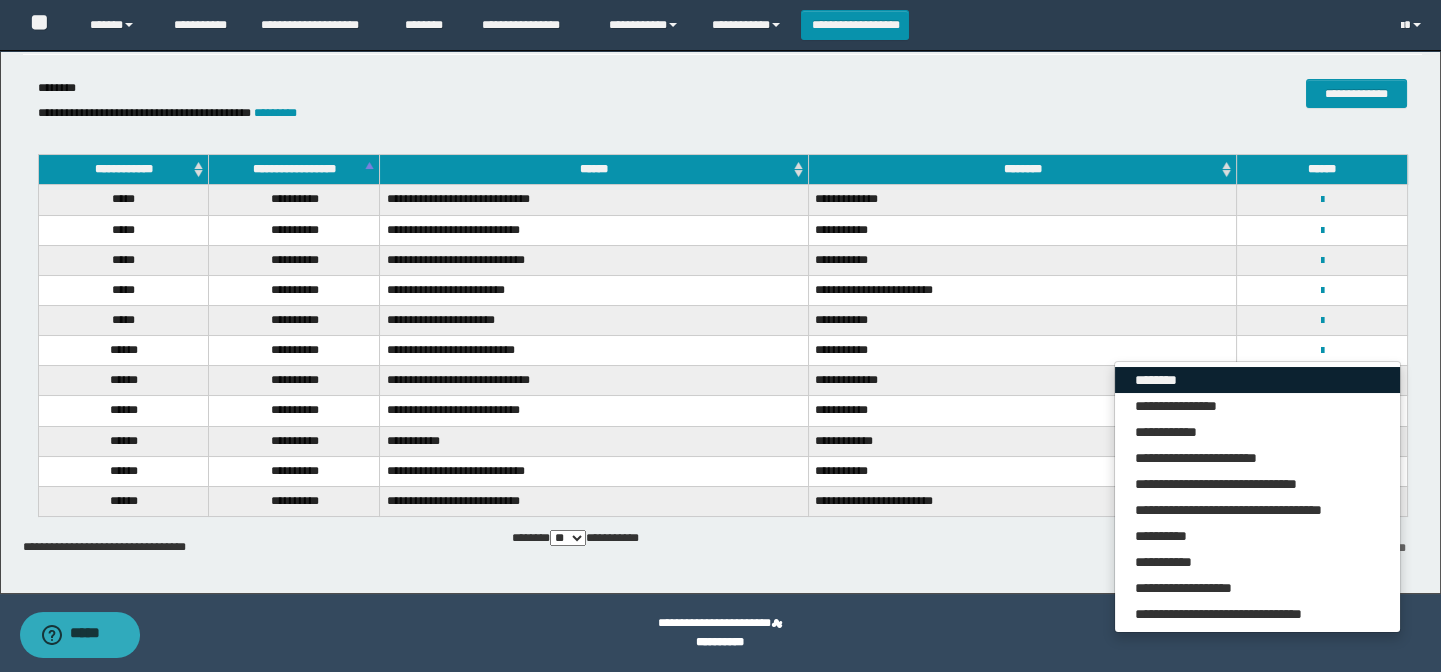 click on "********" at bounding box center [1257, 380] 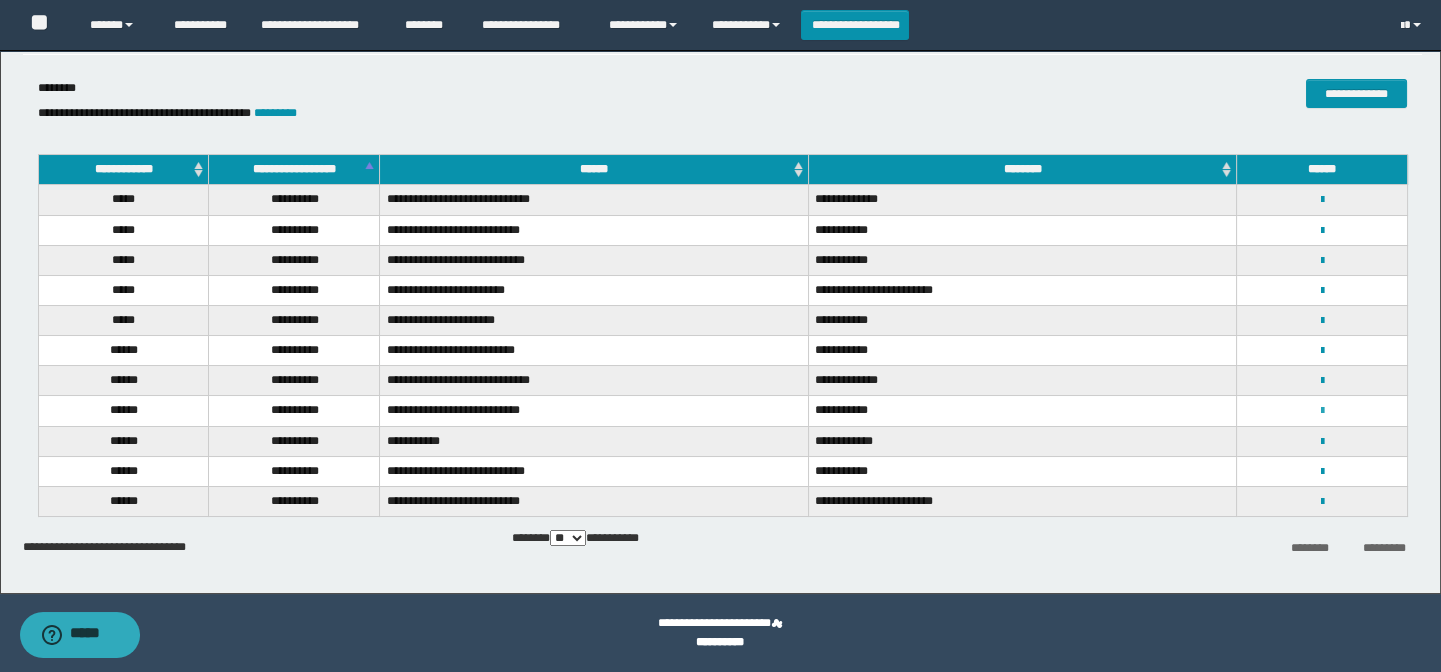 click at bounding box center (1322, 411) 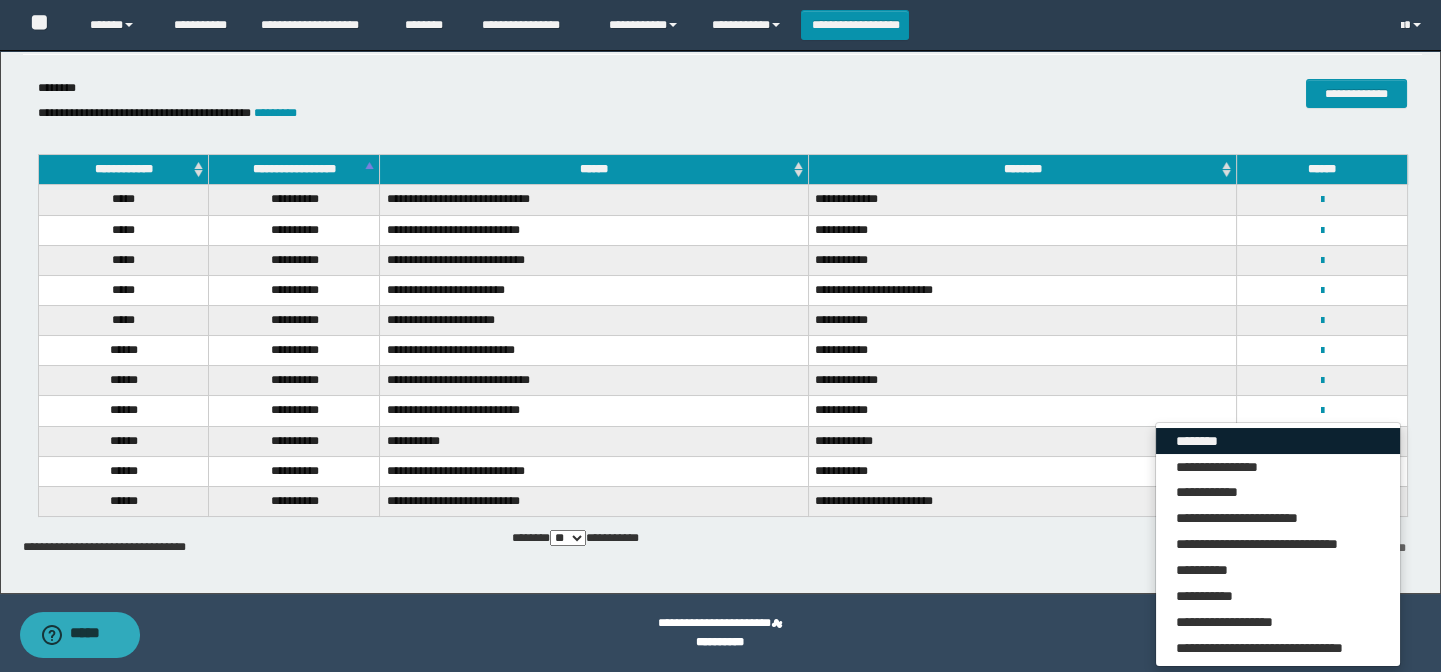 drag, startPoint x: 1244, startPoint y: 441, endPoint x: 1213, endPoint y: 449, distance: 32.01562 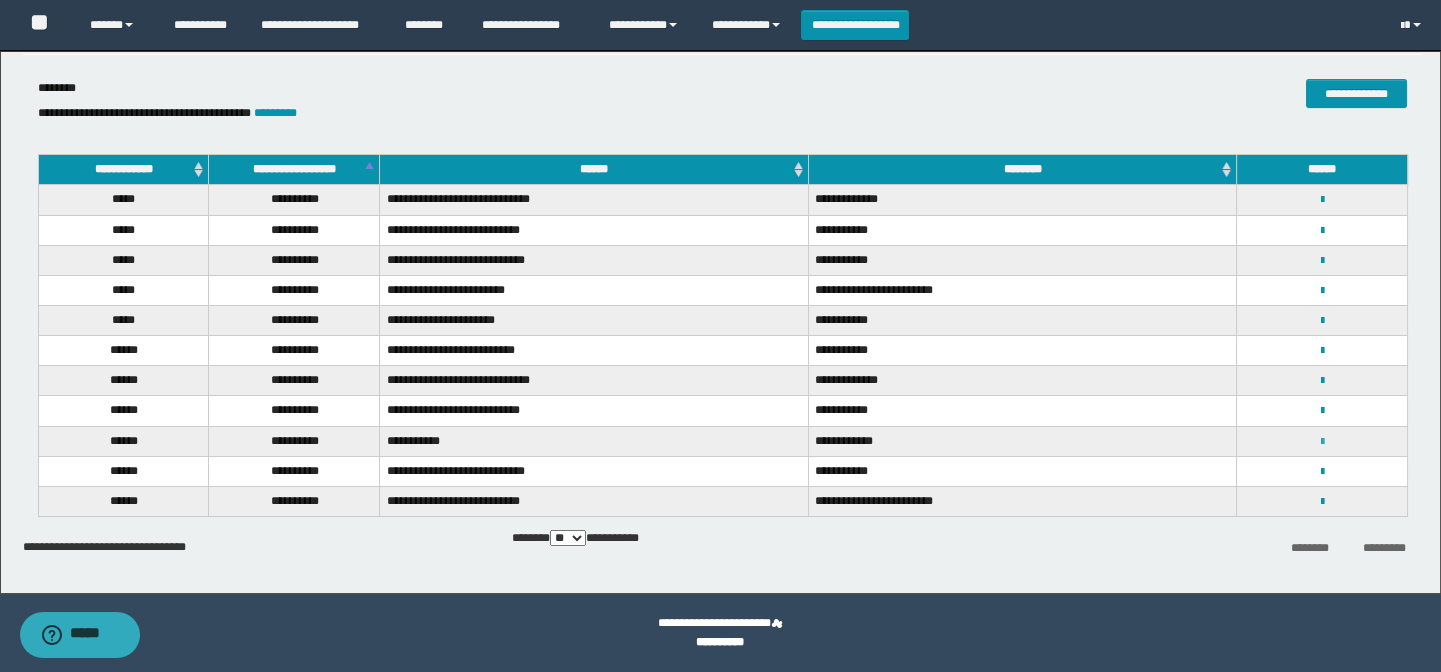 click at bounding box center (1322, 442) 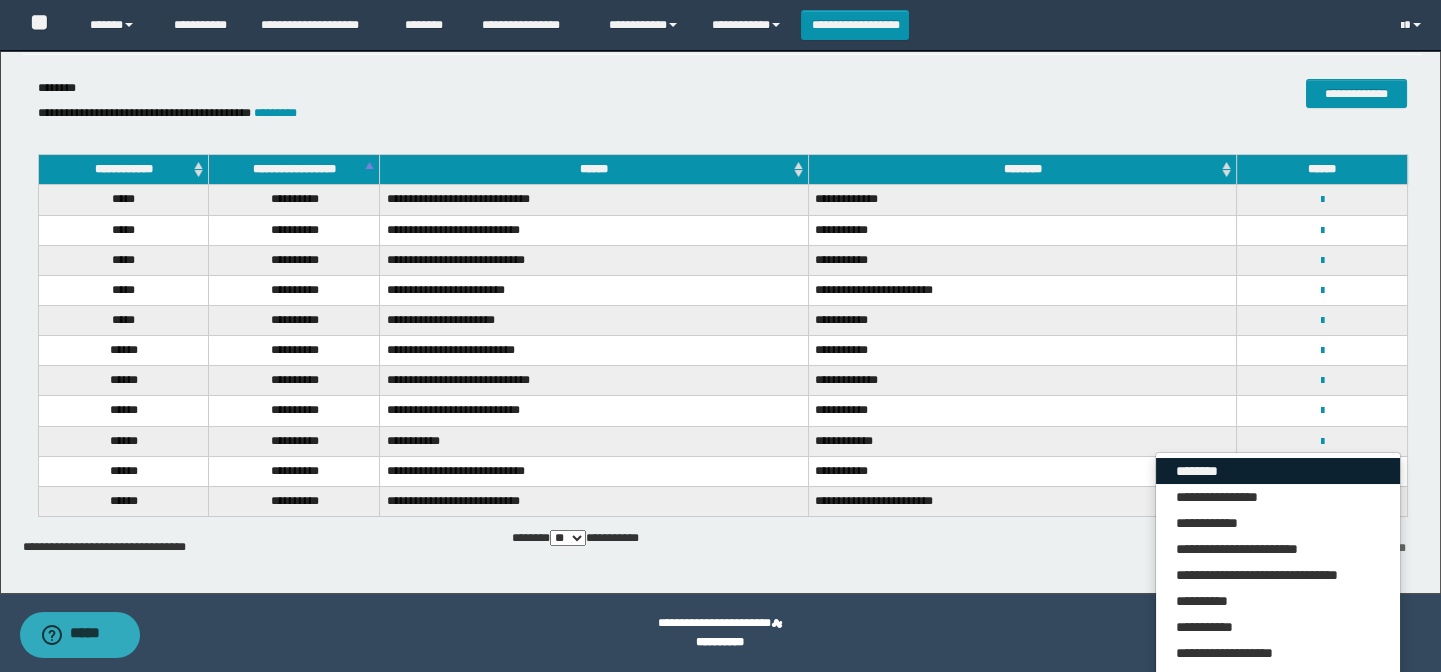 click on "********" at bounding box center (1278, 471) 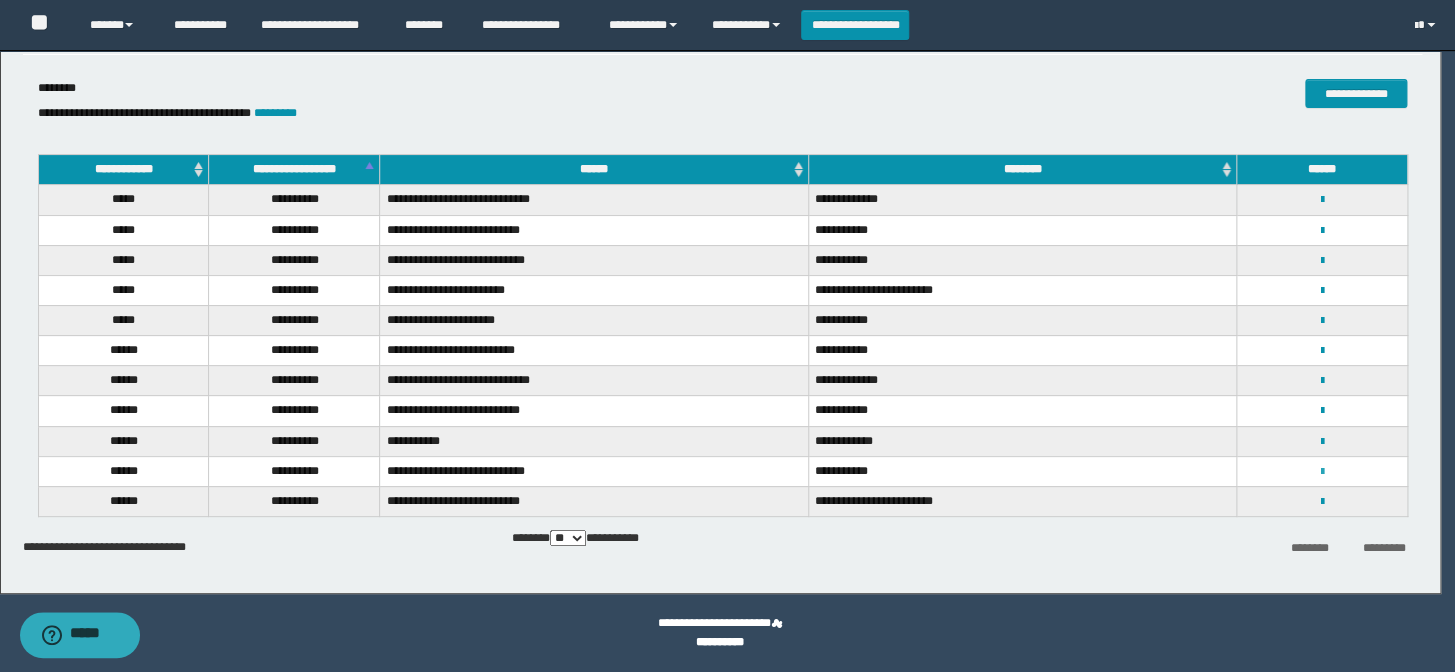 click at bounding box center [1321, 472] 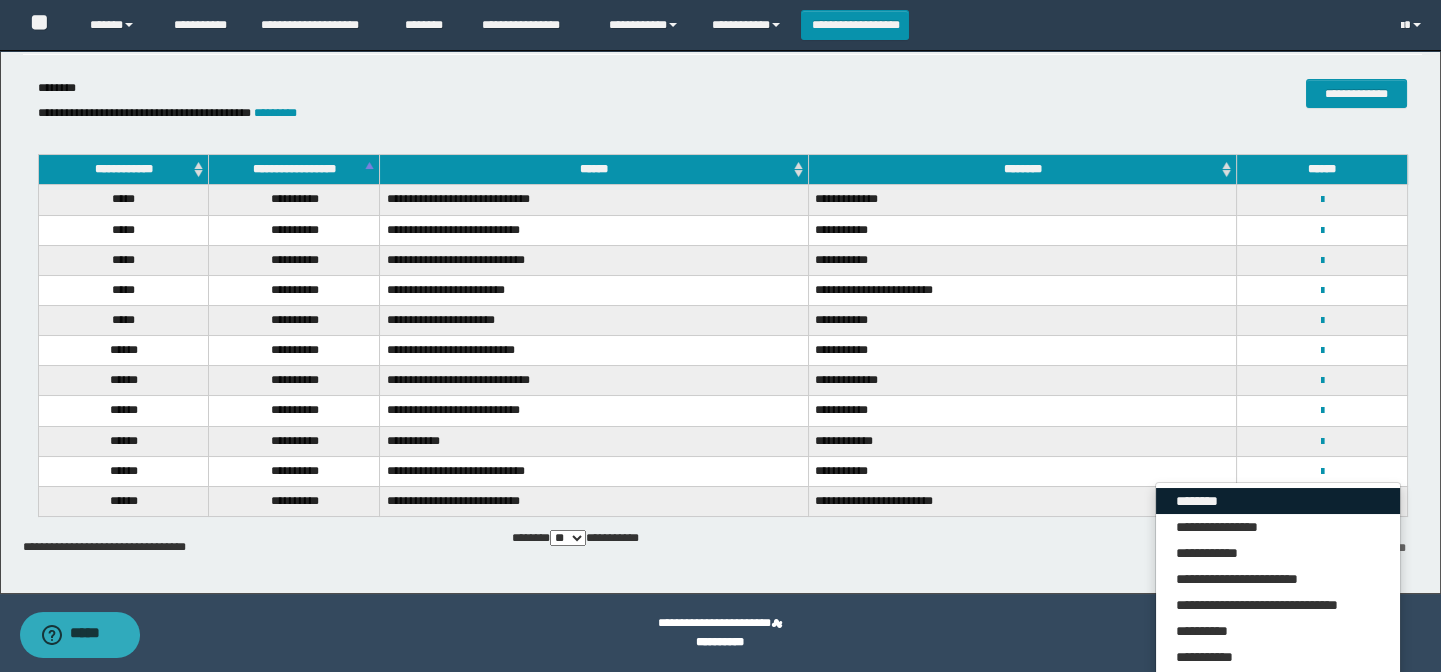 click on "********" at bounding box center [1278, 501] 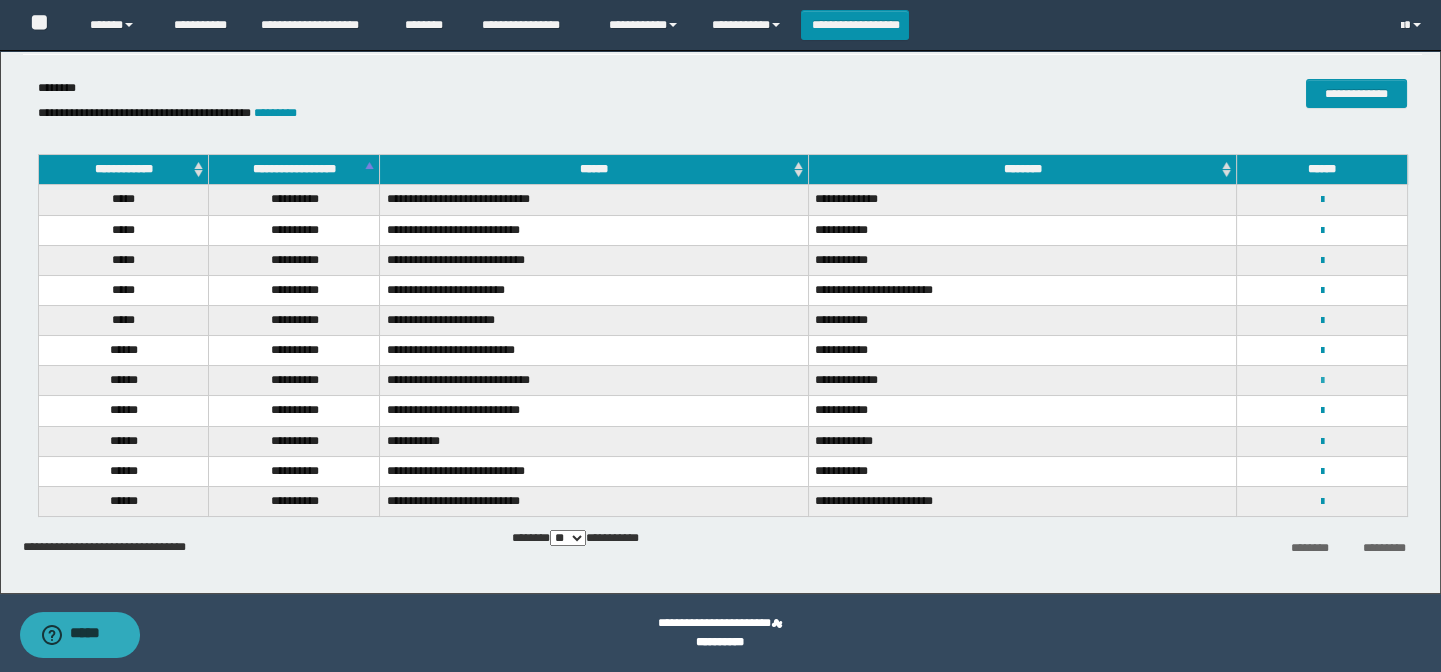 click at bounding box center (1322, 381) 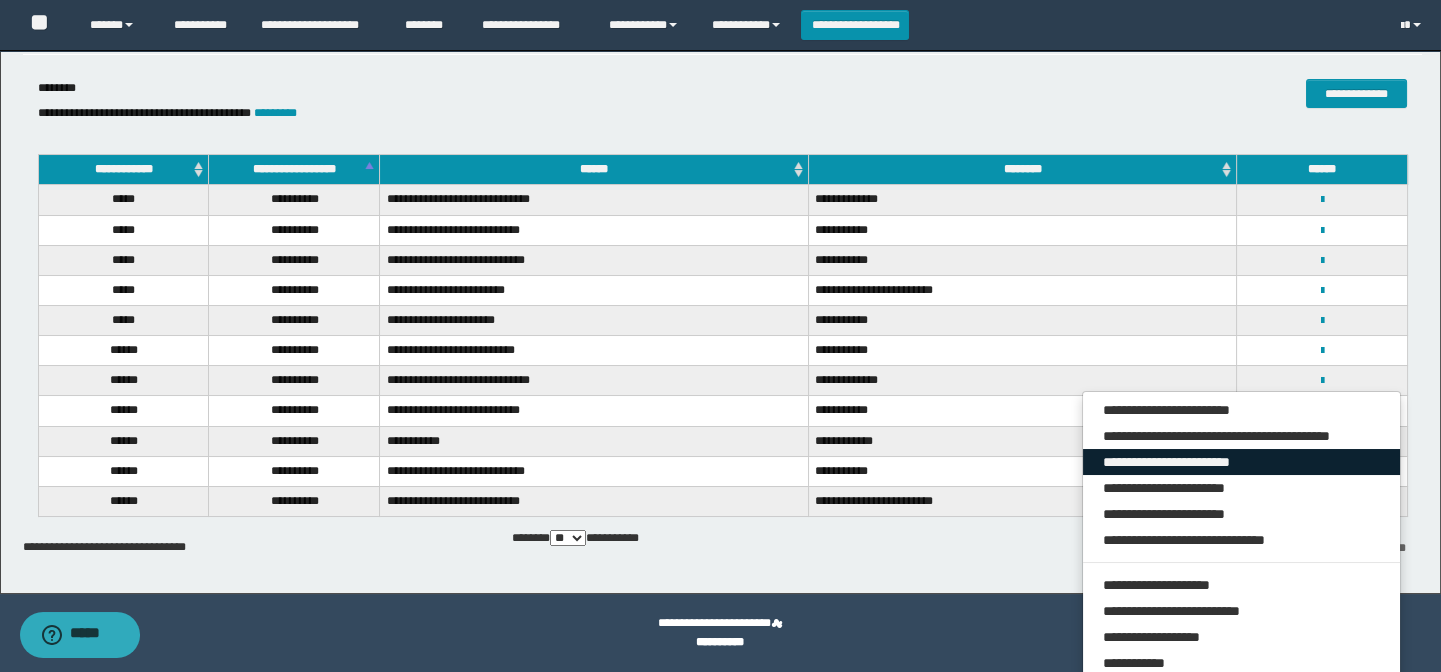 drag, startPoint x: 1233, startPoint y: 455, endPoint x: 1169, endPoint y: 471, distance: 65.96969 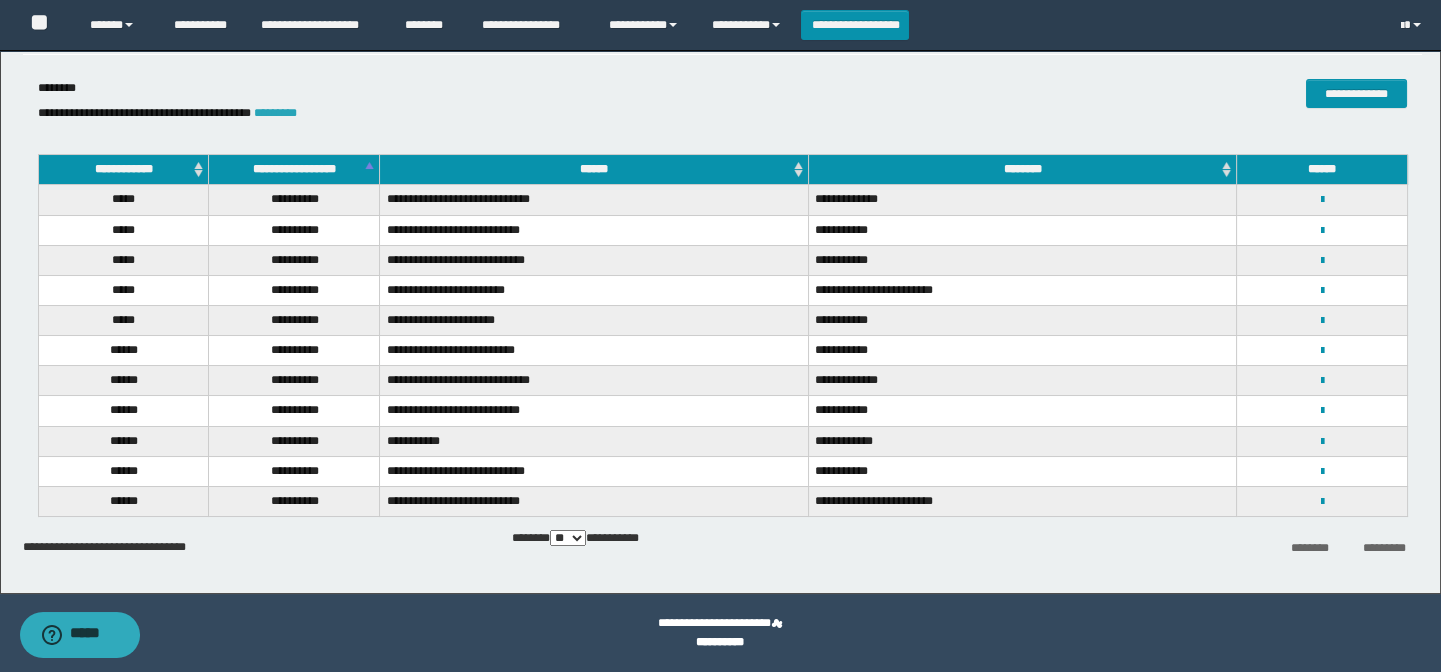 click on "*********" at bounding box center (275, 113) 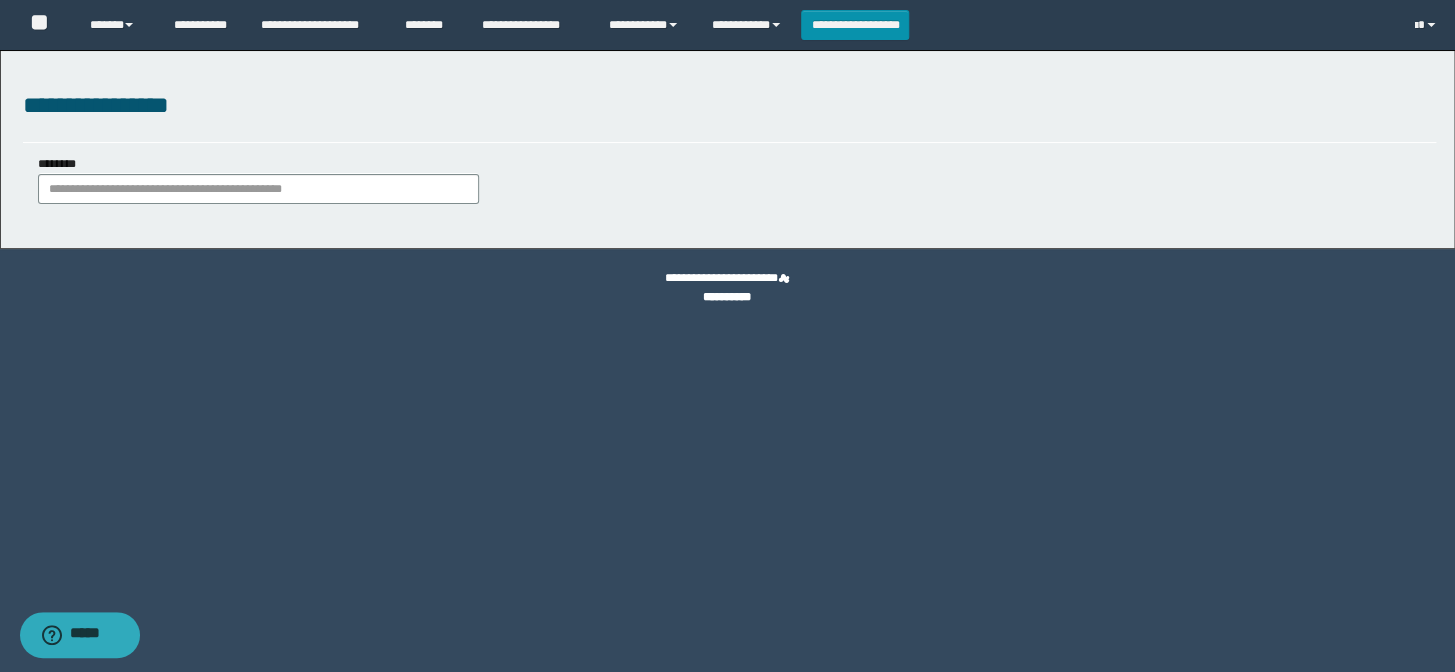 click on "**********" at bounding box center (729, 106) 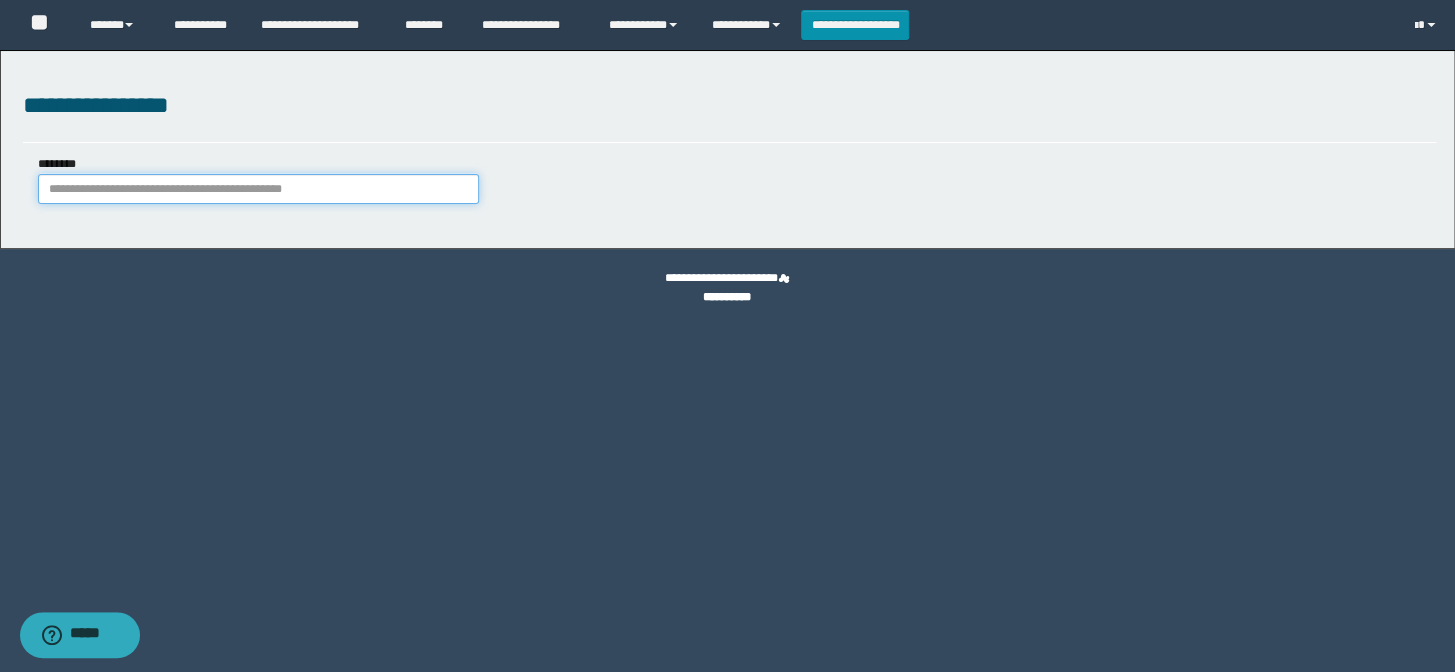 click on "********" at bounding box center [258, 189] 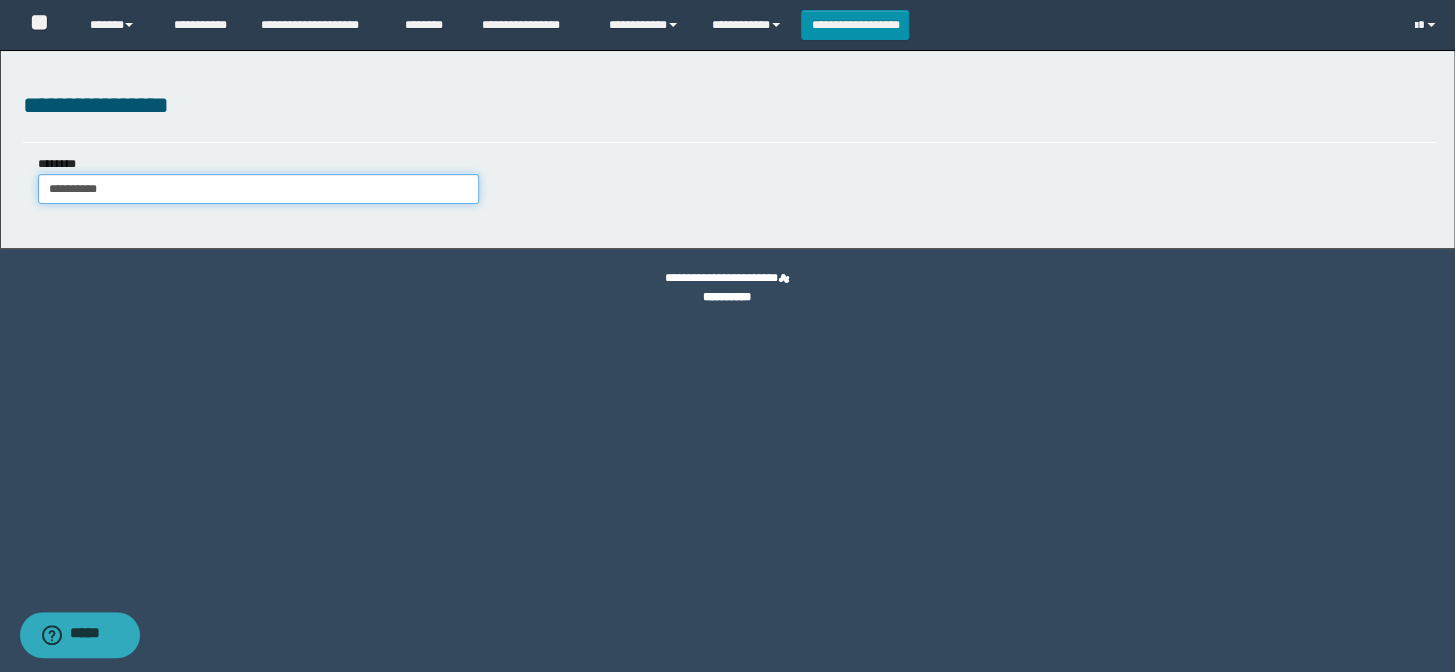 type on "**********" 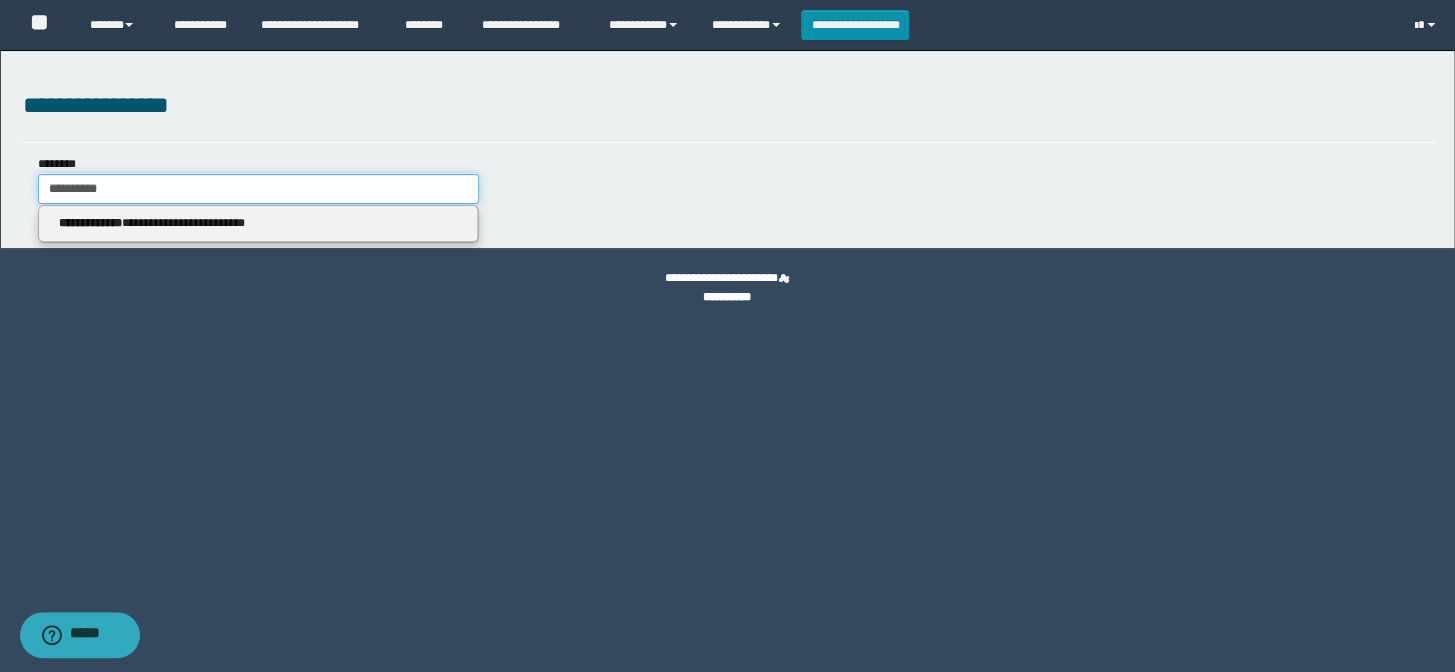 type on "**********" 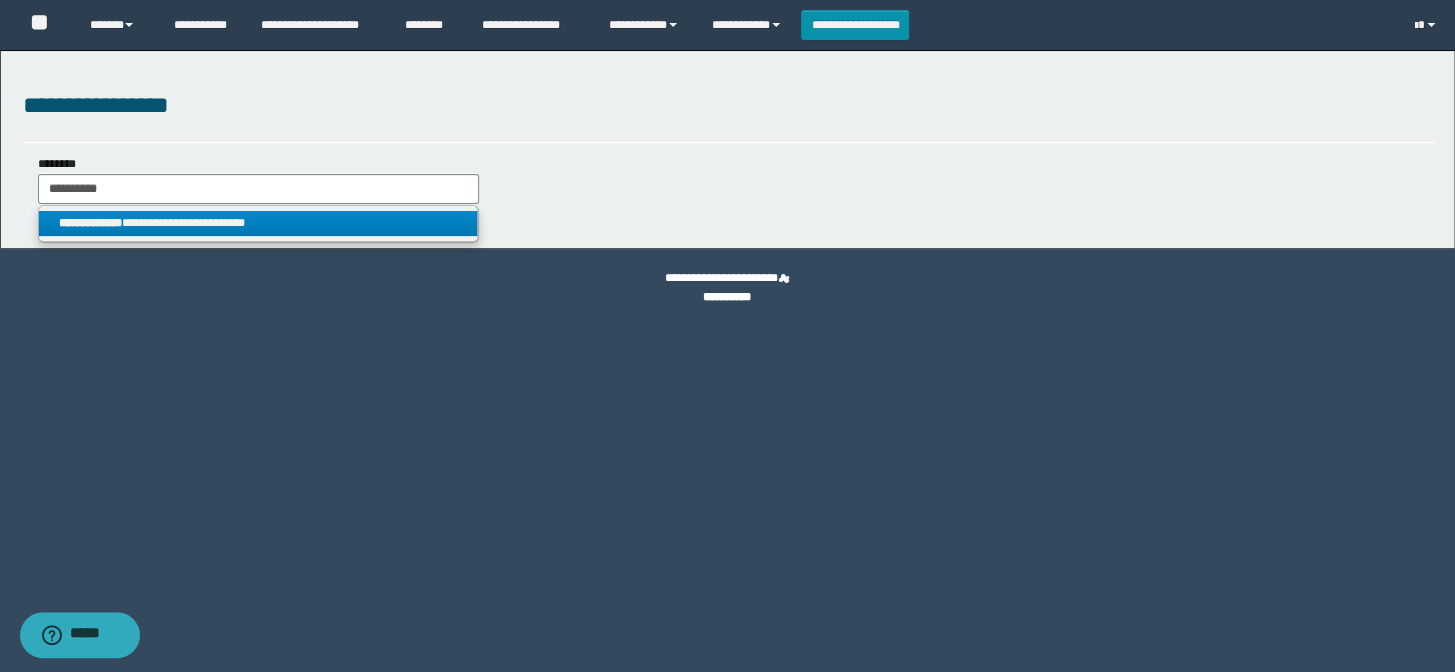 click on "**********" at bounding box center [258, 223] 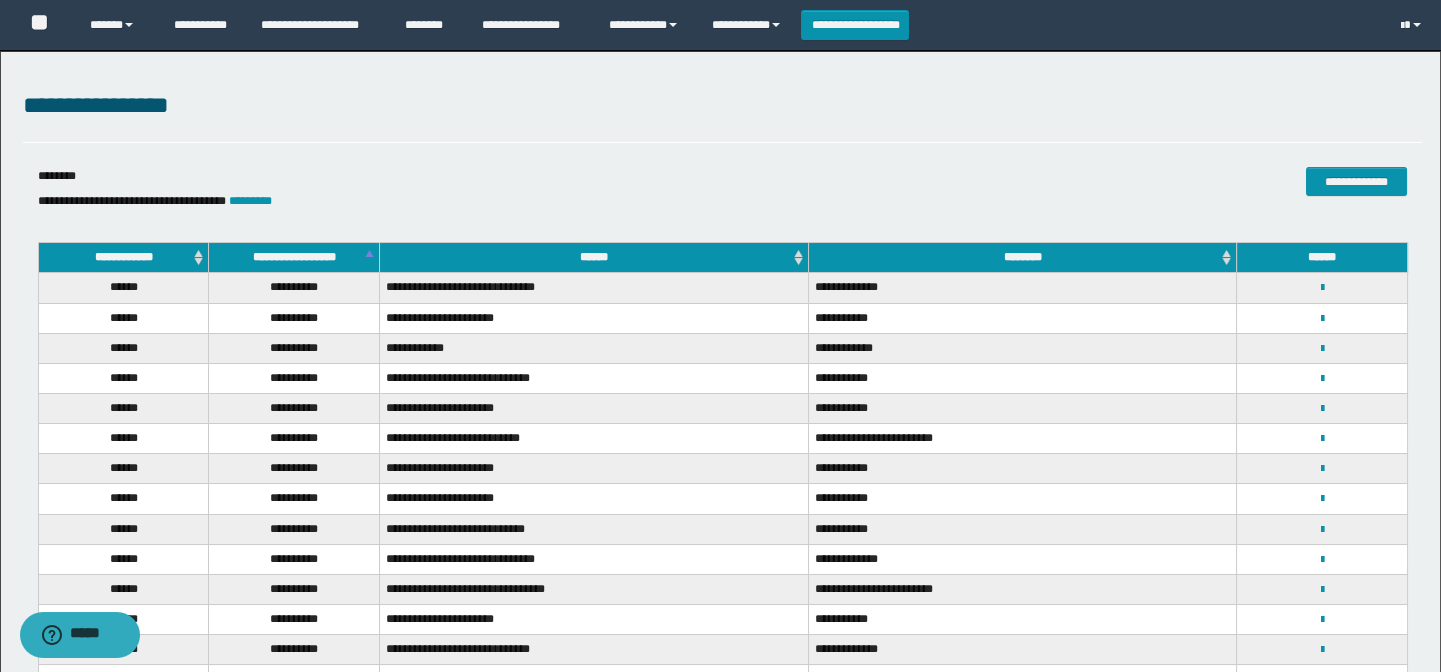 click on "**********" at bounding box center [294, 258] 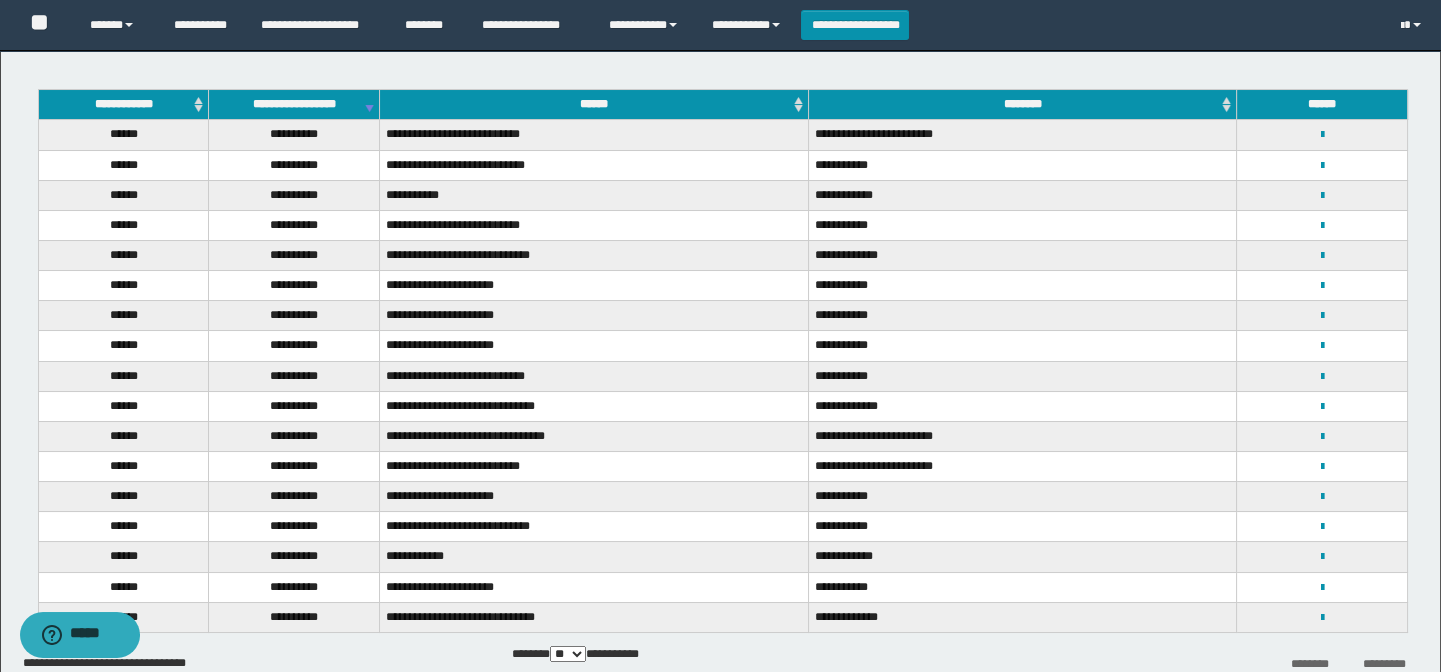 scroll, scrollTop: 181, scrollLeft: 0, axis: vertical 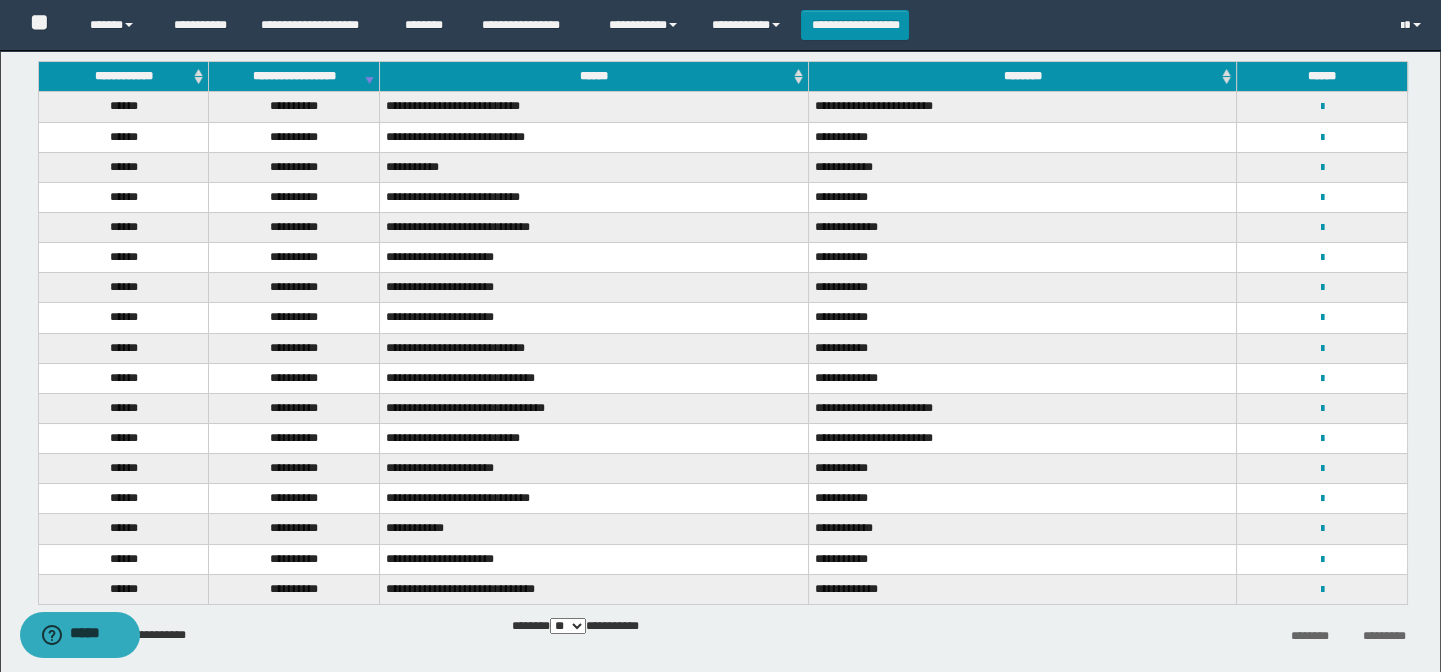 click on "**********" at bounding box center (294, 77) 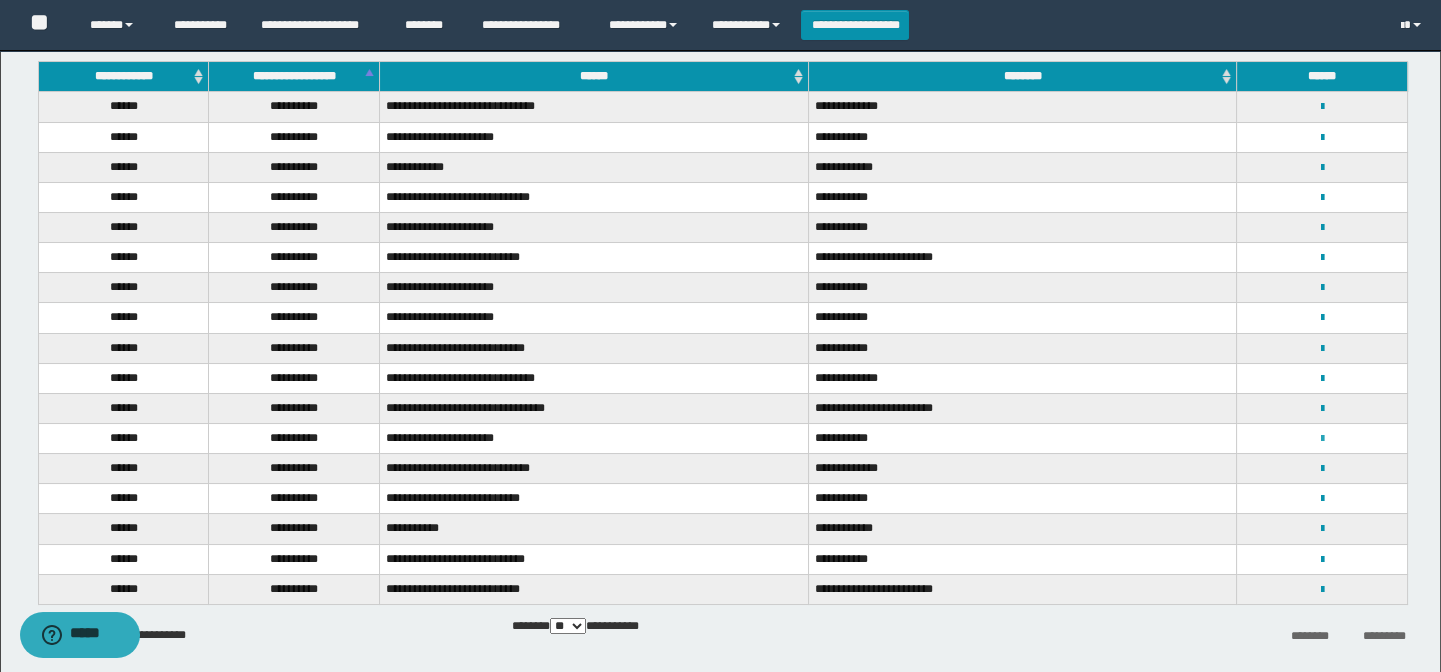 click at bounding box center [1322, 439] 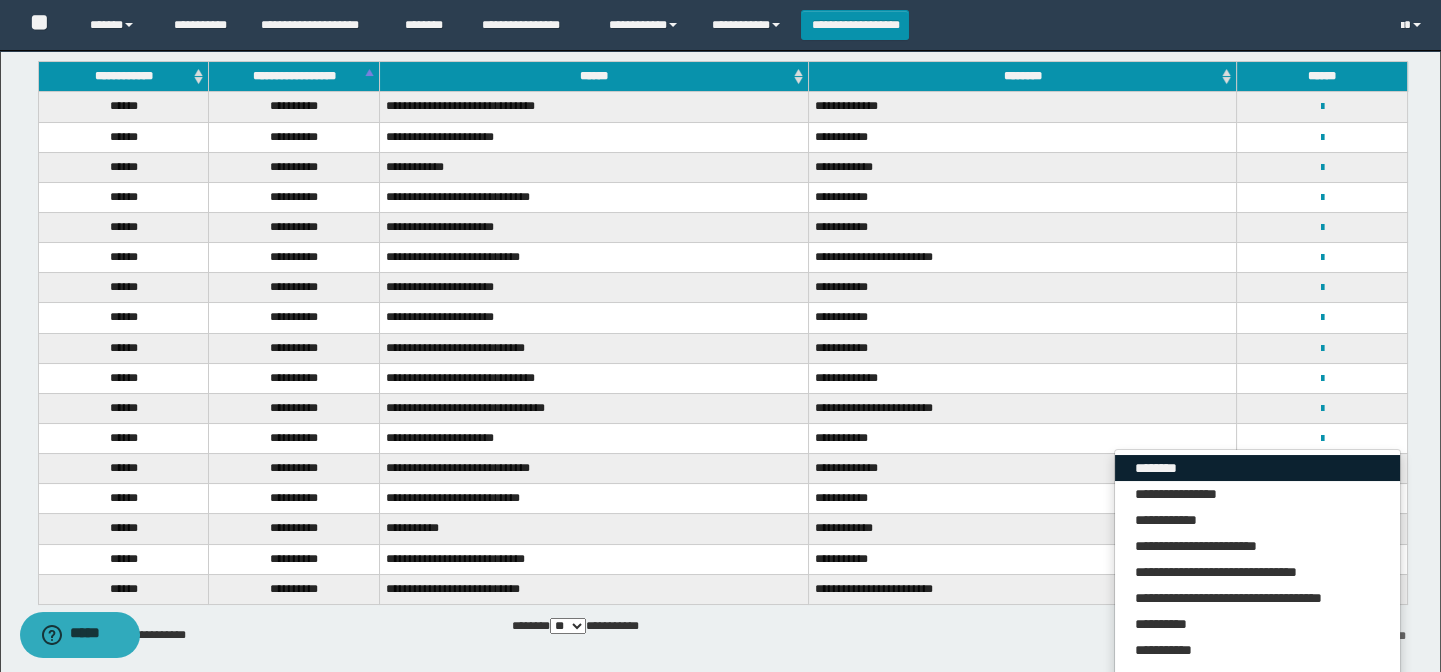 click on "********" at bounding box center [1257, 468] 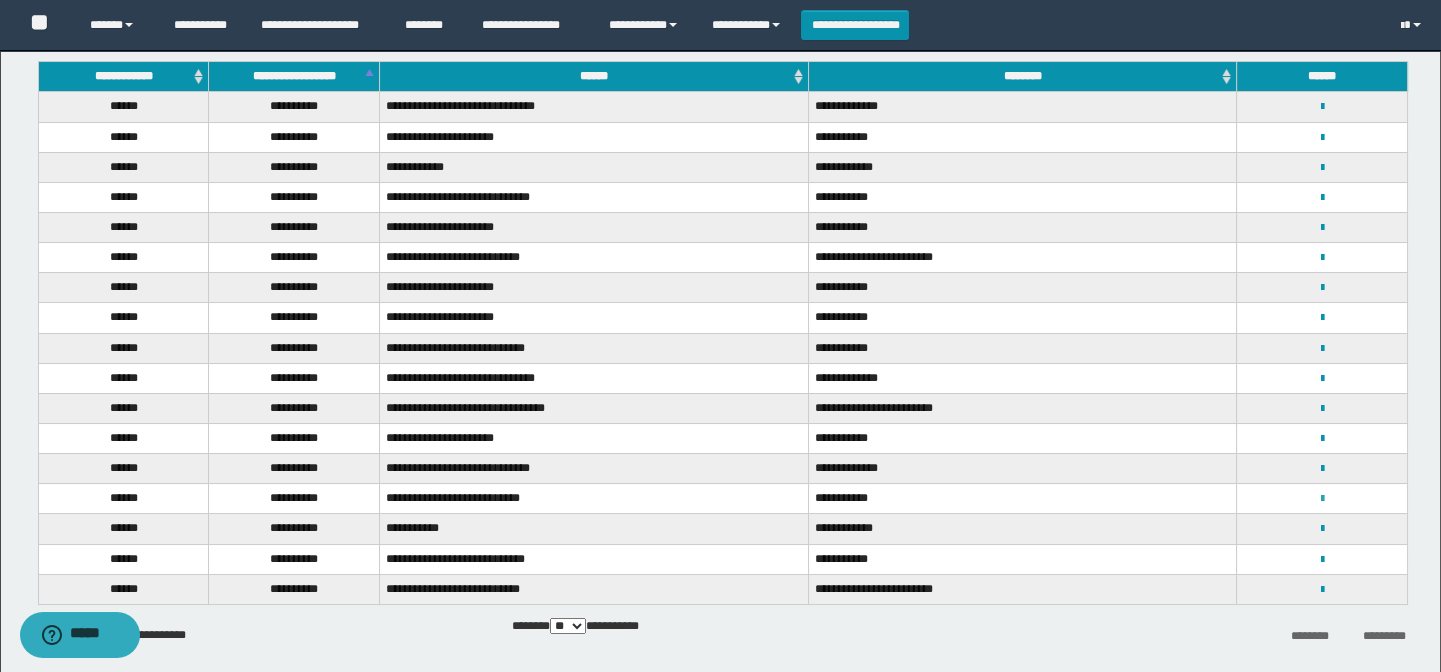 click at bounding box center [1322, 499] 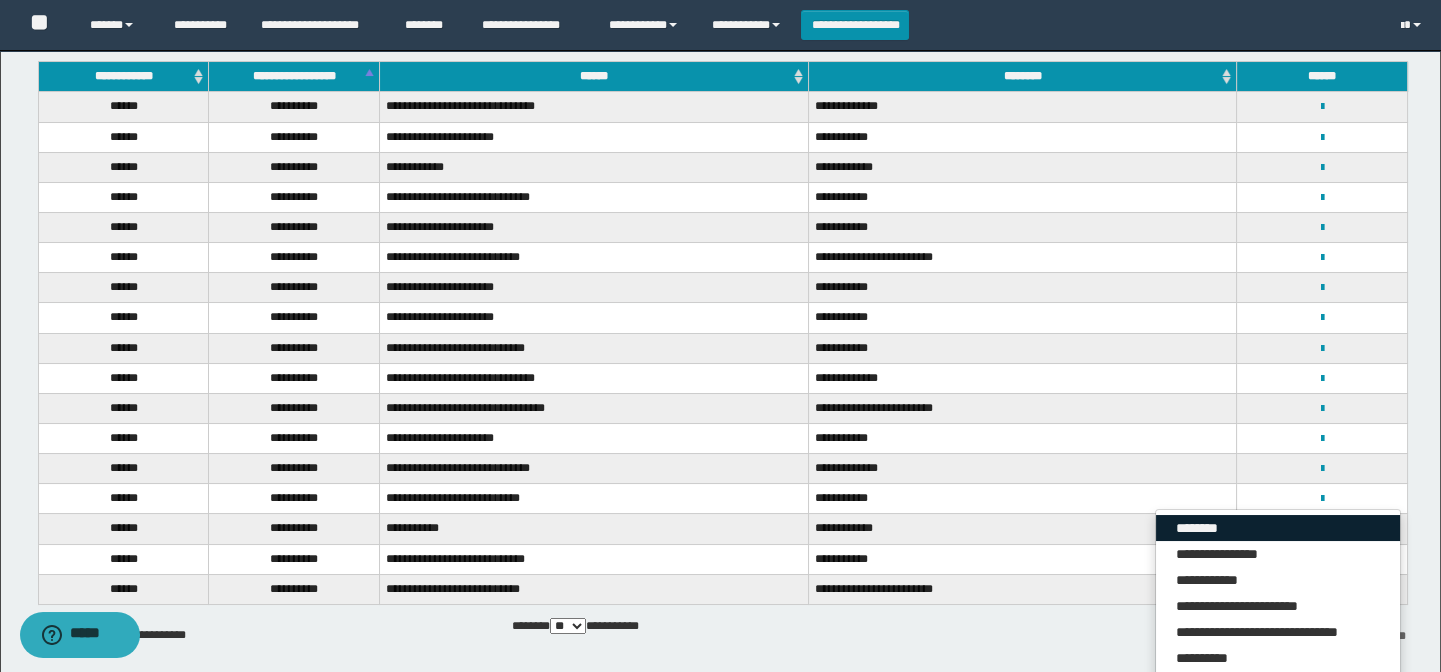 click on "********" at bounding box center [1278, 528] 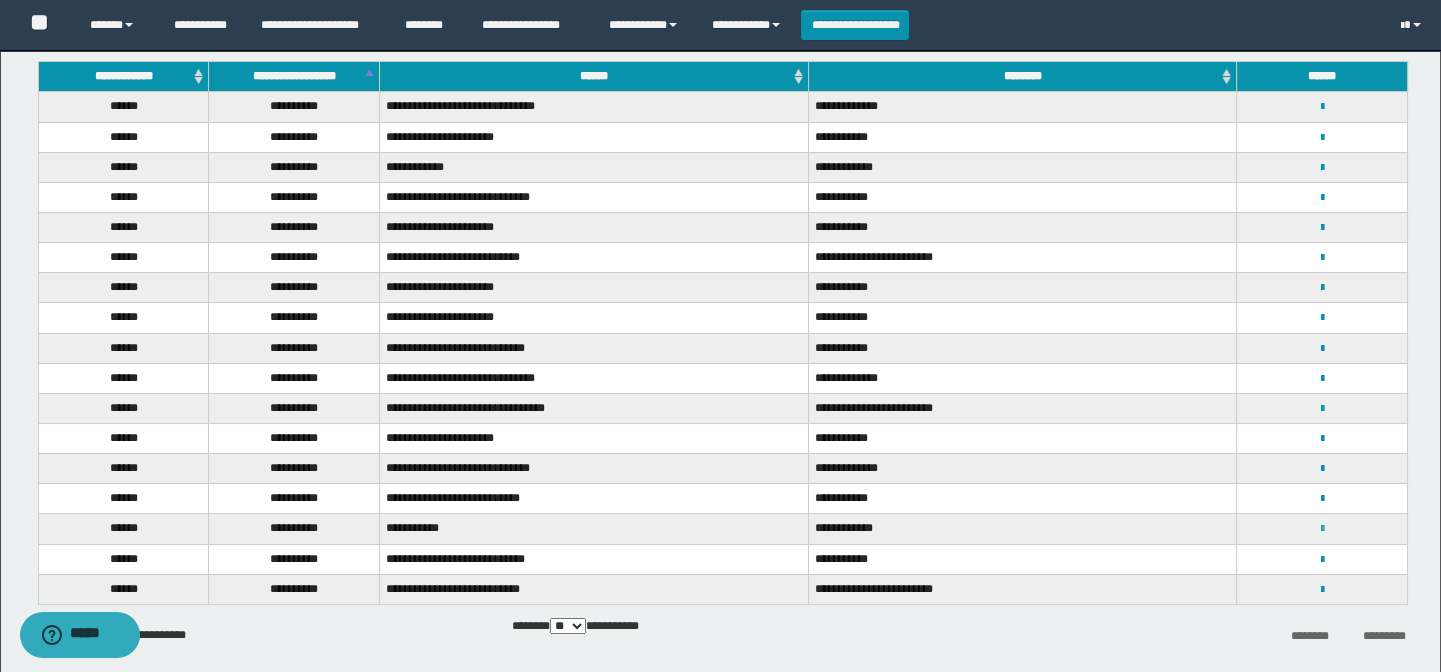click at bounding box center (1322, 529) 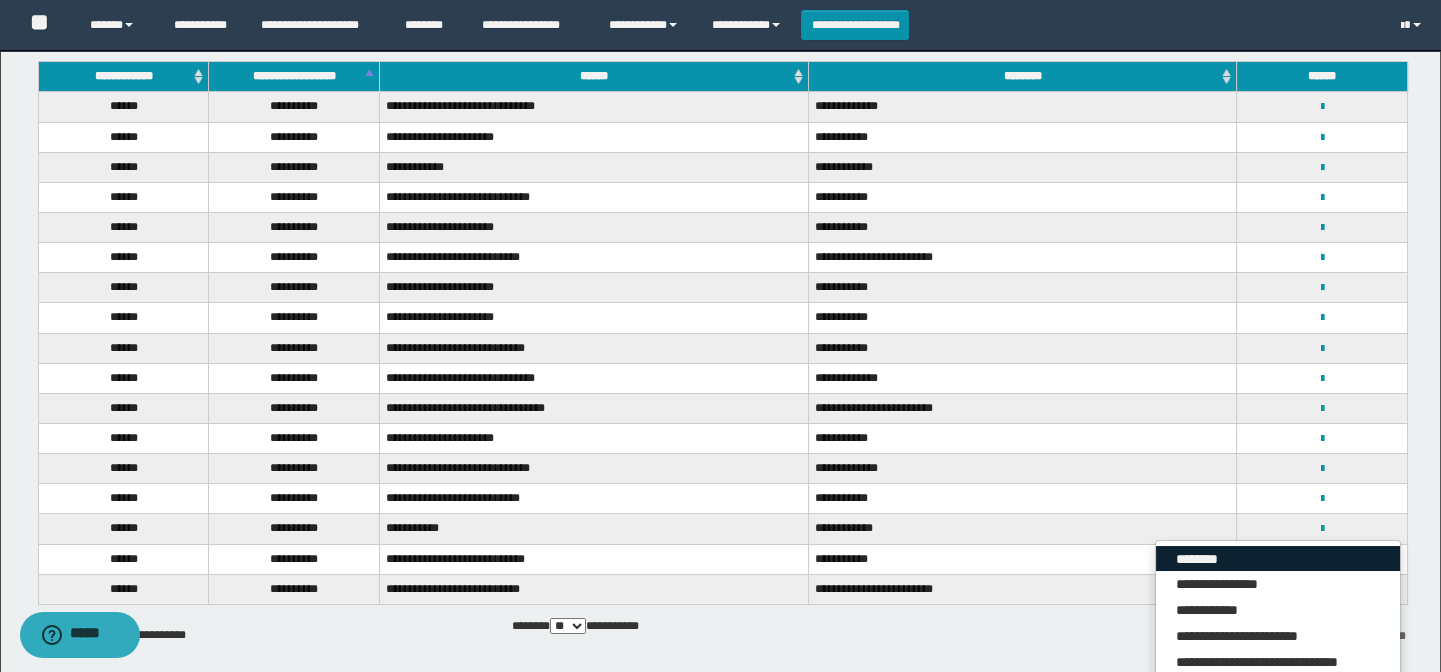 click on "********" at bounding box center (1278, 559) 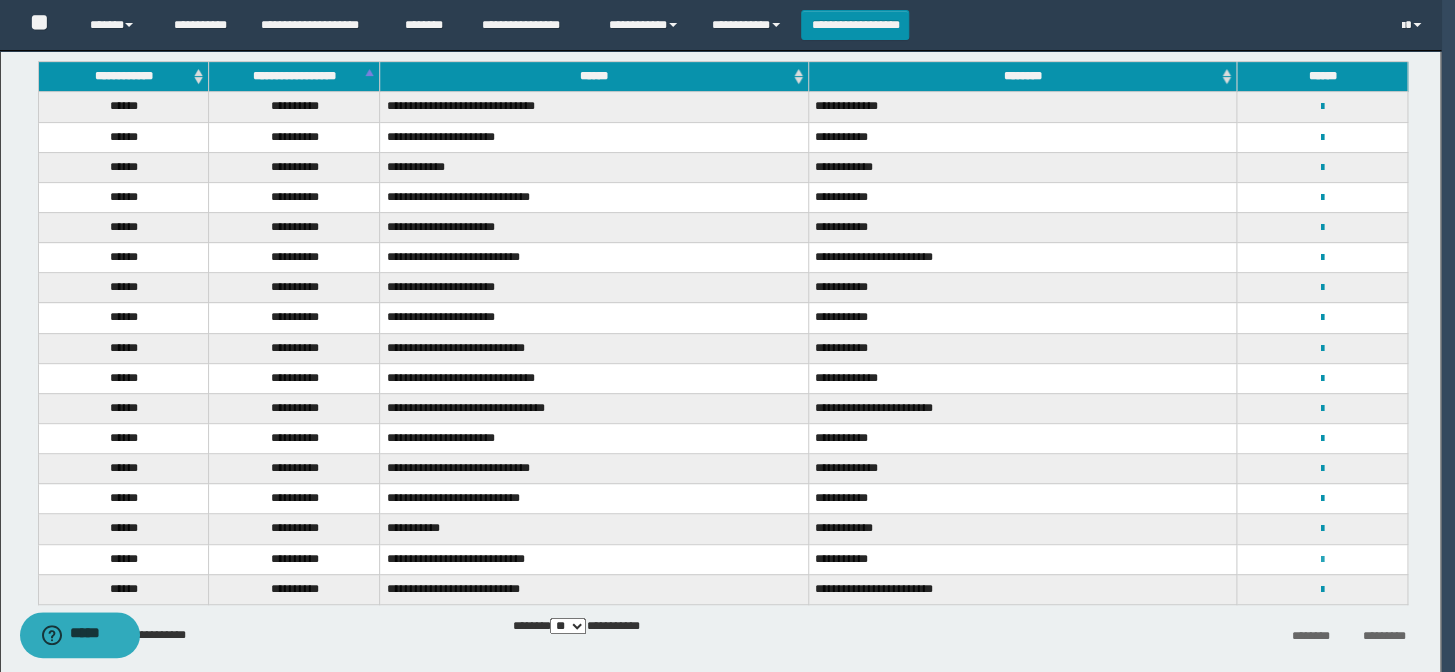 click at bounding box center (1322, 560) 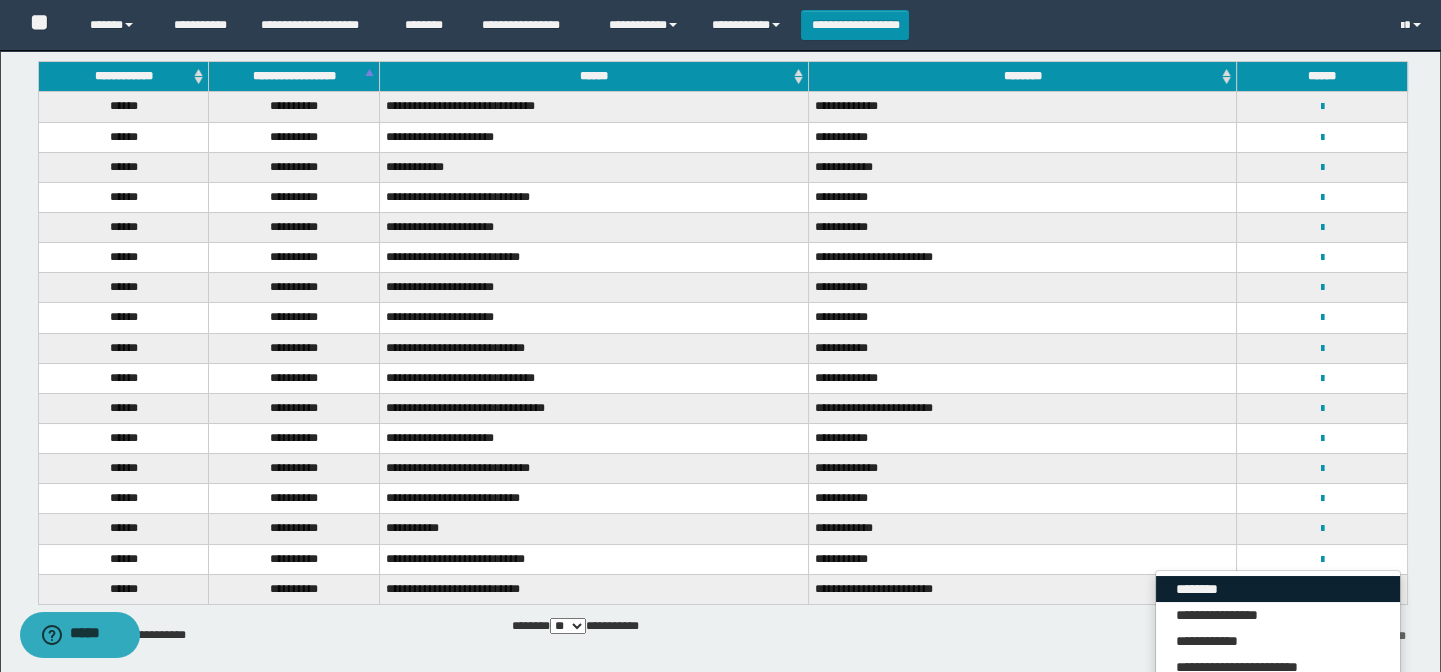 click on "********" at bounding box center [1278, 589] 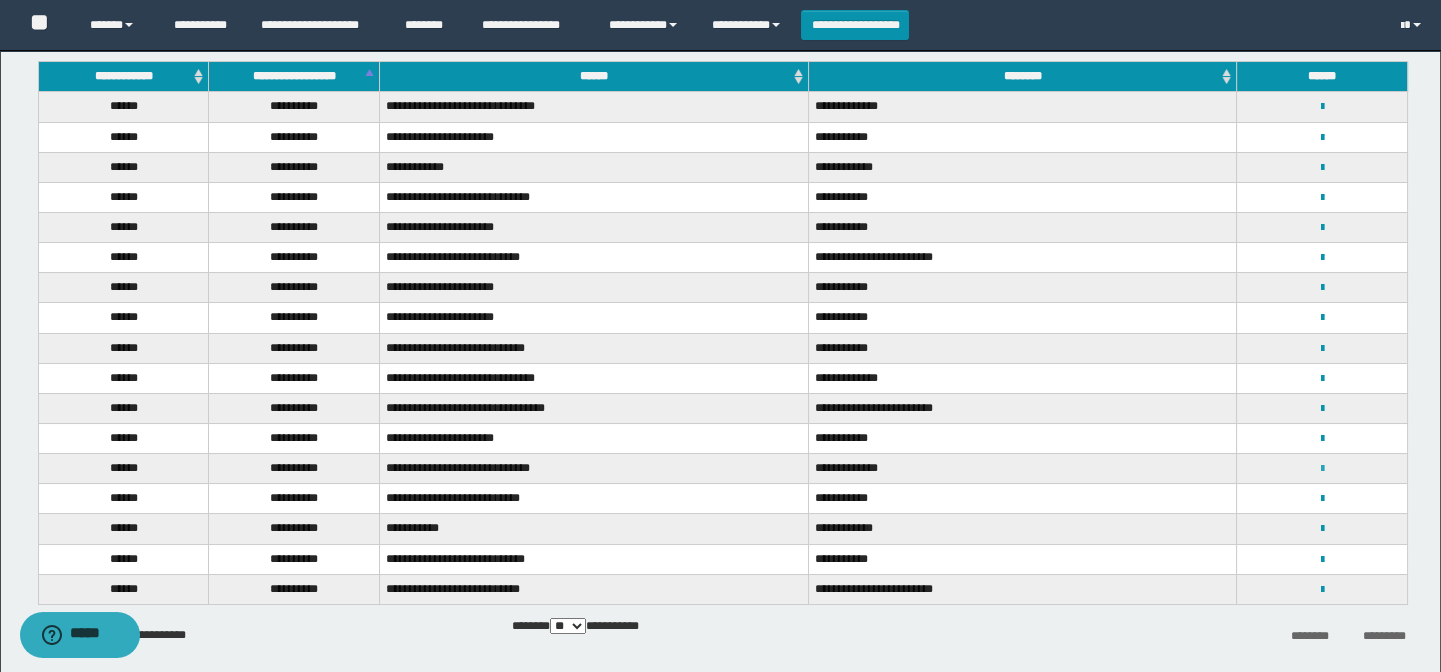 click at bounding box center (1322, 469) 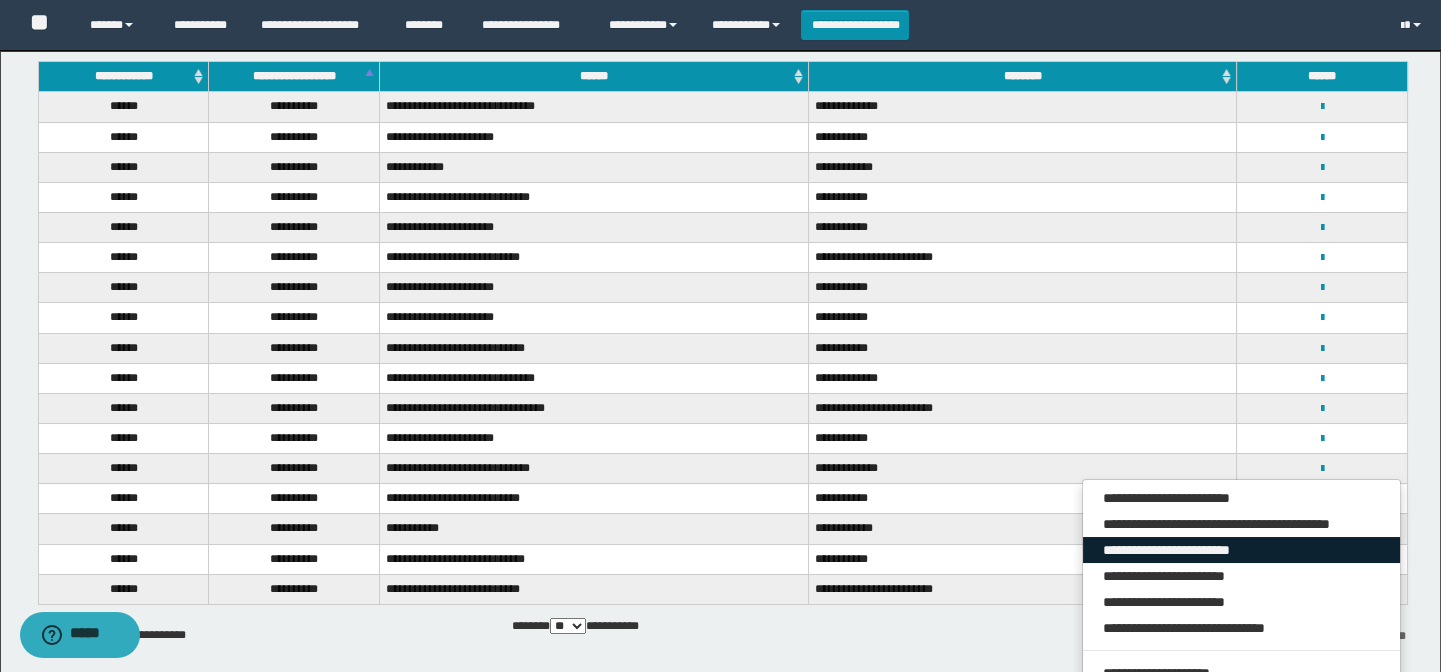 drag, startPoint x: 1215, startPoint y: 555, endPoint x: 1162, endPoint y: 577, distance: 57.384666 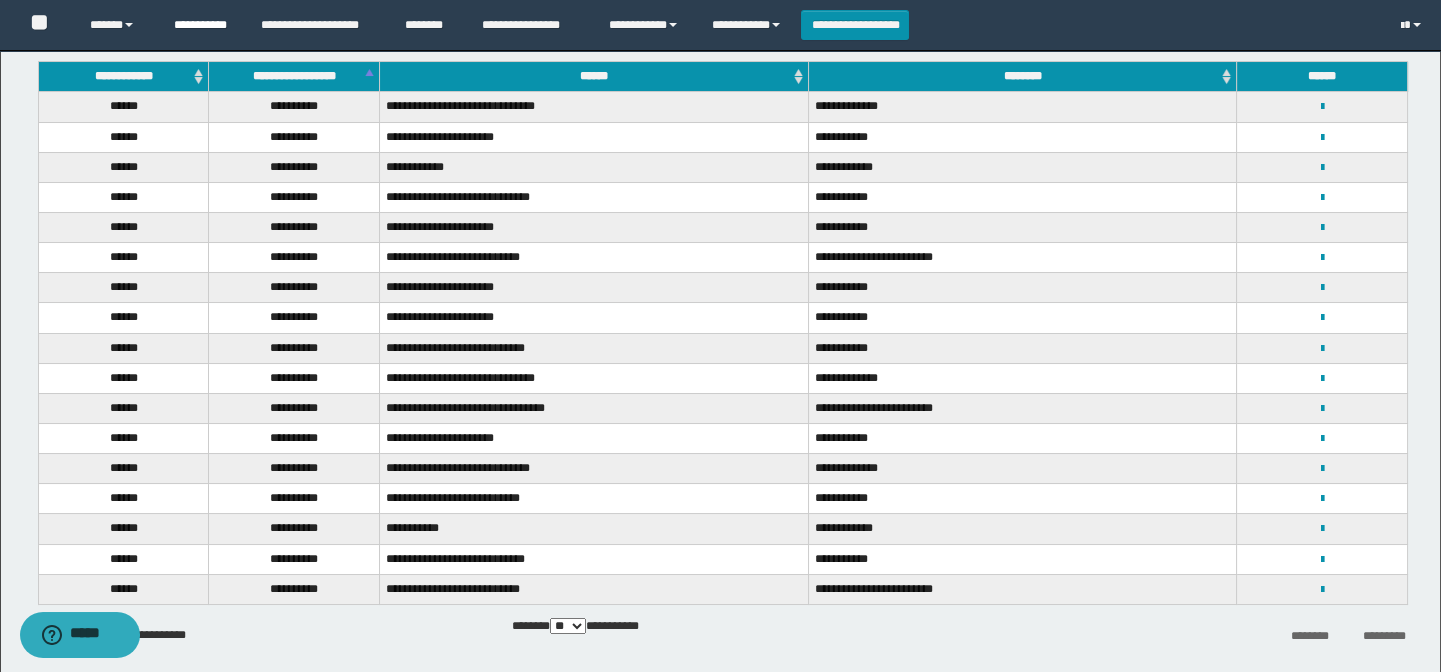 click on "**********" at bounding box center [202, 25] 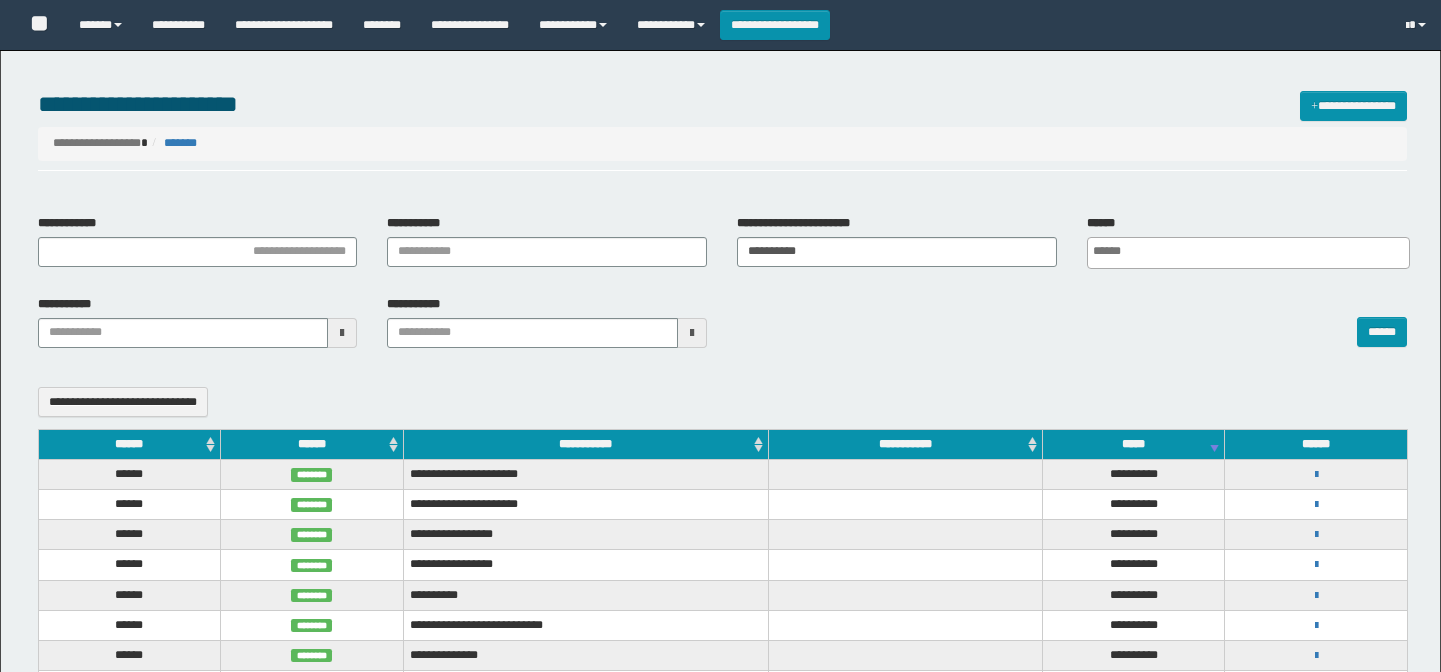 select 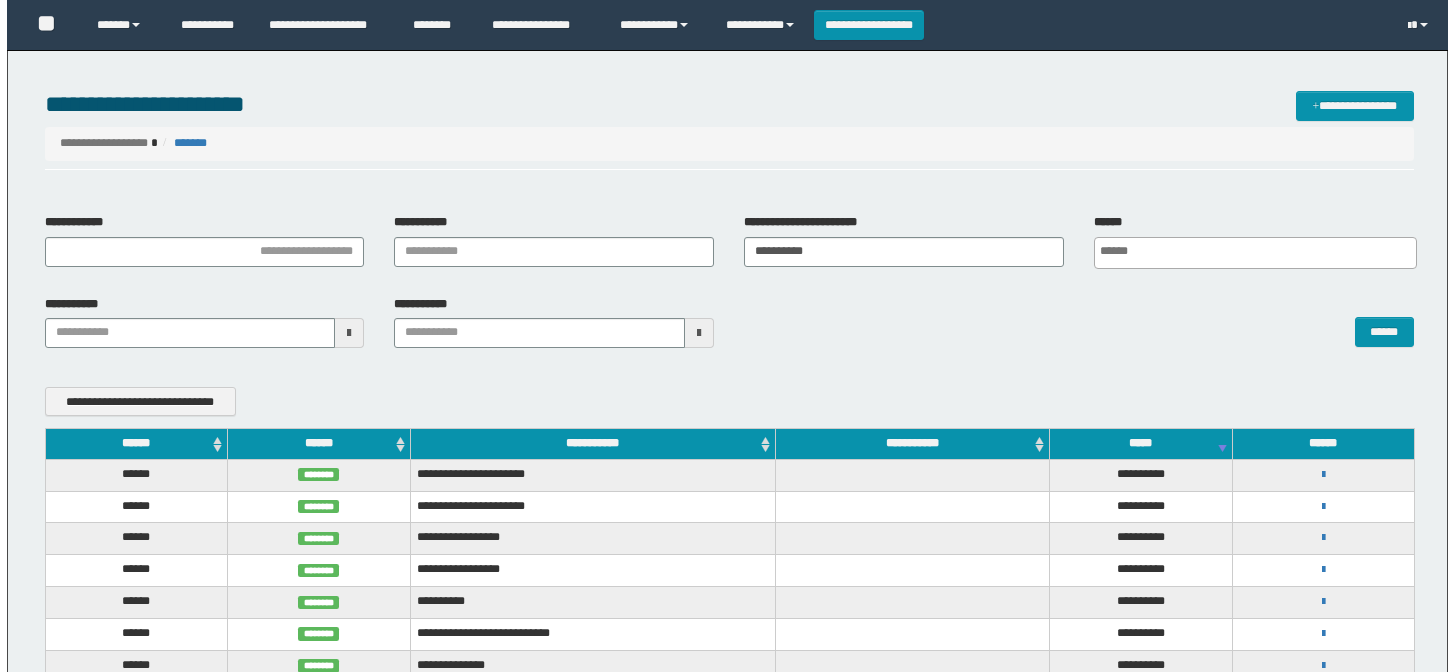 scroll, scrollTop: 0, scrollLeft: 0, axis: both 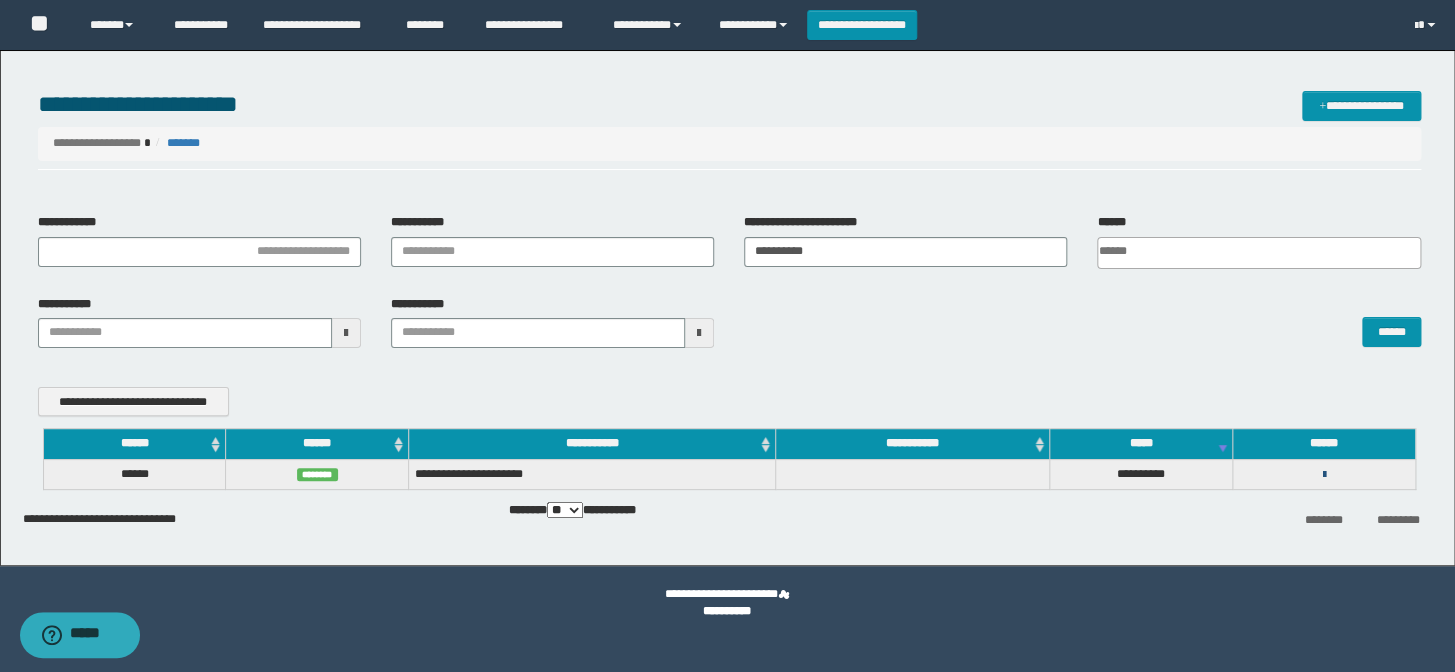 click at bounding box center (1323, 475) 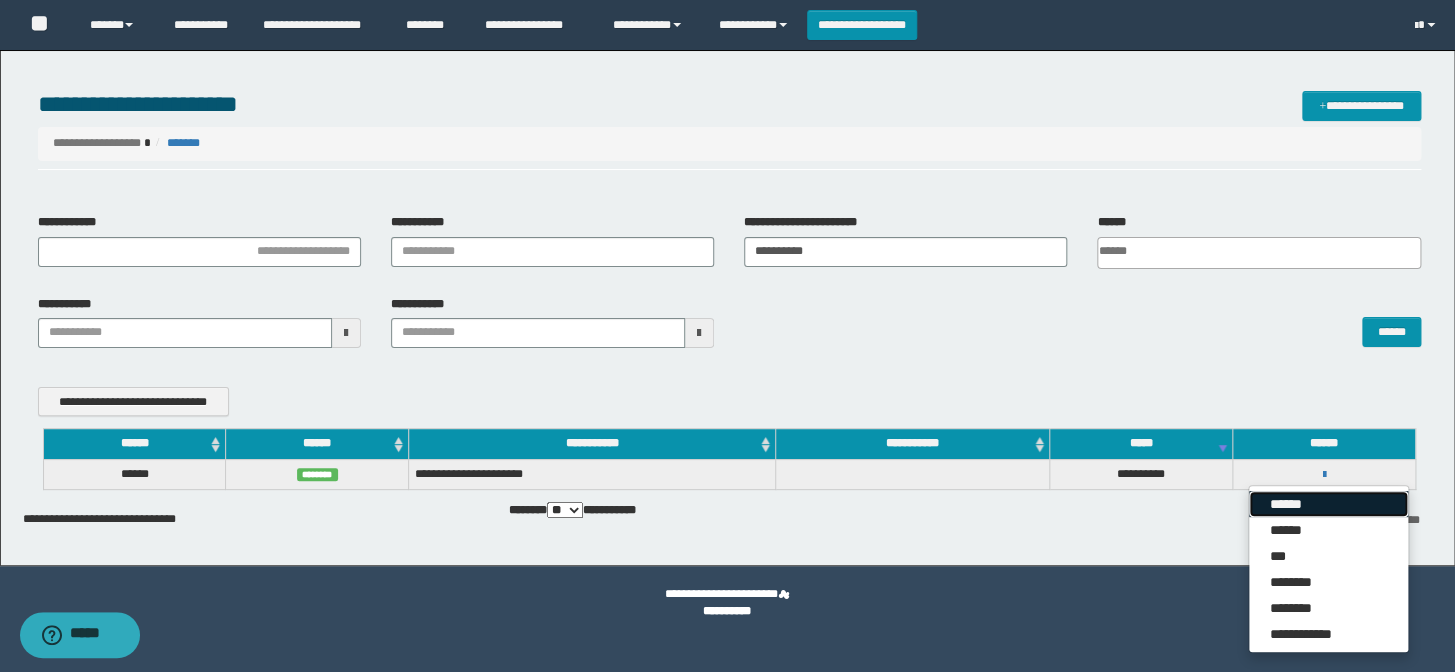 click on "******" at bounding box center (1328, 504) 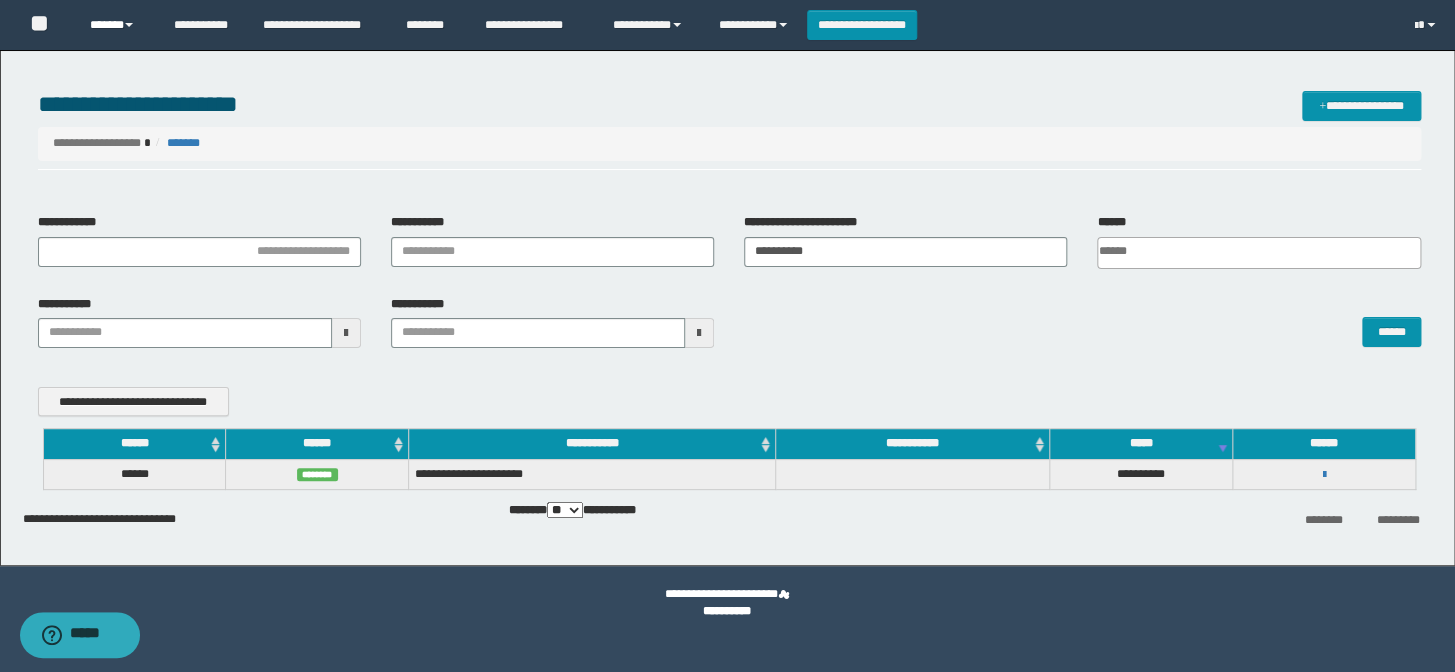 click on "******" at bounding box center [117, 25] 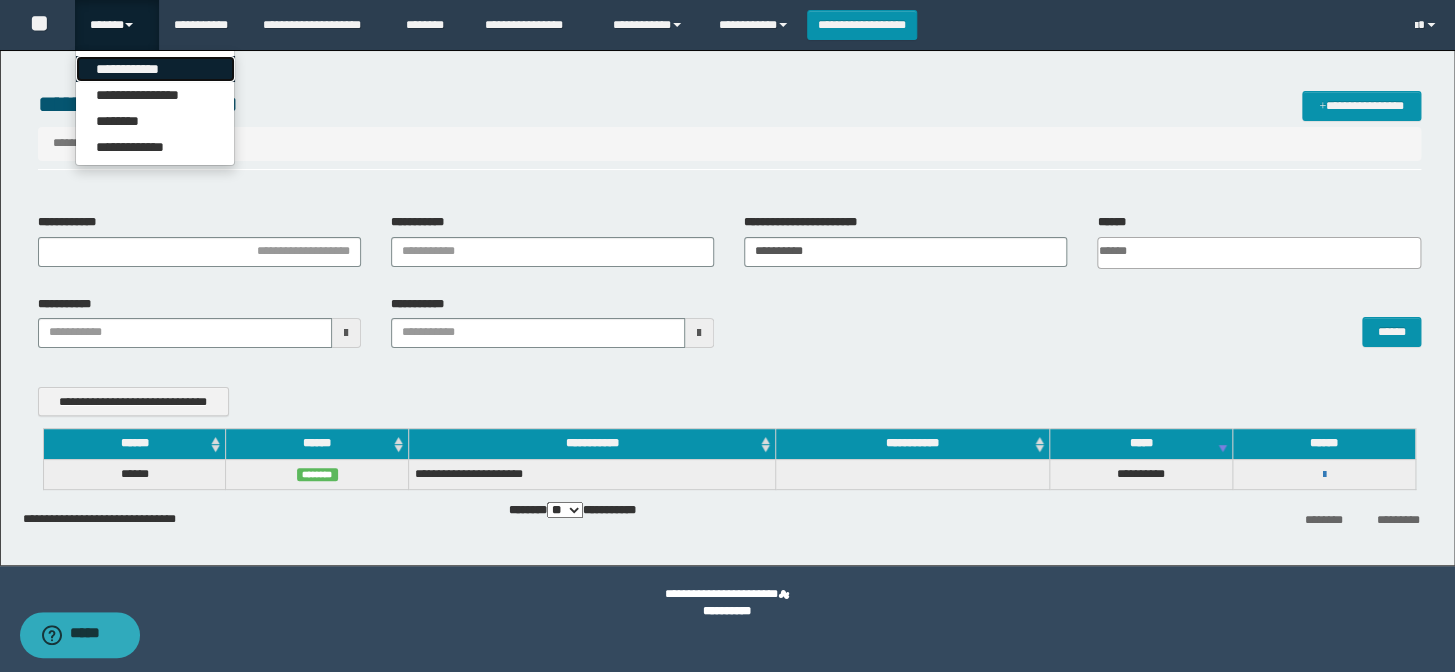 click on "**********" at bounding box center [155, 69] 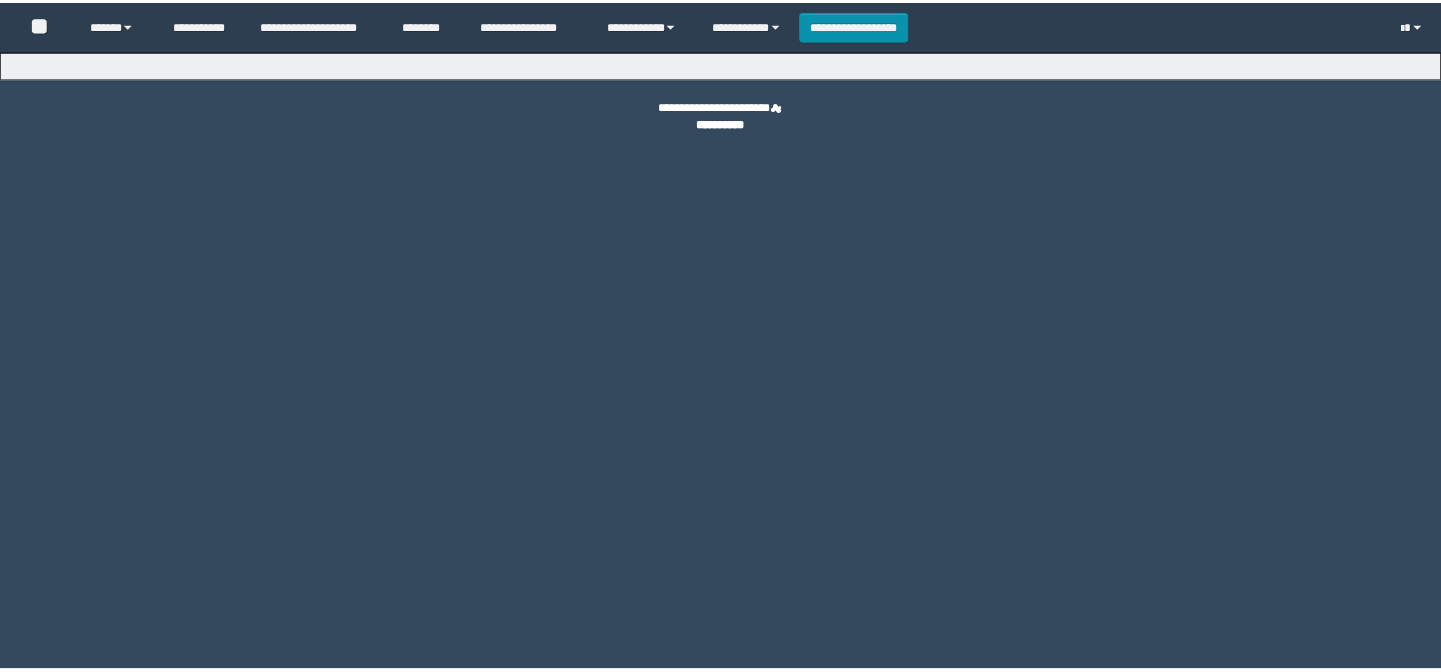 scroll, scrollTop: 0, scrollLeft: 0, axis: both 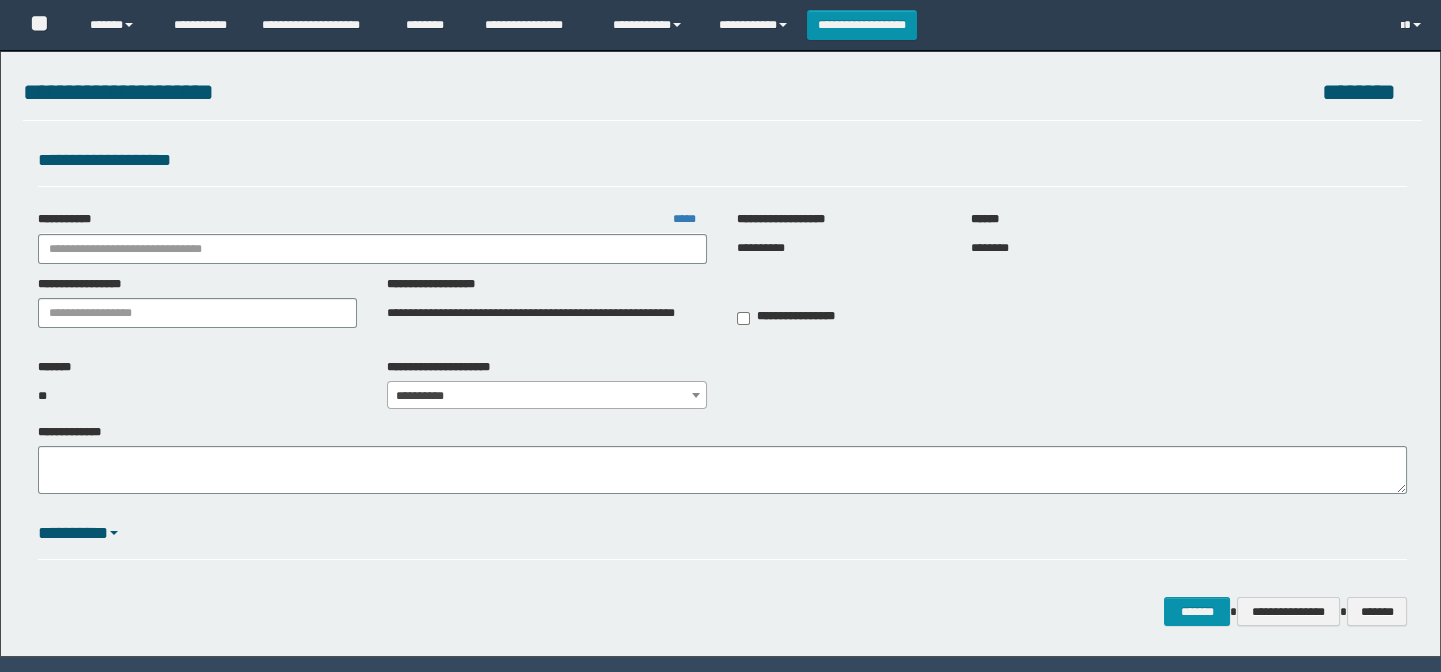 type on "**********" 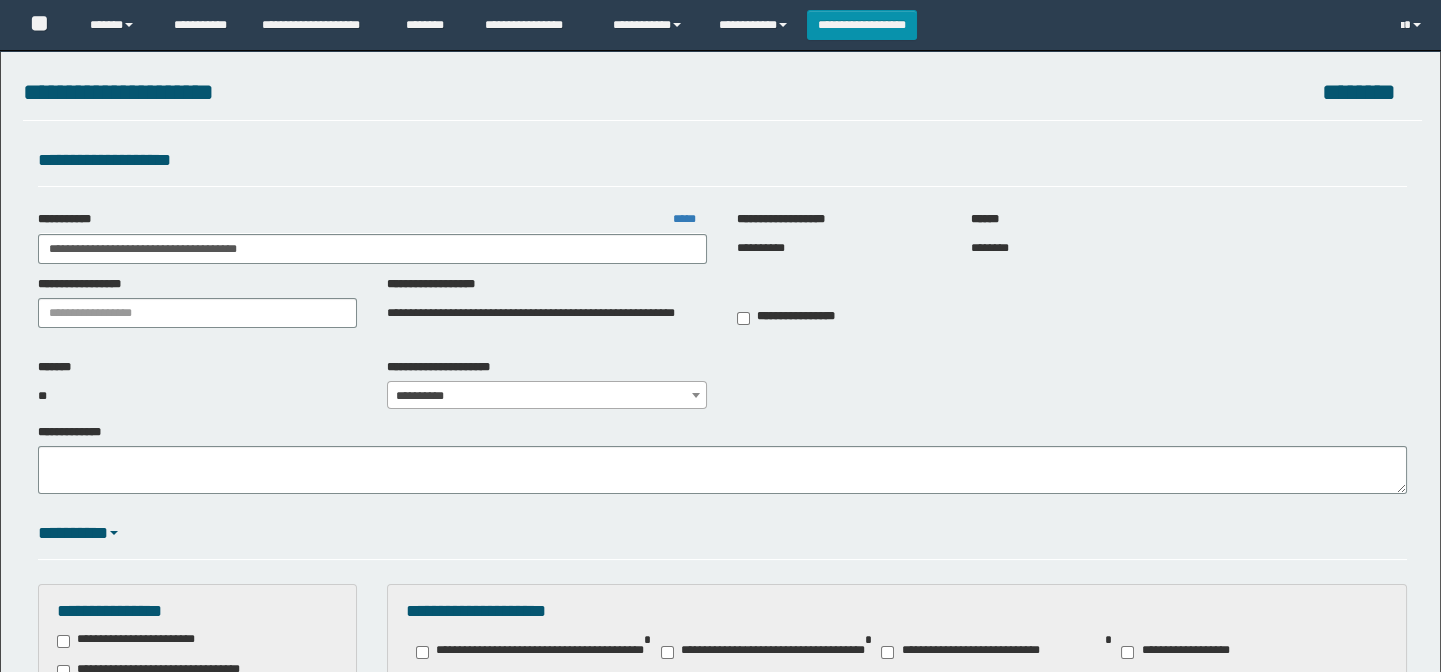 scroll, scrollTop: 530, scrollLeft: 0, axis: vertical 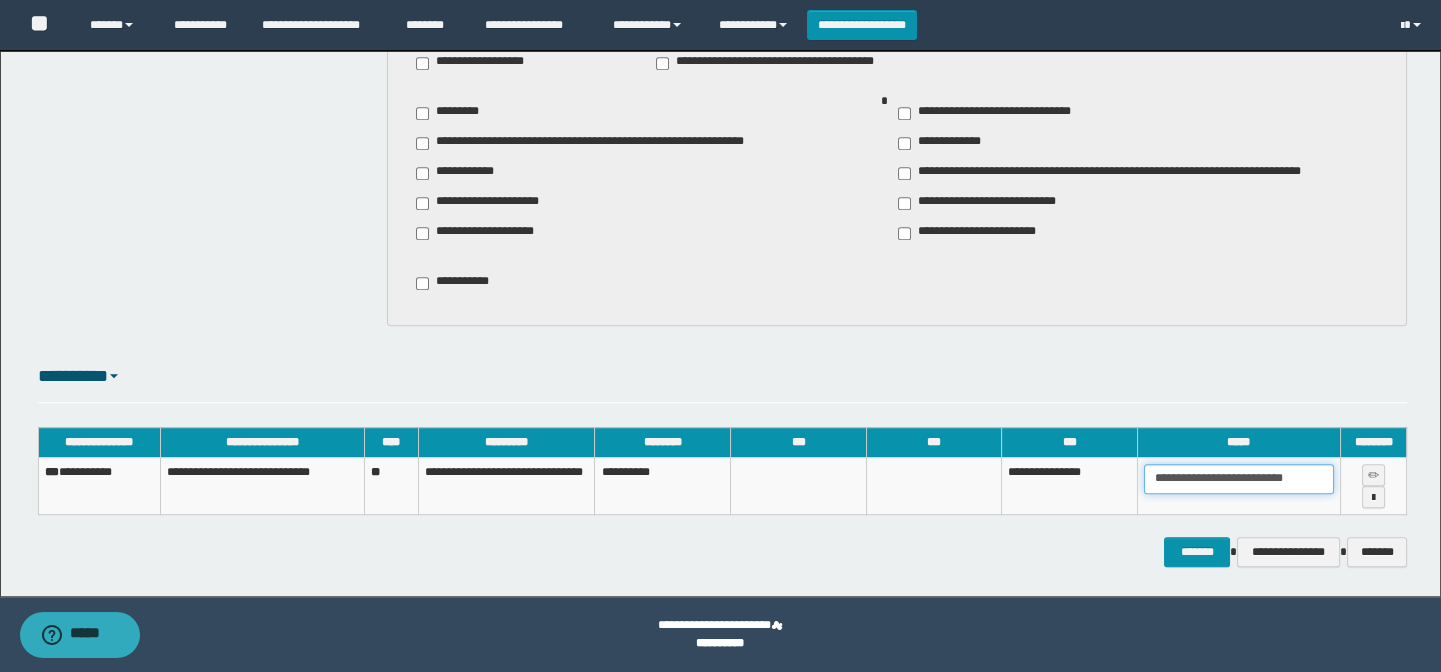 click on "**********" at bounding box center [1239, 479] 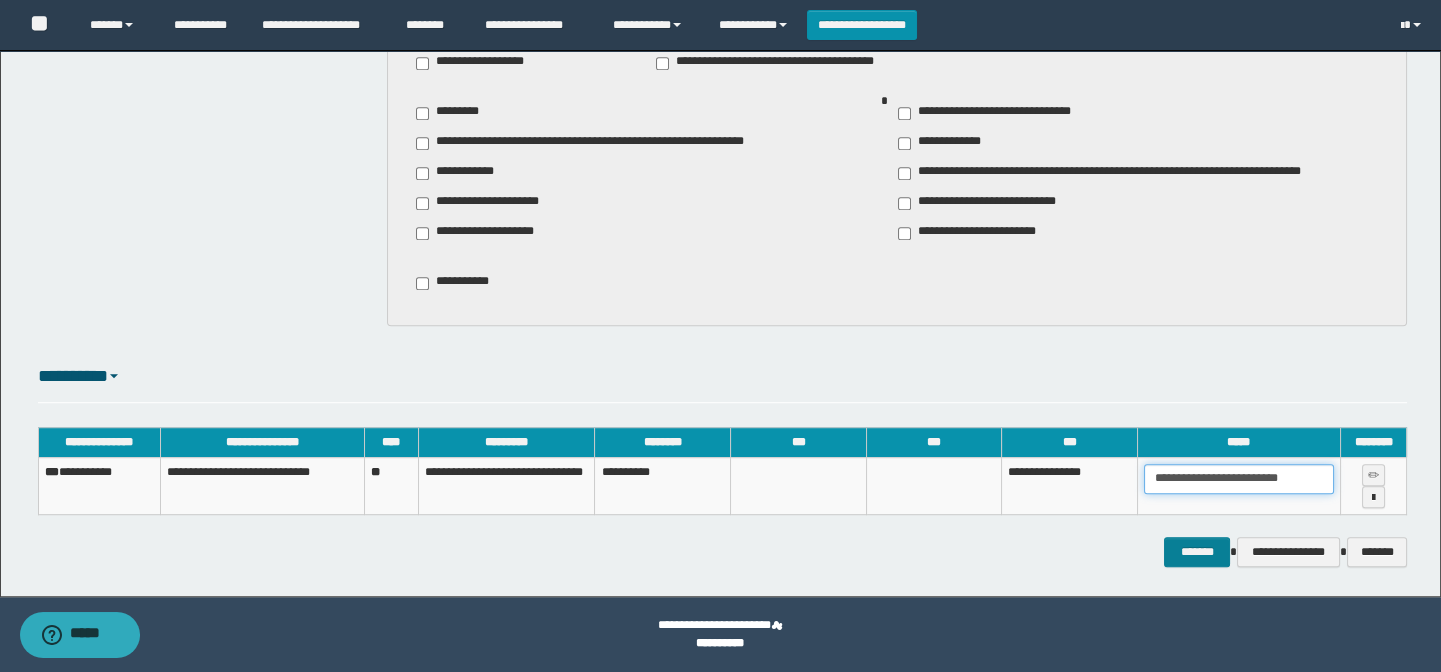 type on "**********" 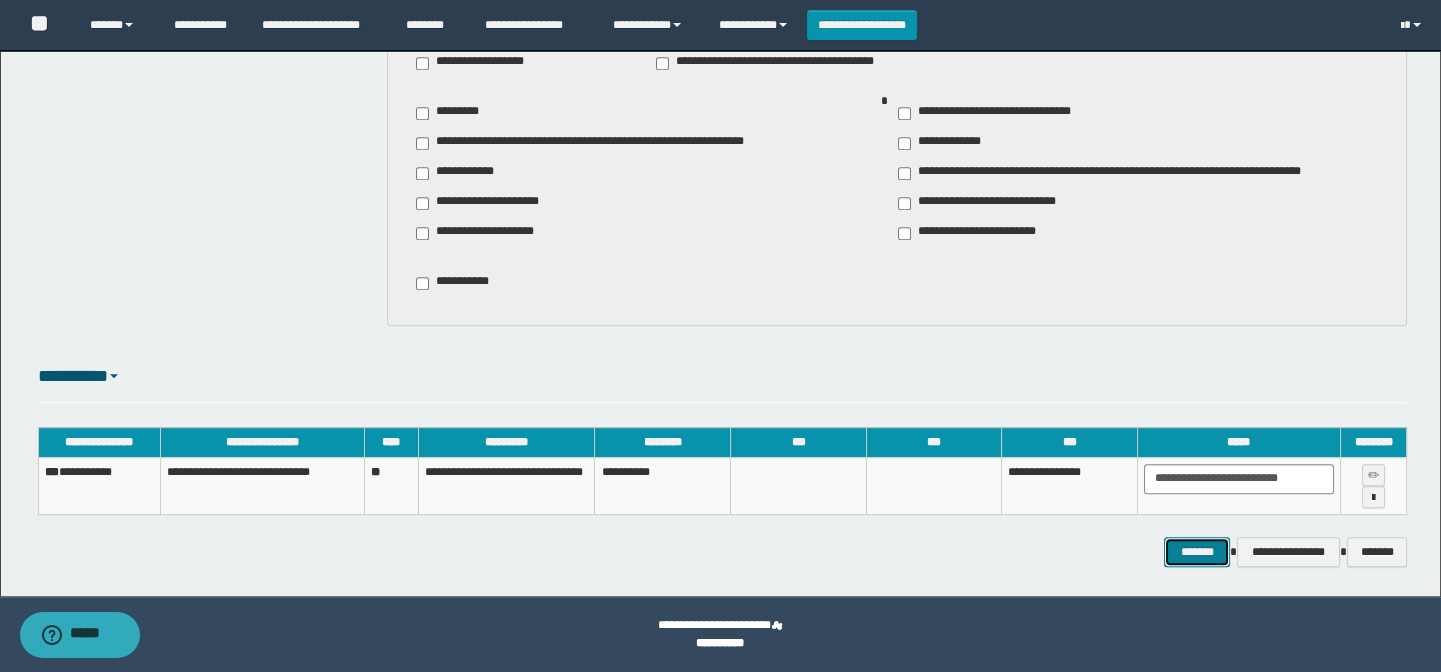click on "*******" at bounding box center [1197, 552] 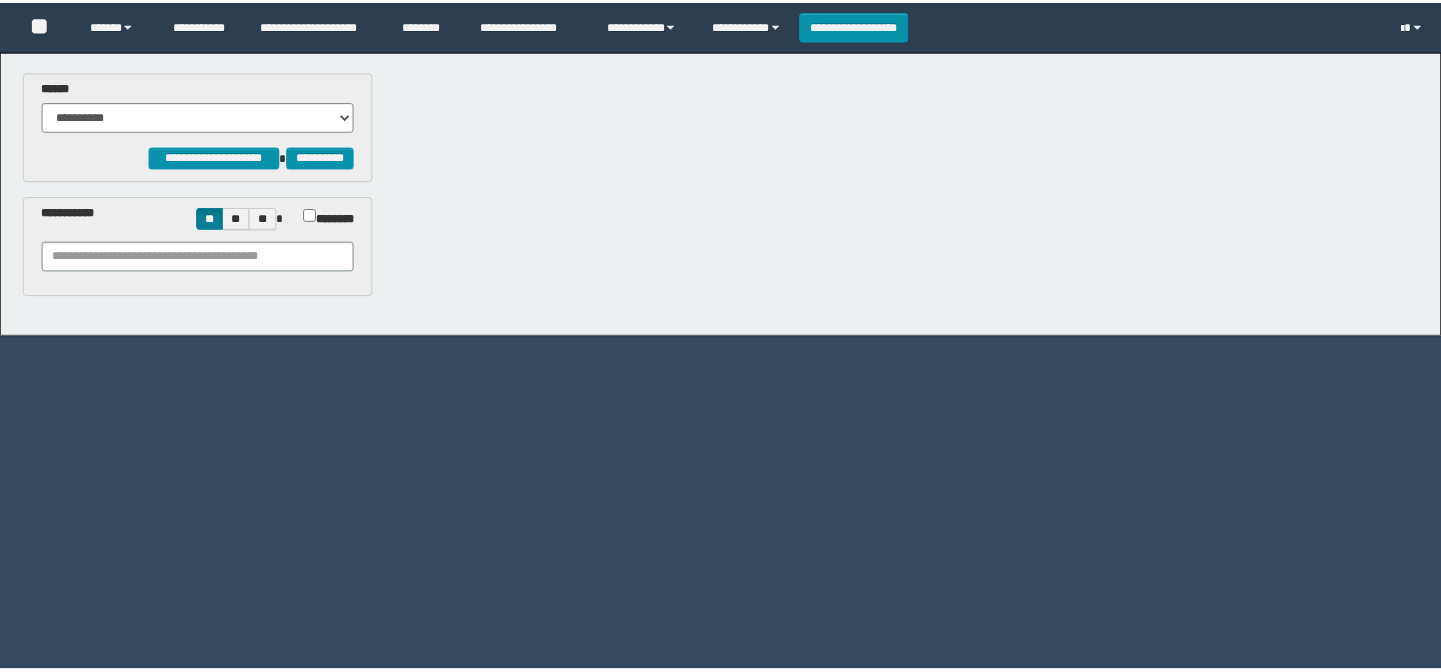 scroll, scrollTop: 0, scrollLeft: 0, axis: both 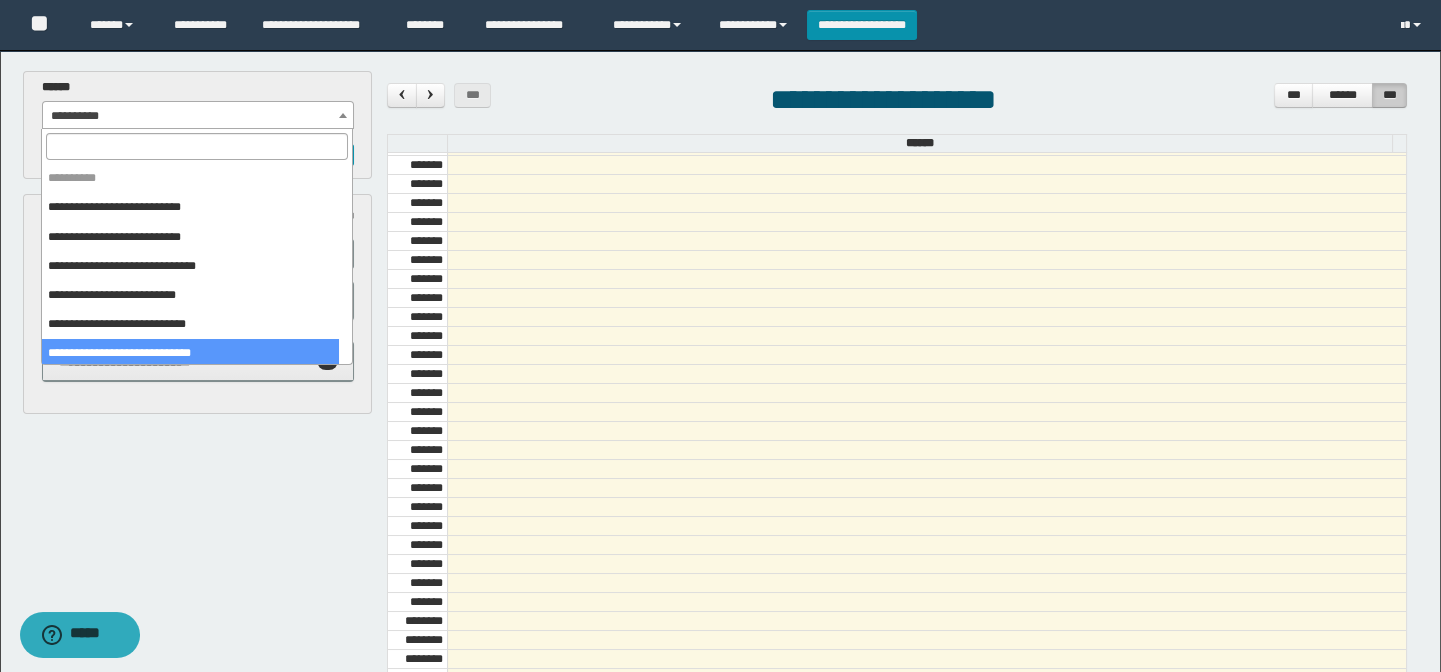 select on "******" 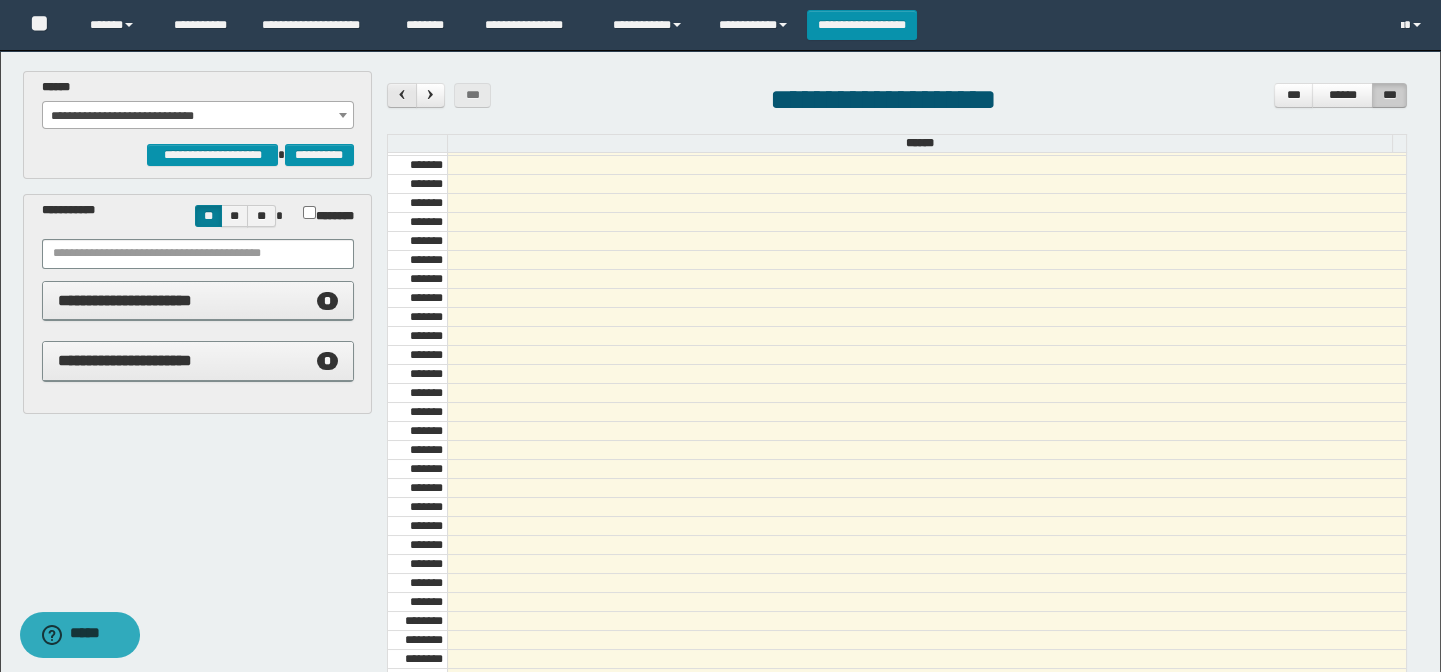 click at bounding box center (402, 94) 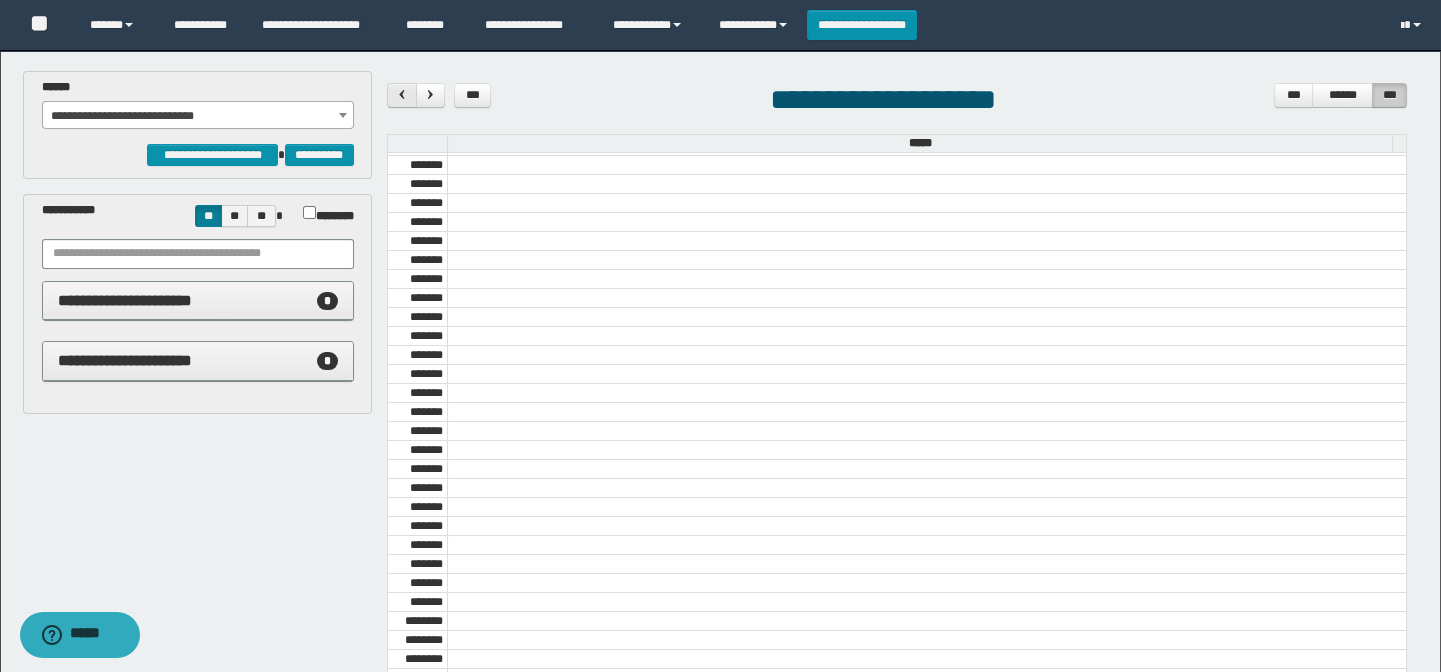 click at bounding box center (402, 94) 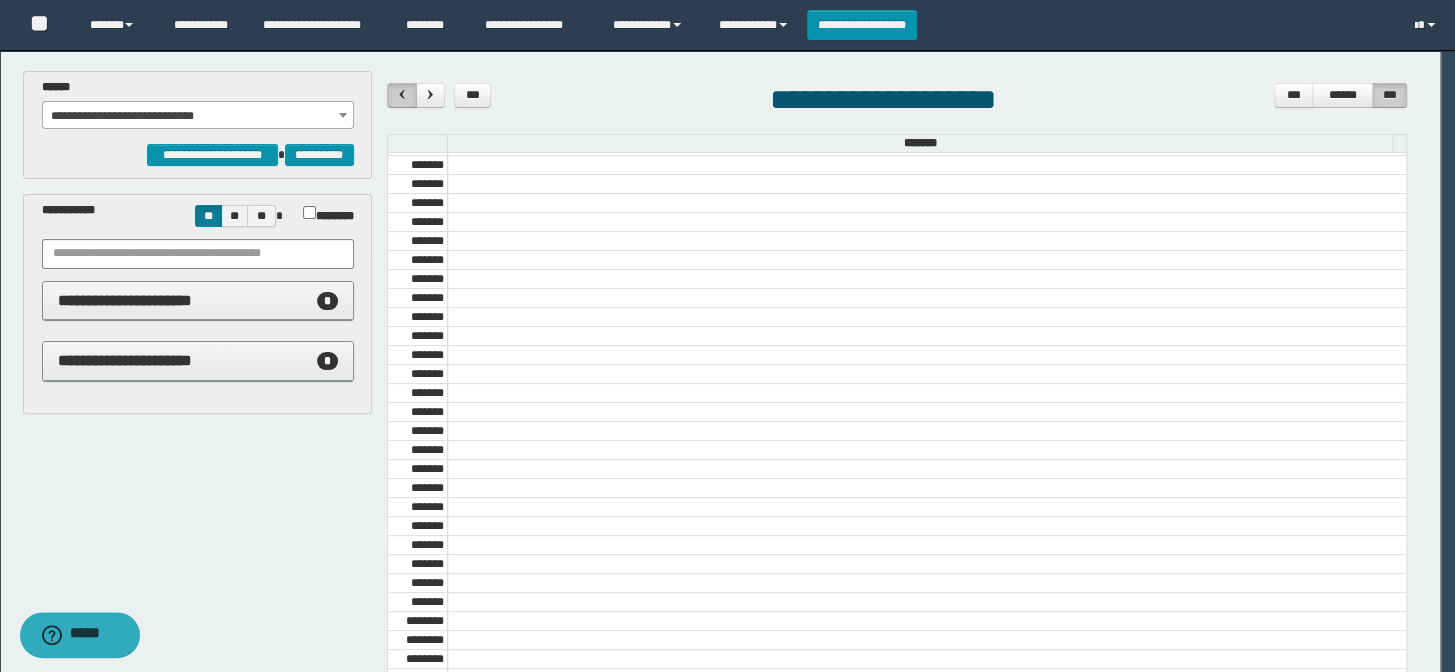 click at bounding box center (402, 94) 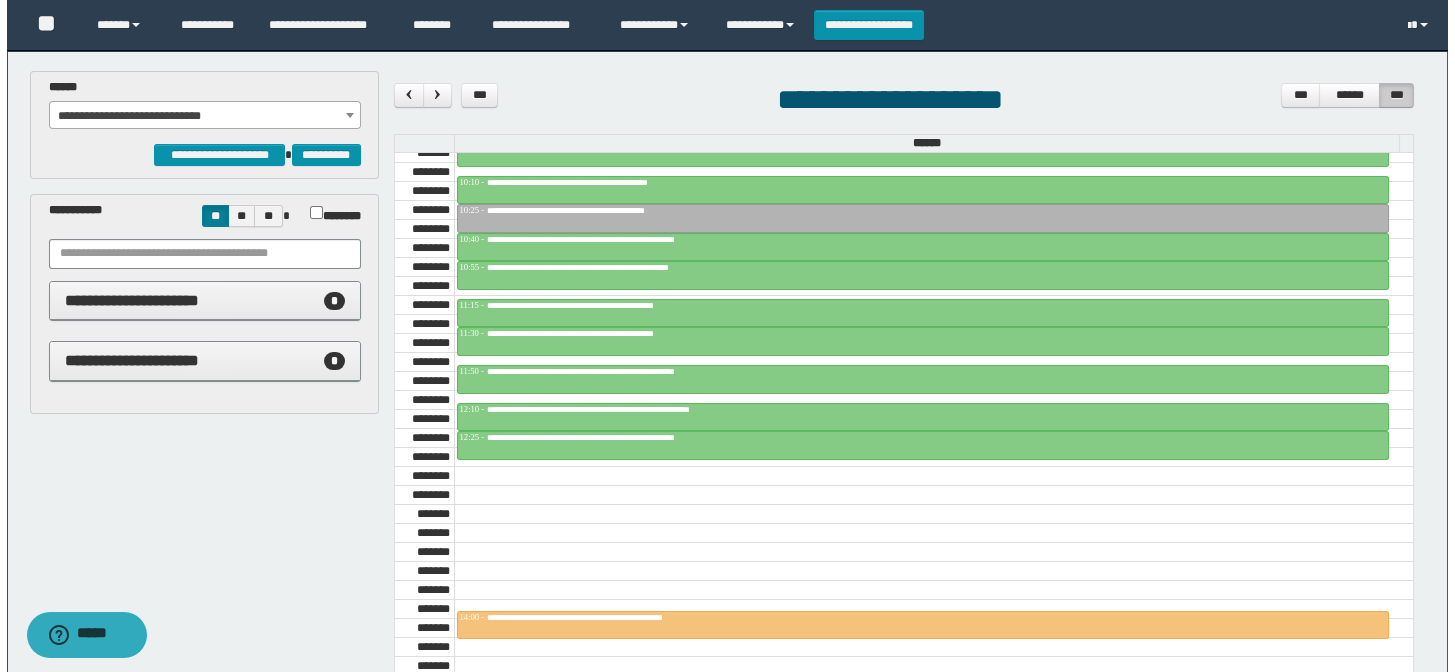 scroll, scrollTop: 1227, scrollLeft: 0, axis: vertical 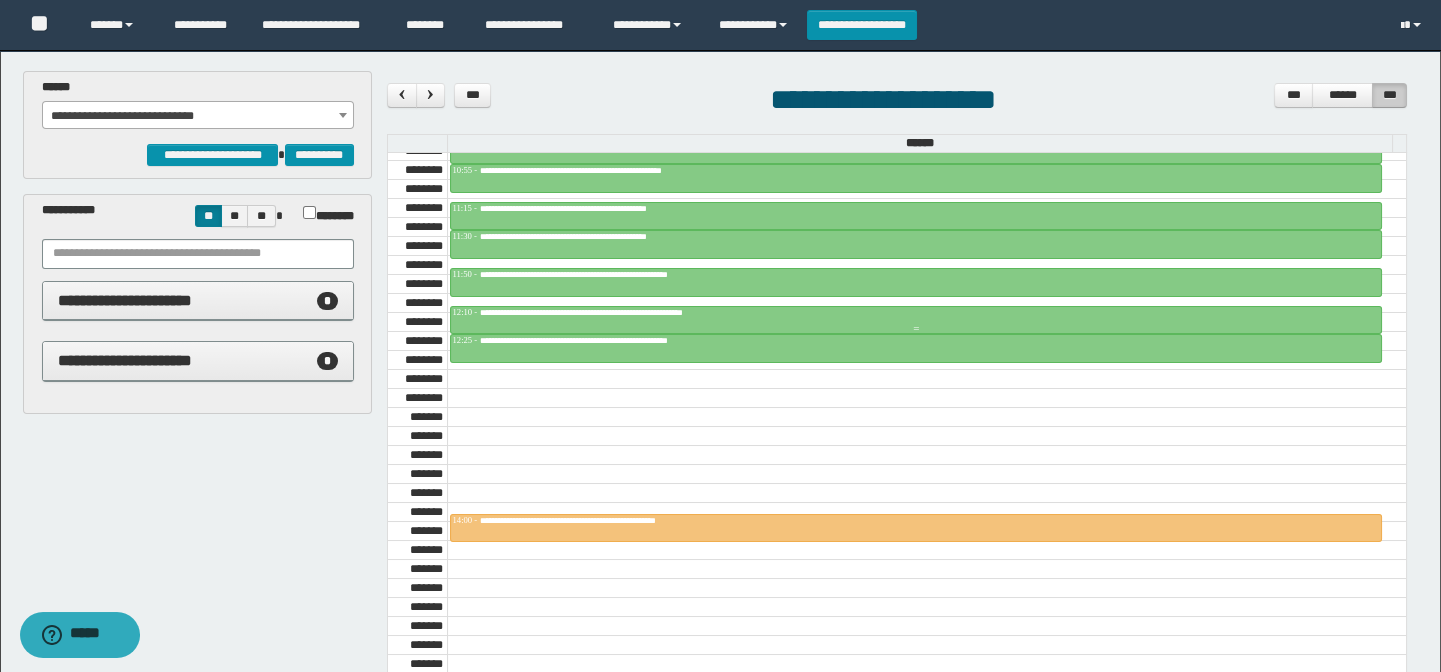 click on "**********" at bounding box center [644, 312] 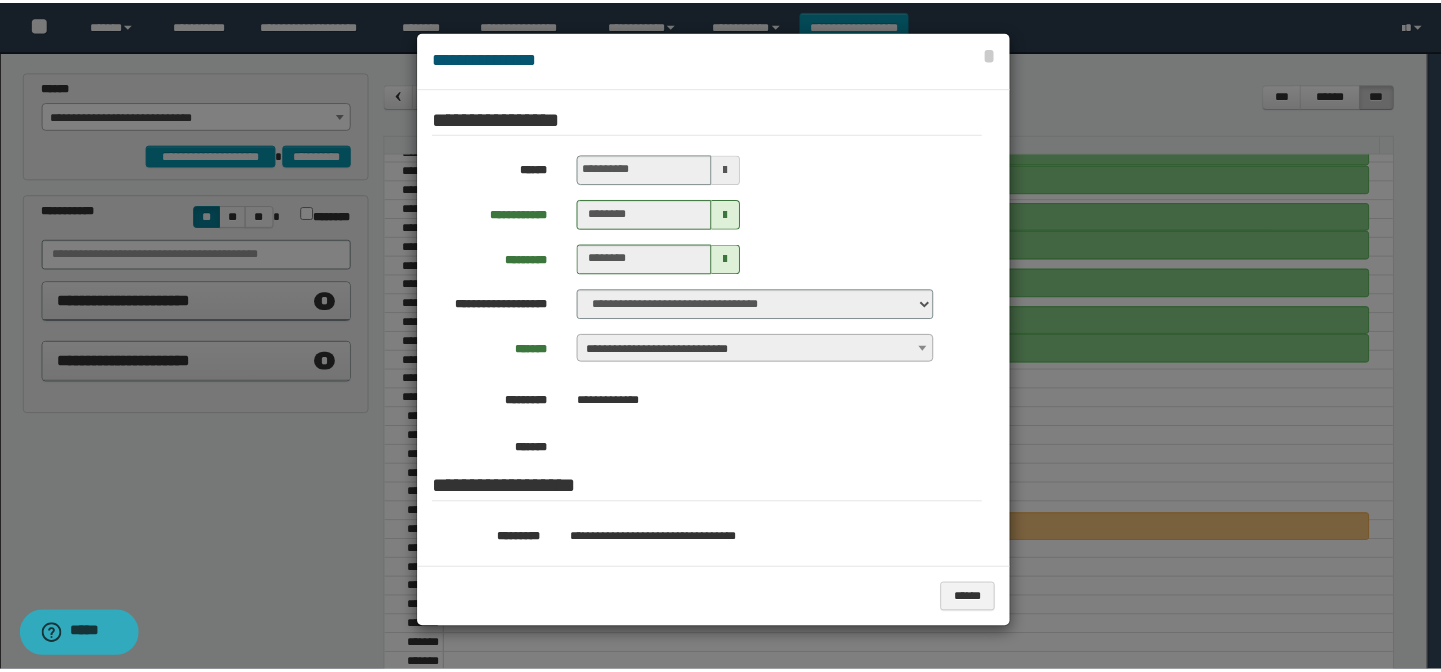 scroll, scrollTop: 272, scrollLeft: 0, axis: vertical 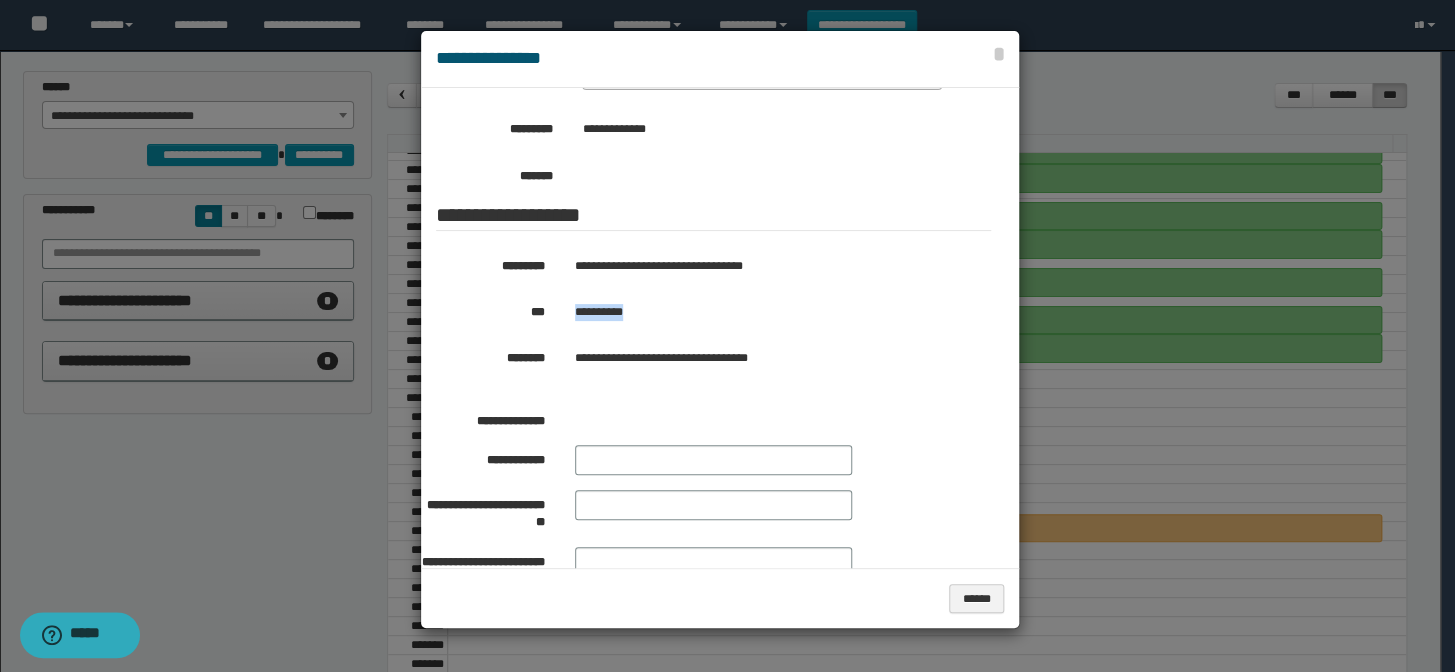 drag, startPoint x: 643, startPoint y: 301, endPoint x: 574, endPoint y: 303, distance: 69.02898 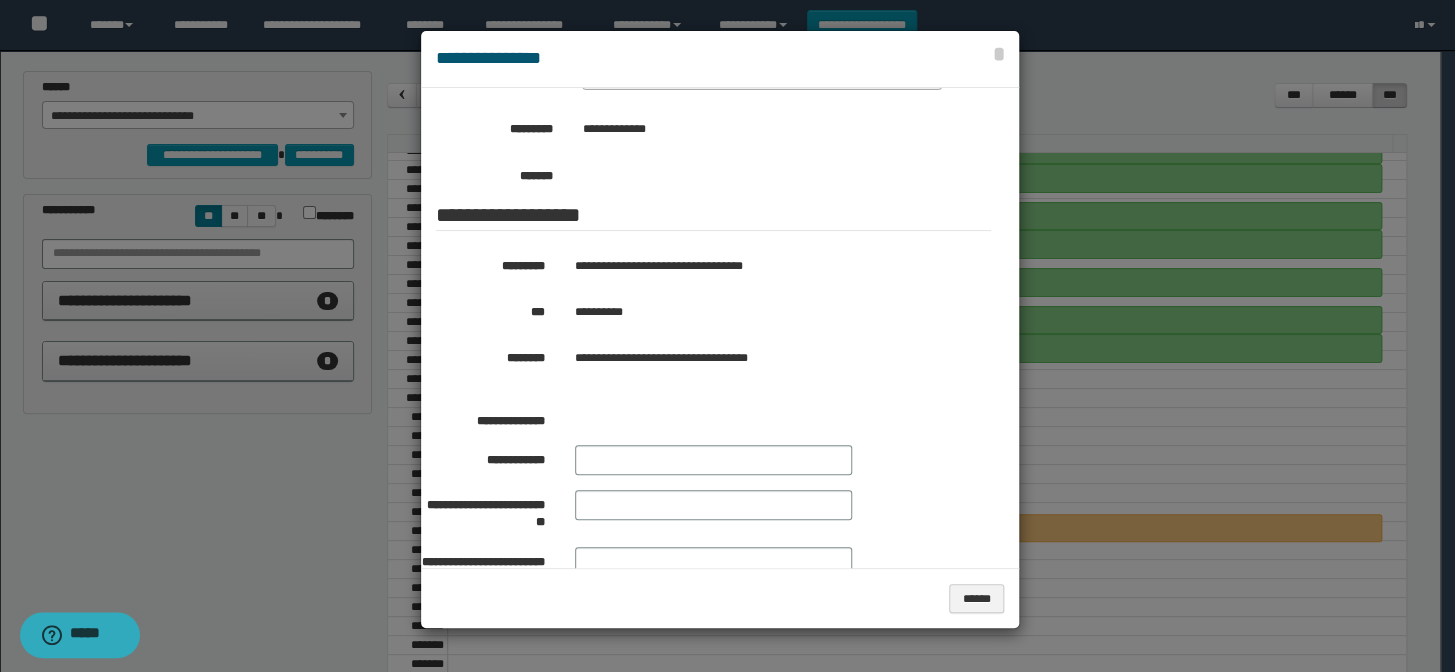 click at bounding box center (727, 336) 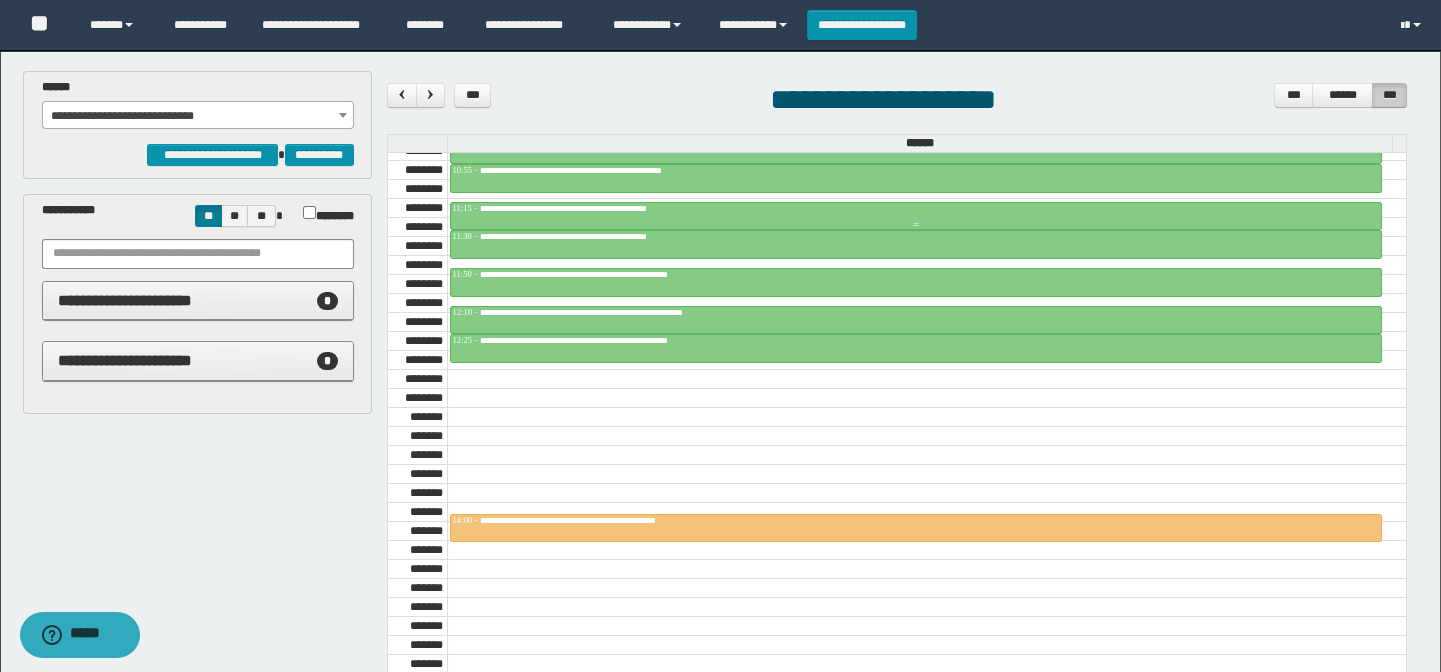 click on "**********" at bounding box center [597, 208] 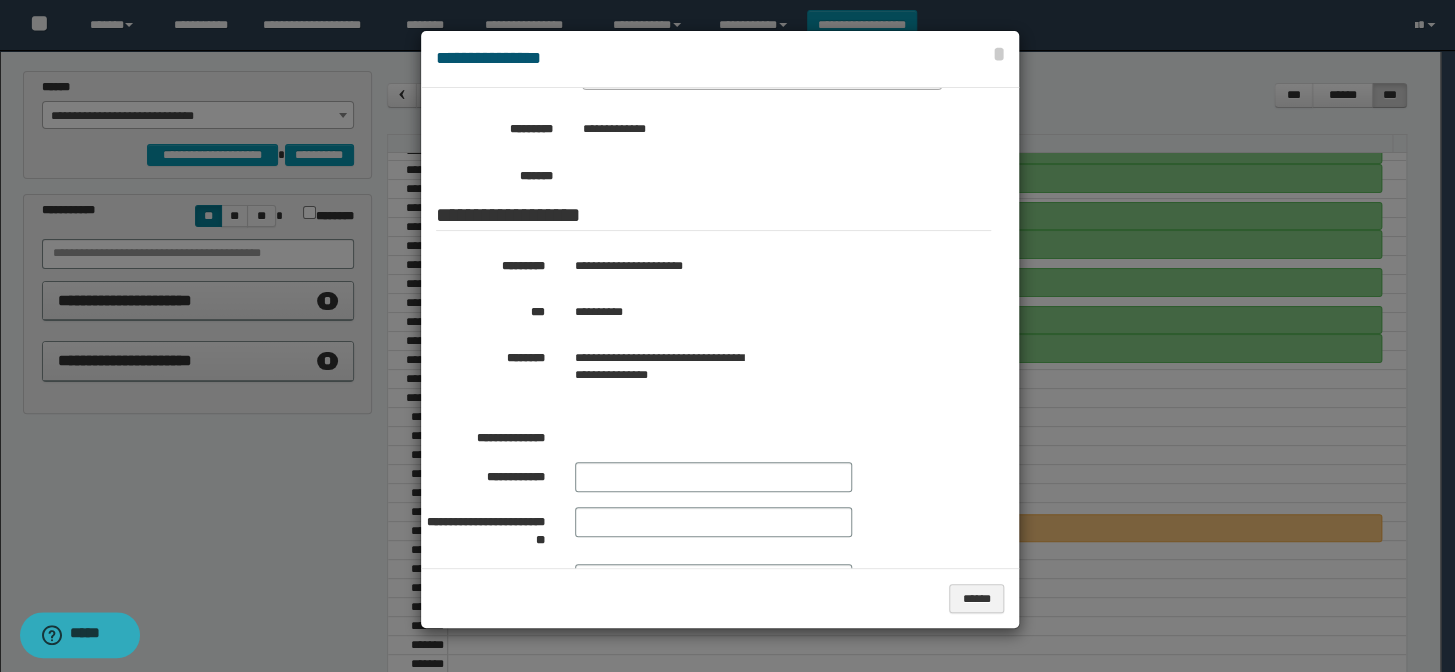 click at bounding box center [727, 336] 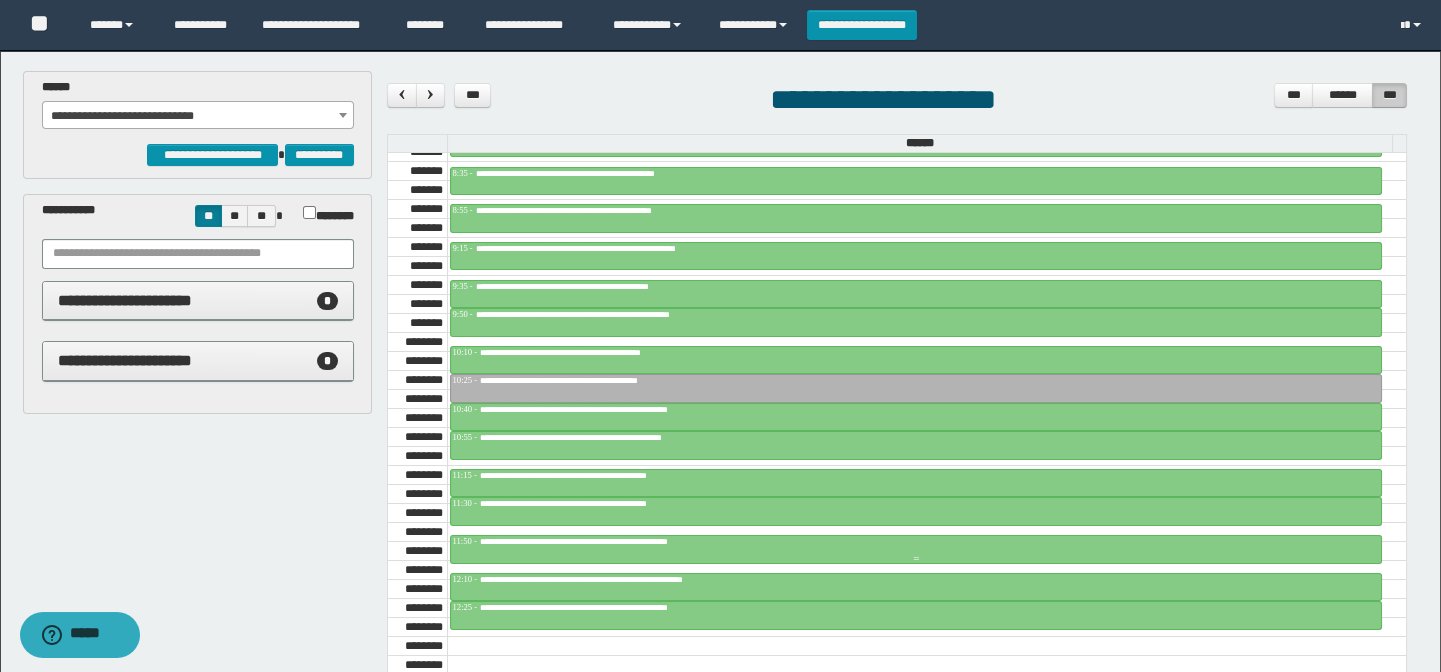 scroll, scrollTop: 954, scrollLeft: 0, axis: vertical 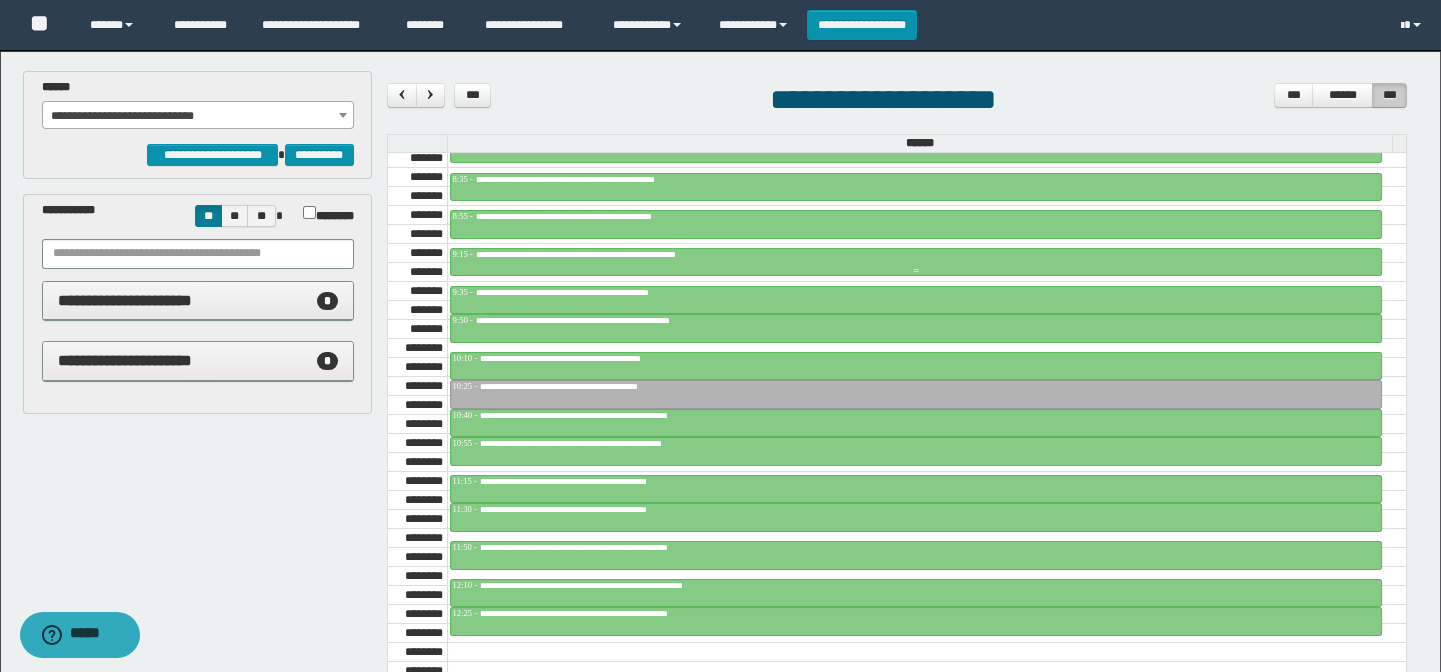 click on "**********" at bounding box center (916, 255) 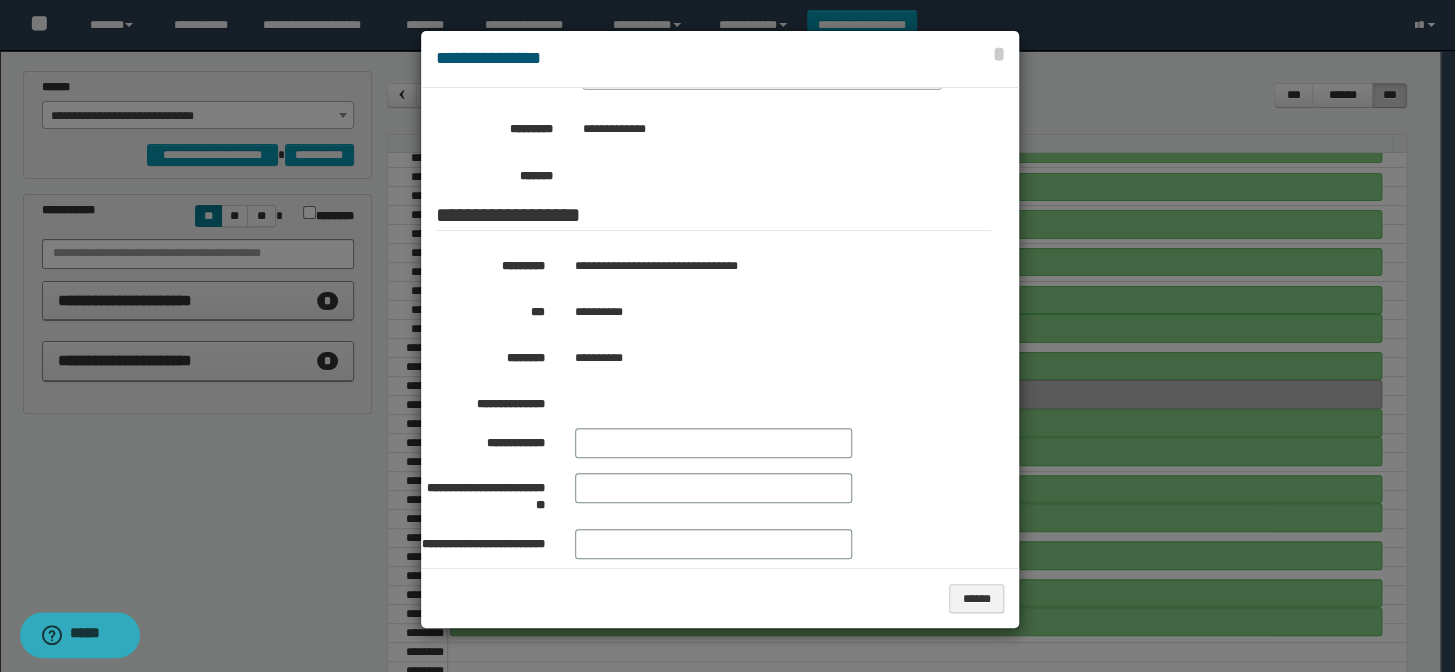 click at bounding box center [727, 336] 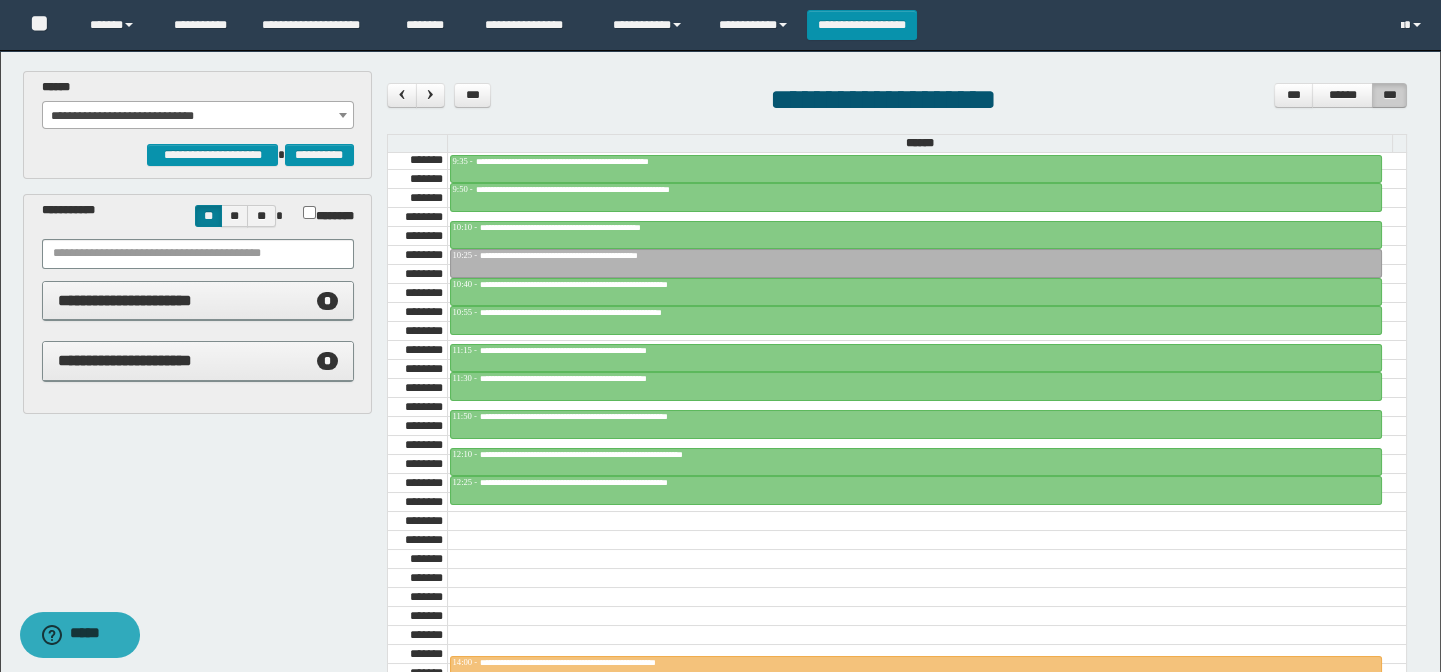 scroll, scrollTop: 1045, scrollLeft: 0, axis: vertical 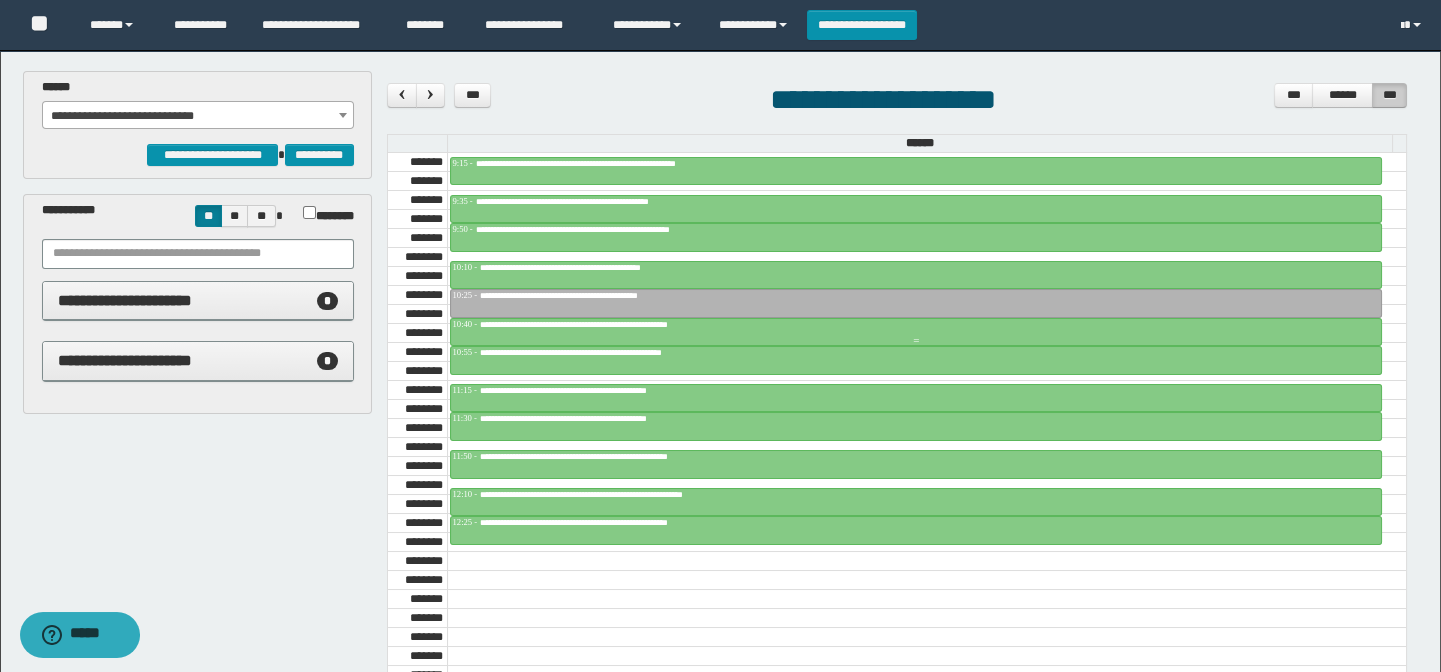 click on "**********" at bounding box center (631, 324) 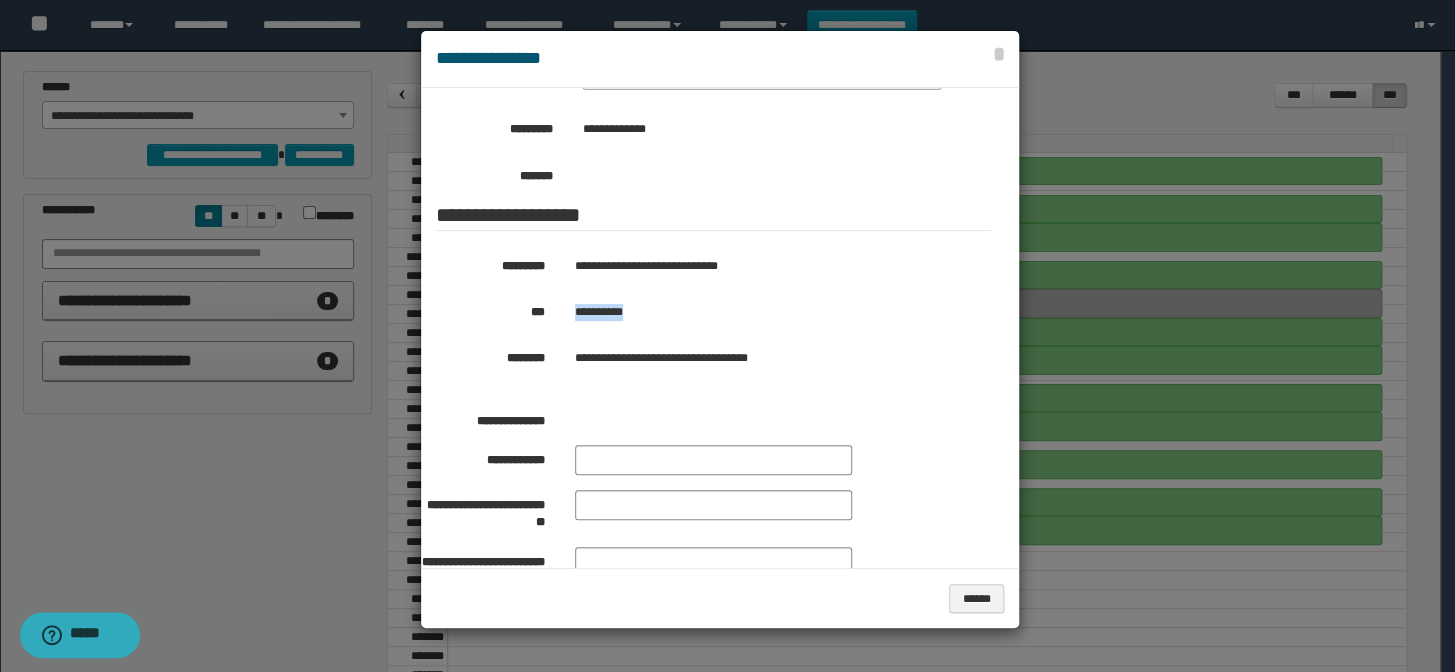 drag, startPoint x: 647, startPoint y: 309, endPoint x: 572, endPoint y: 310, distance: 75.00667 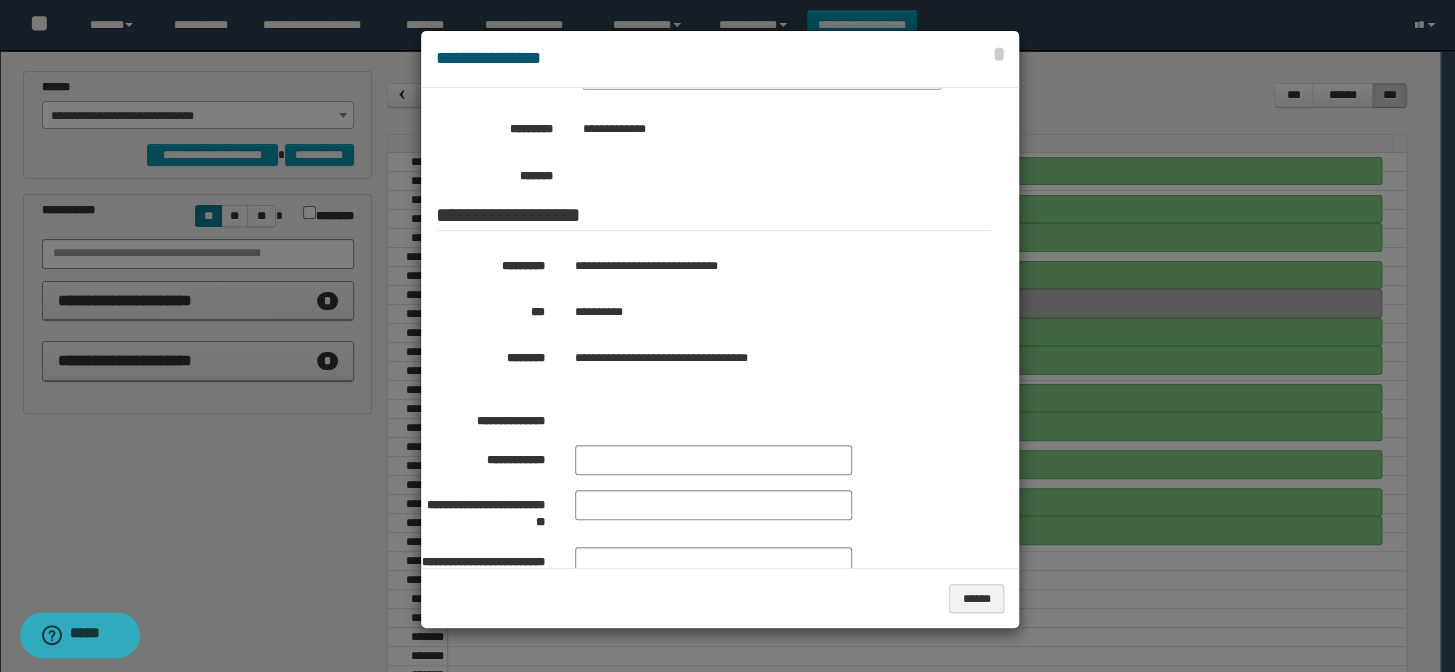 drag, startPoint x: 225, startPoint y: 610, endPoint x: 211, endPoint y: 607, distance: 14.3178215 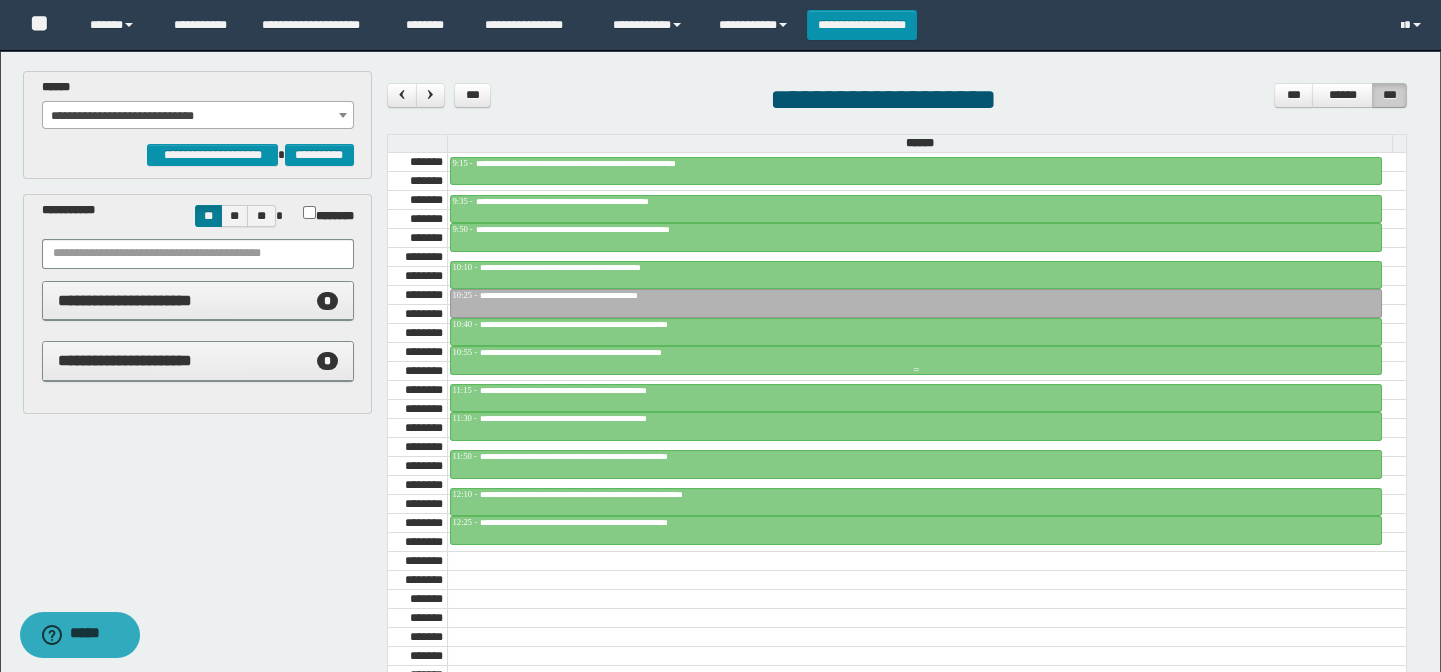 click on "**********" at bounding box center (607, 352) 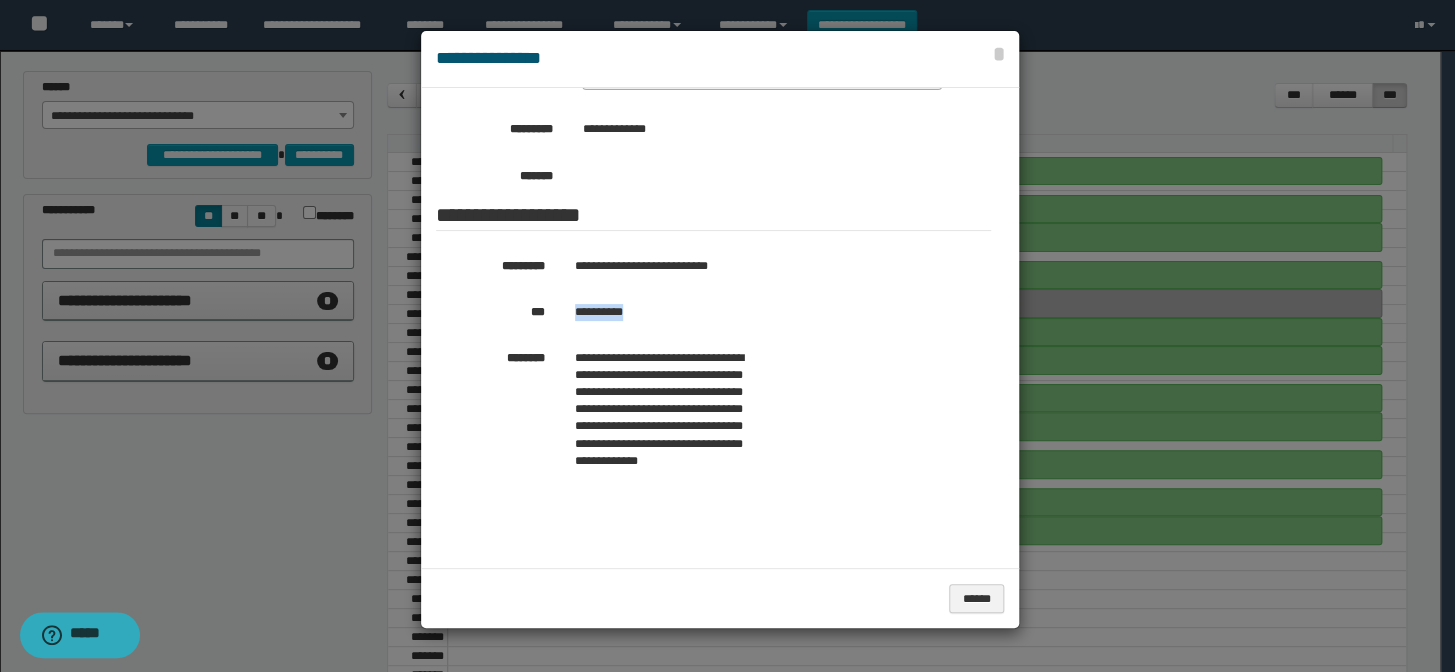 drag, startPoint x: 640, startPoint y: 308, endPoint x: 569, endPoint y: 302, distance: 71.25307 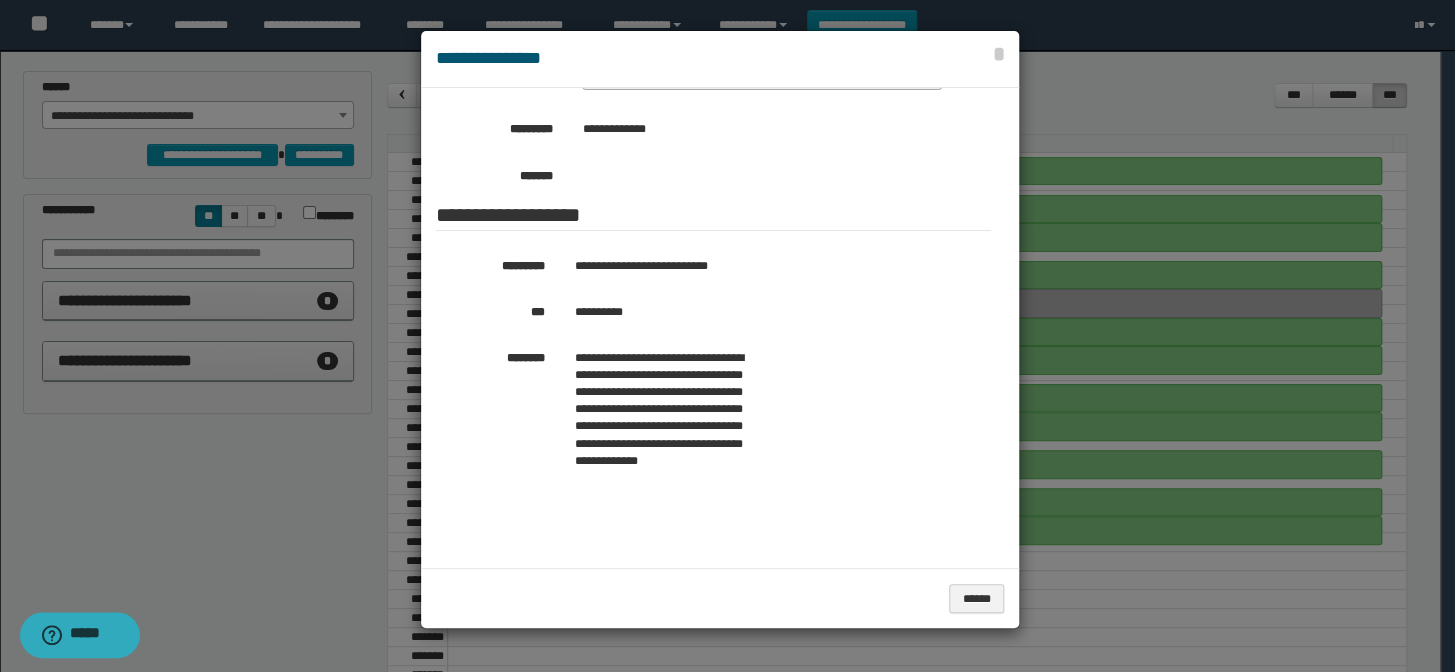 click at bounding box center (727, 336) 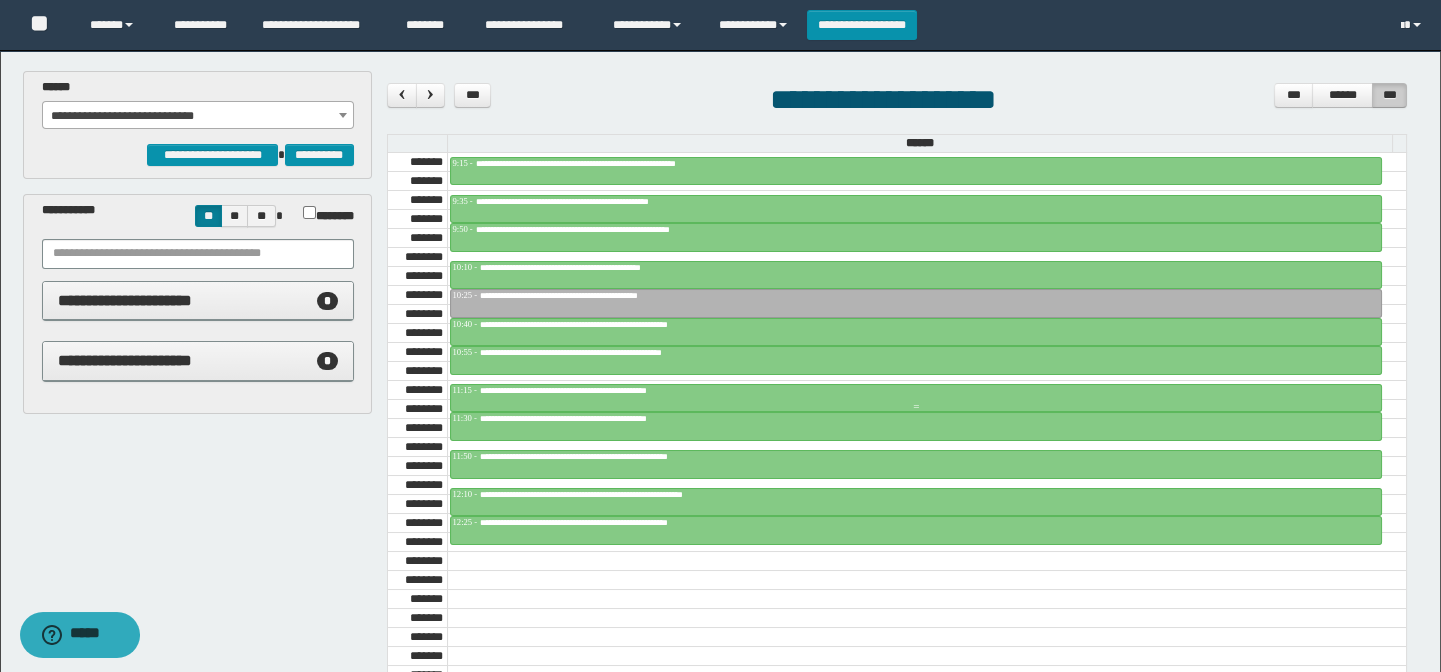 click on "**********" at bounding box center [597, 390] 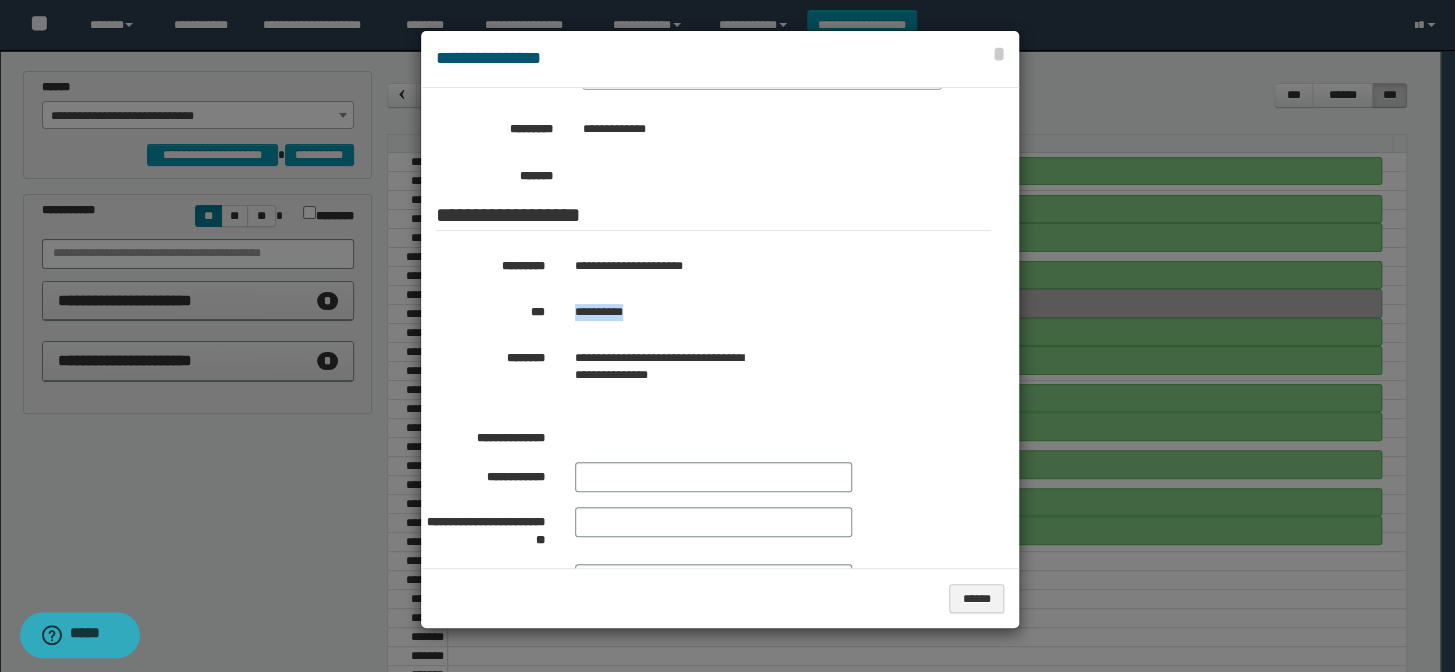 drag, startPoint x: 646, startPoint y: 310, endPoint x: 568, endPoint y: 310, distance: 78 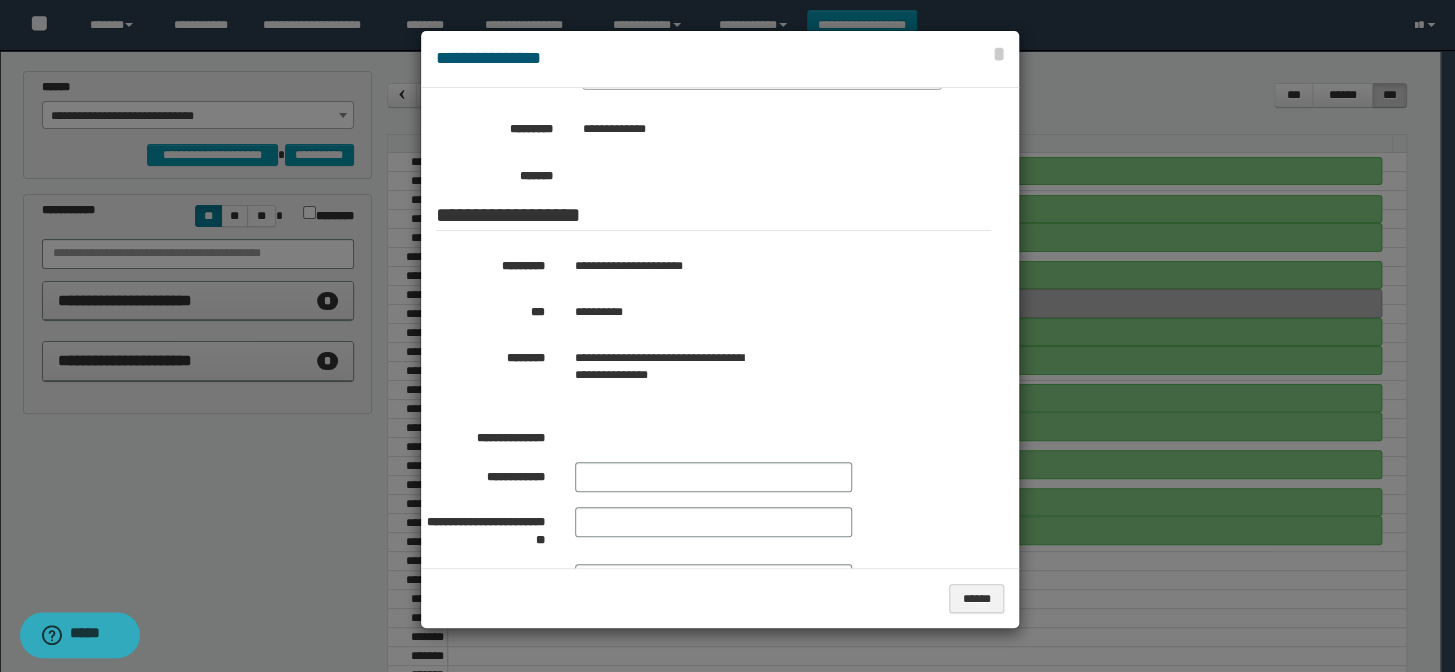 click at bounding box center [727, 336] 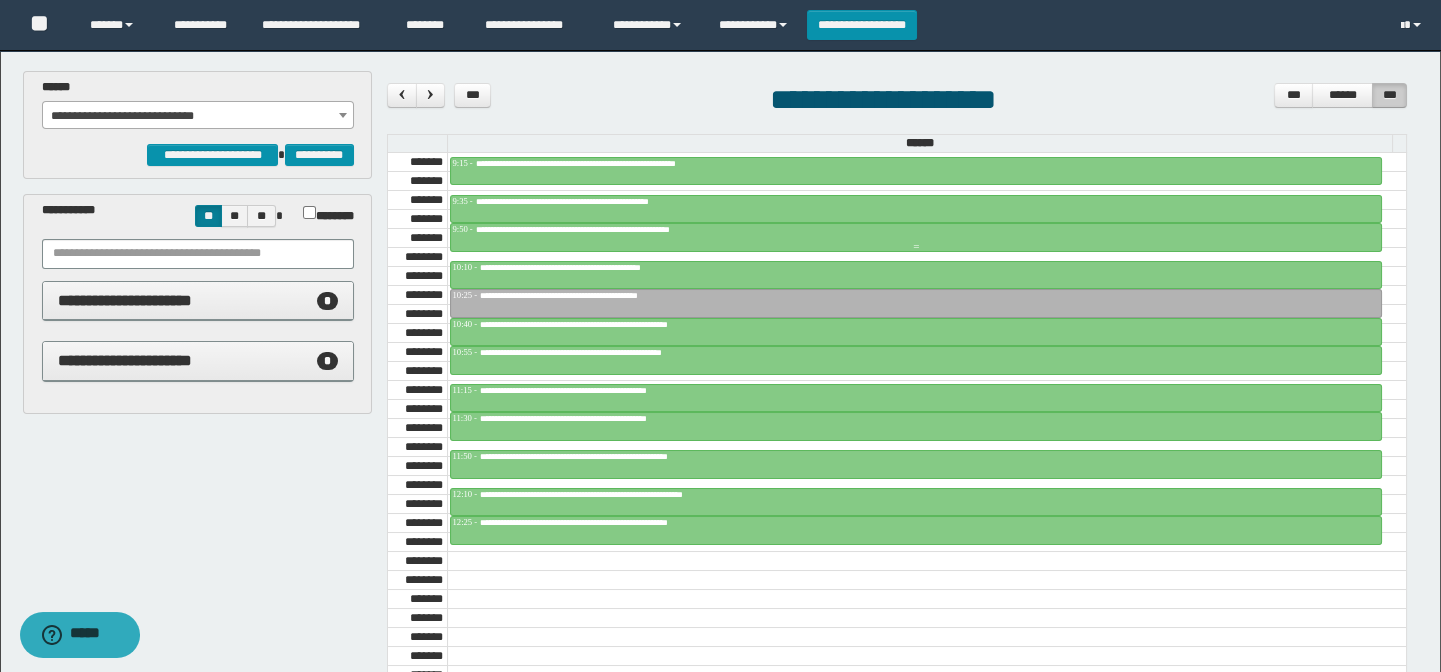 click on "**********" at bounding box center (916, 230) 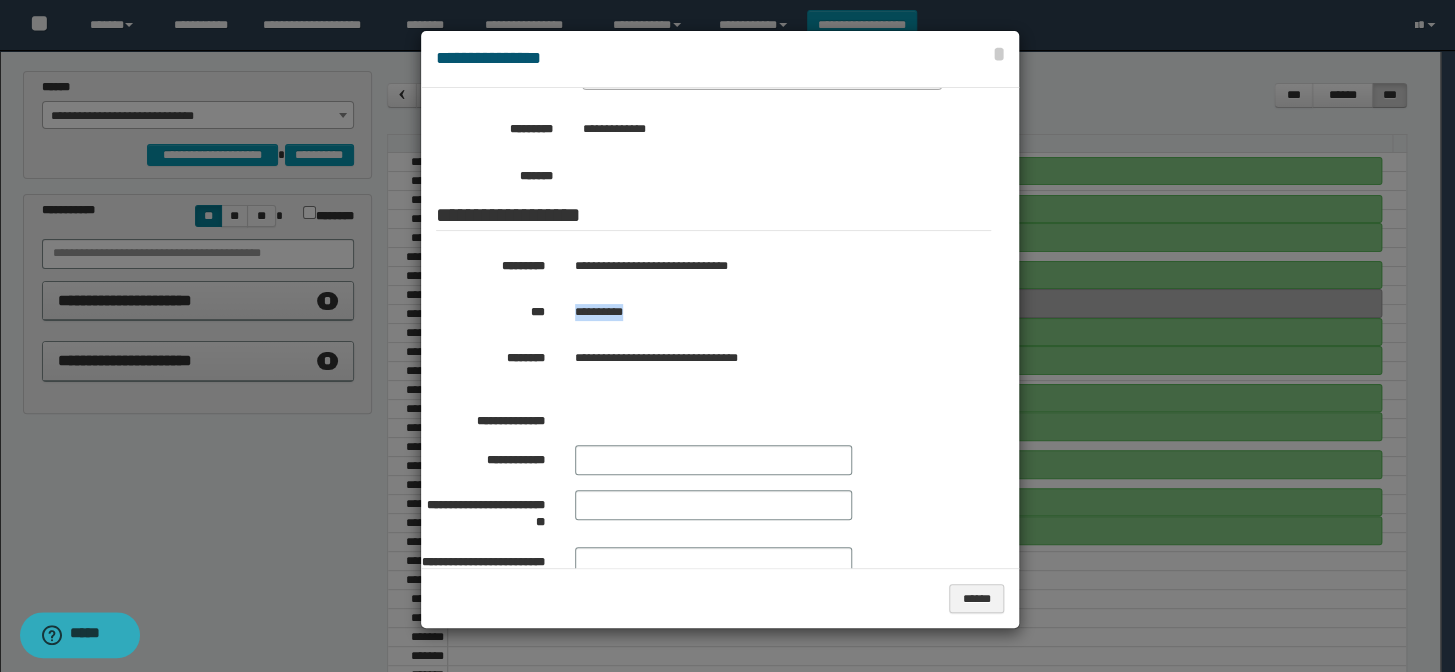 drag, startPoint x: 651, startPoint y: 310, endPoint x: 555, endPoint y: 310, distance: 96 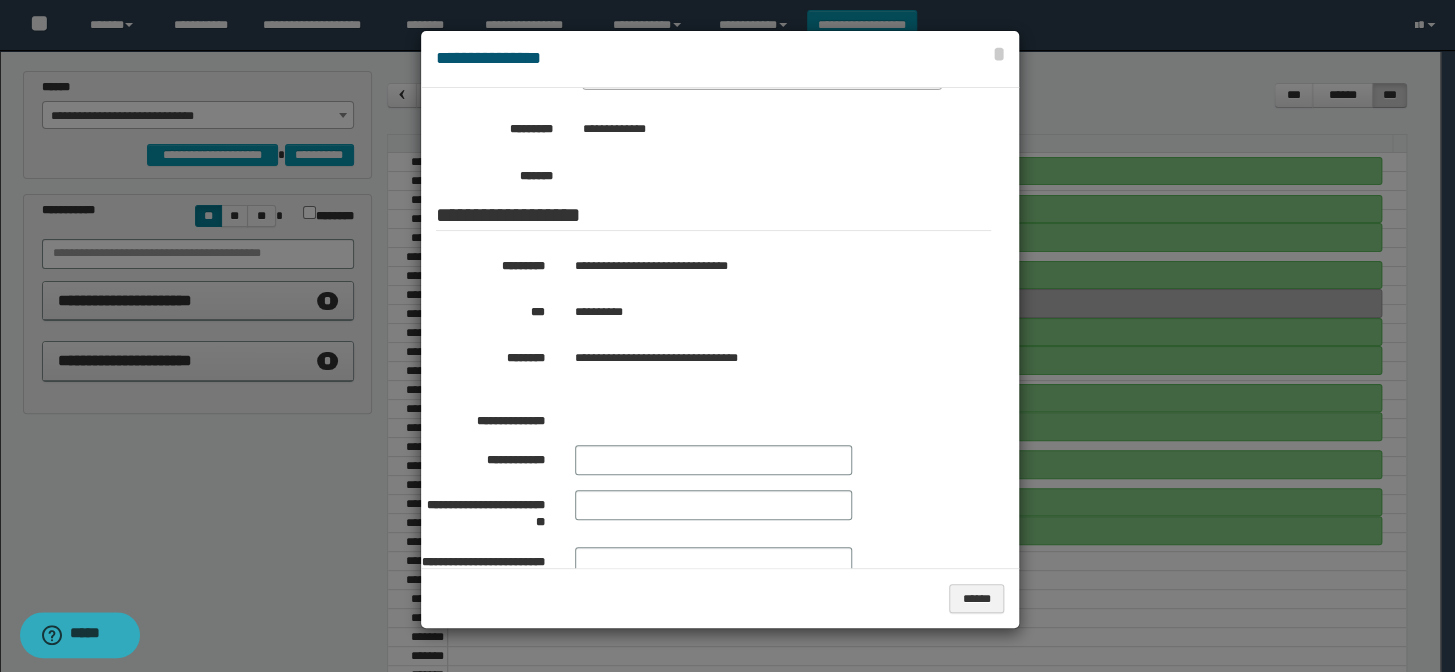 click at bounding box center (727, 336) 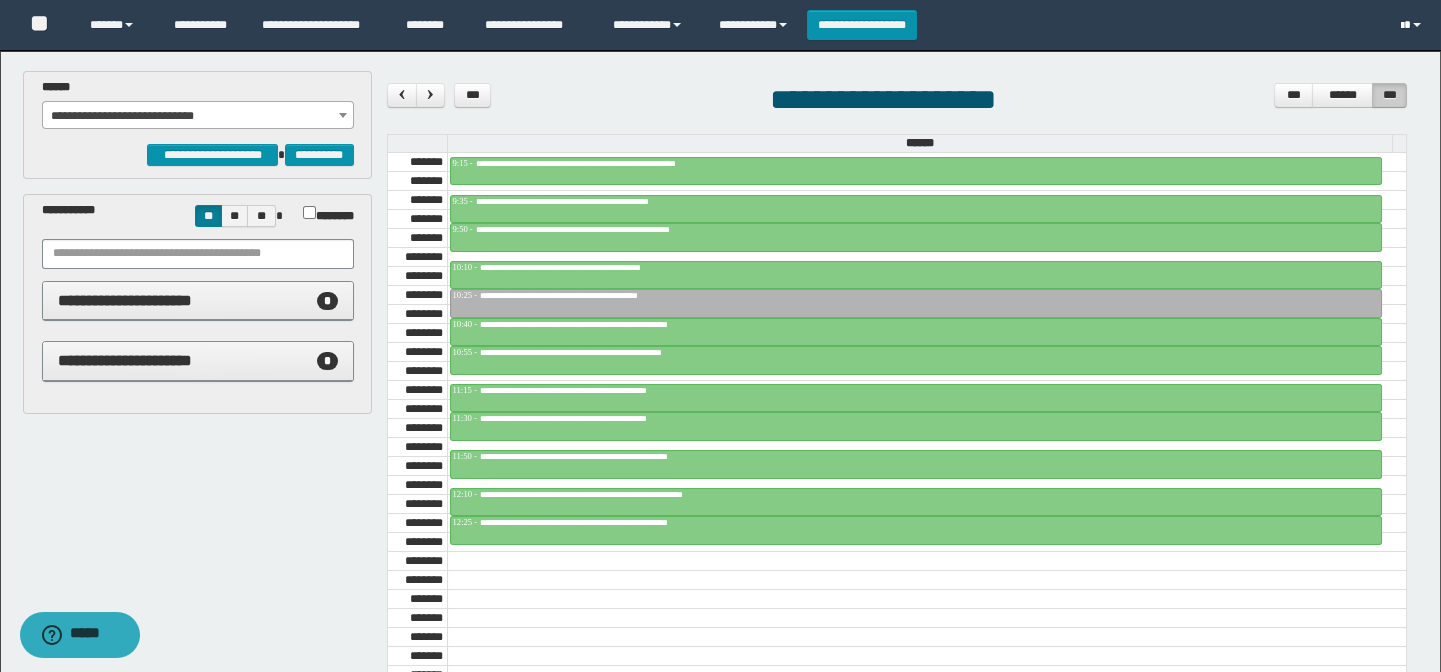 click at bounding box center [1413, 25] 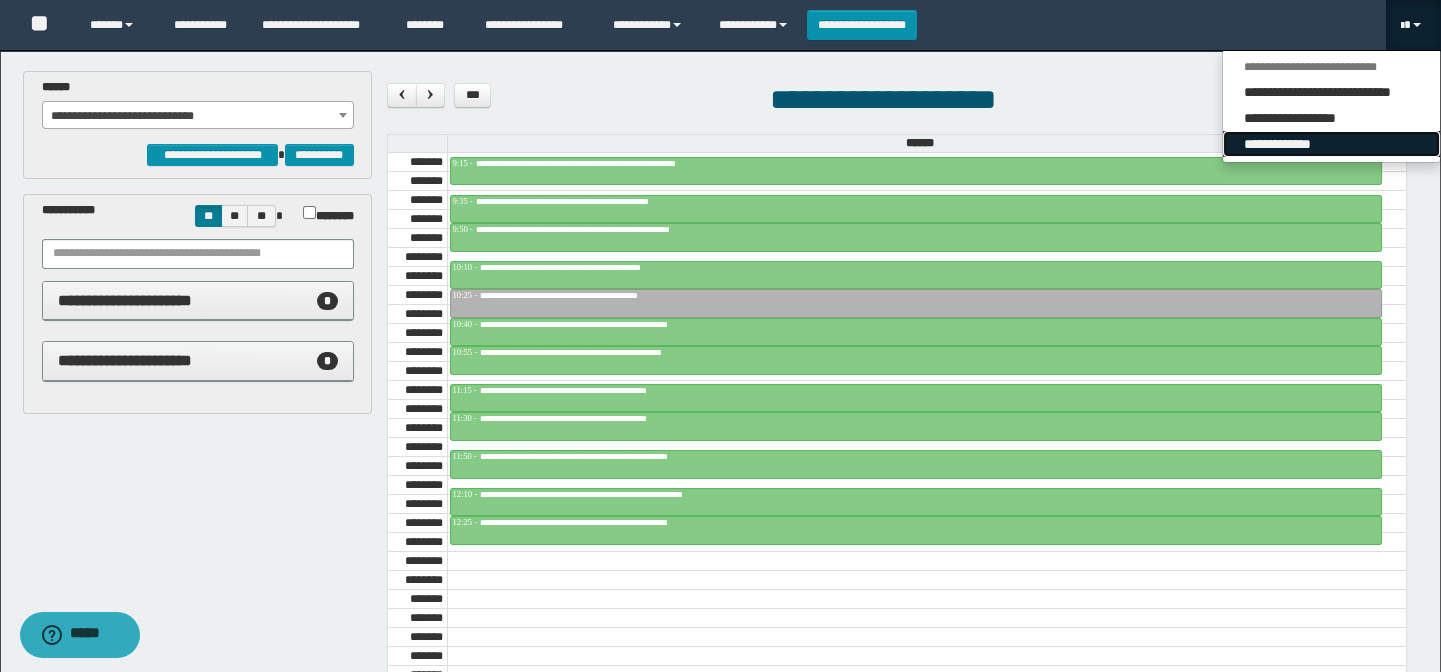 click on "**********" at bounding box center (1331, 144) 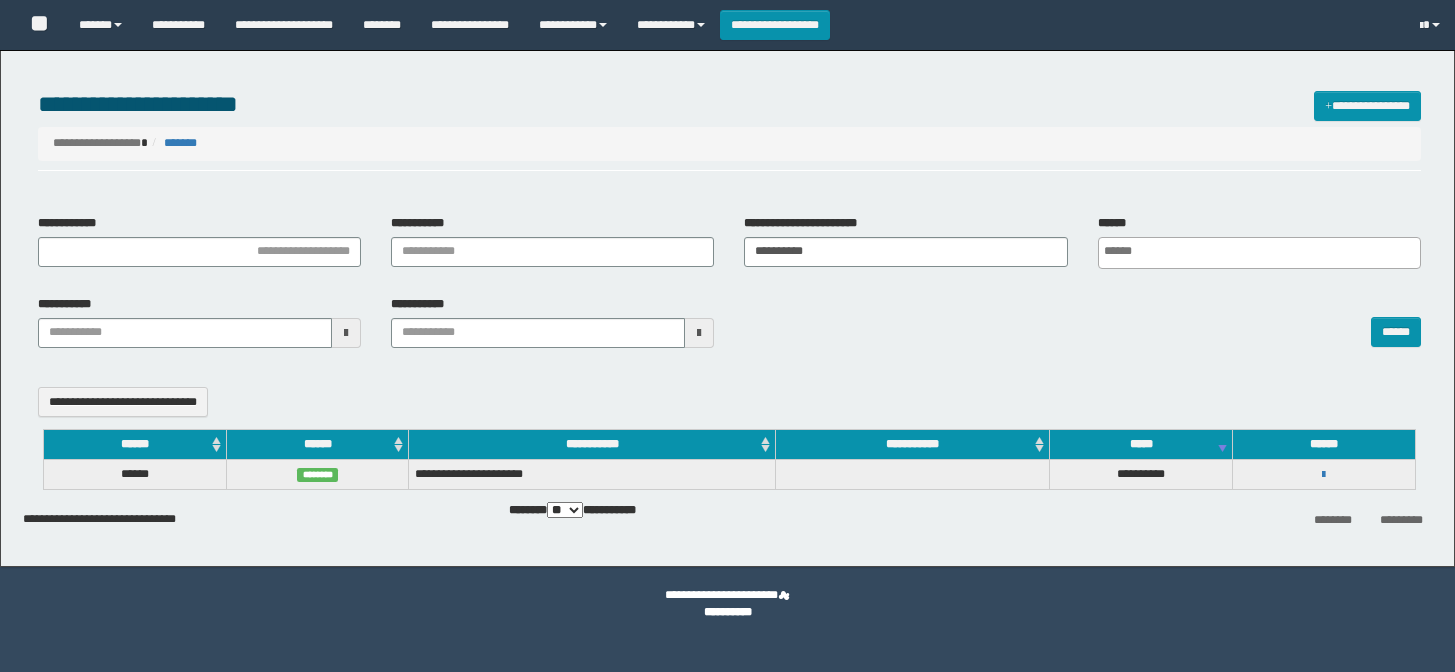 select 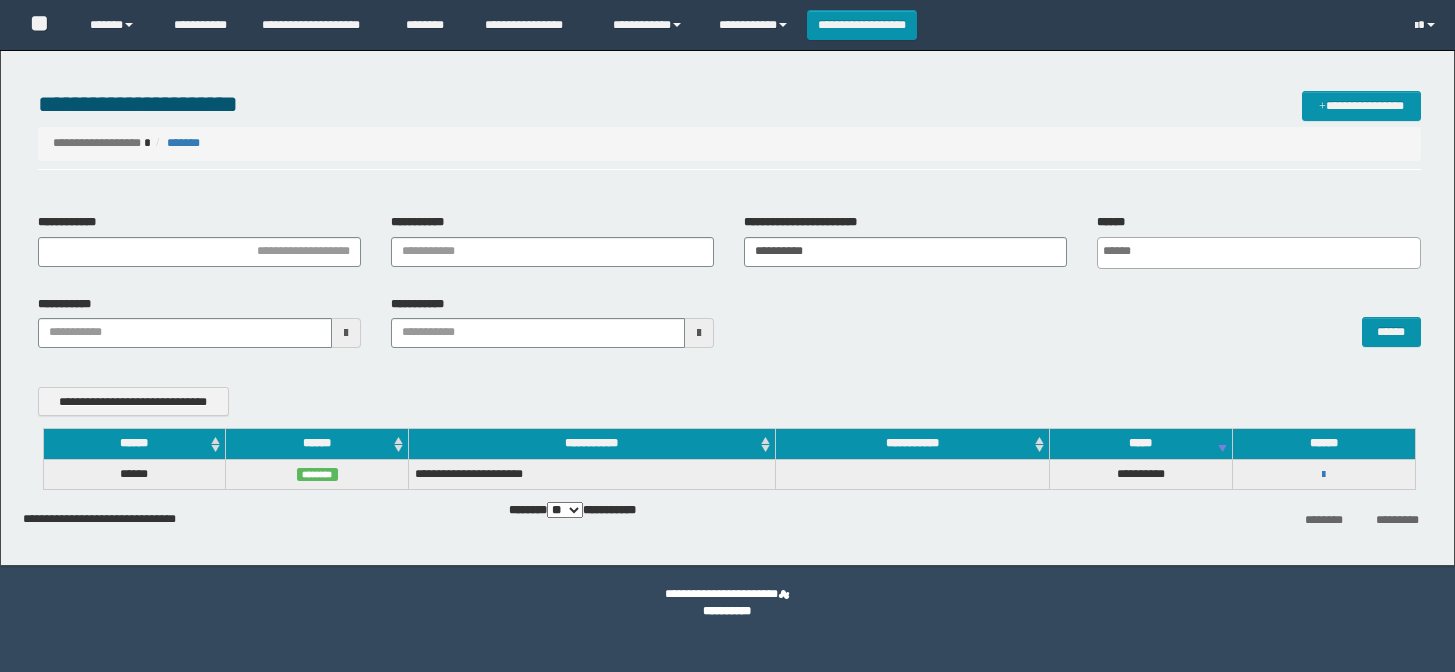 scroll, scrollTop: 0, scrollLeft: 0, axis: both 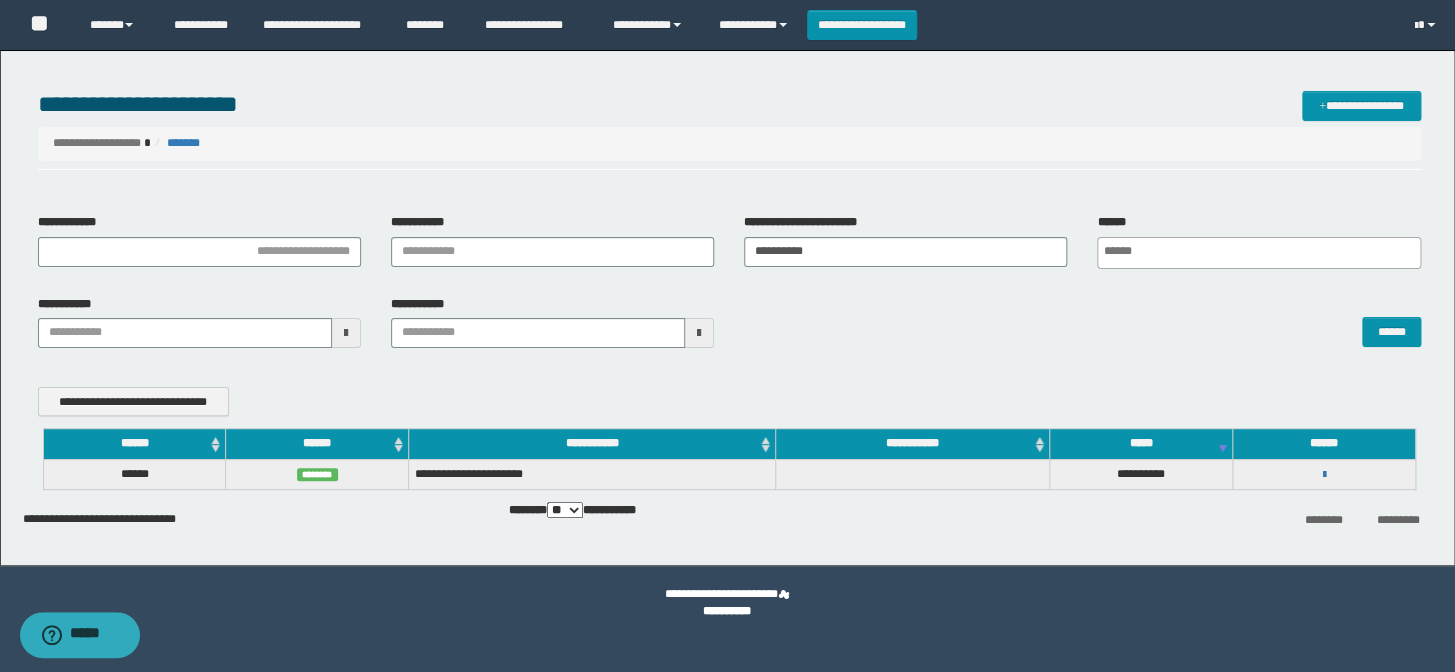 type on "*" 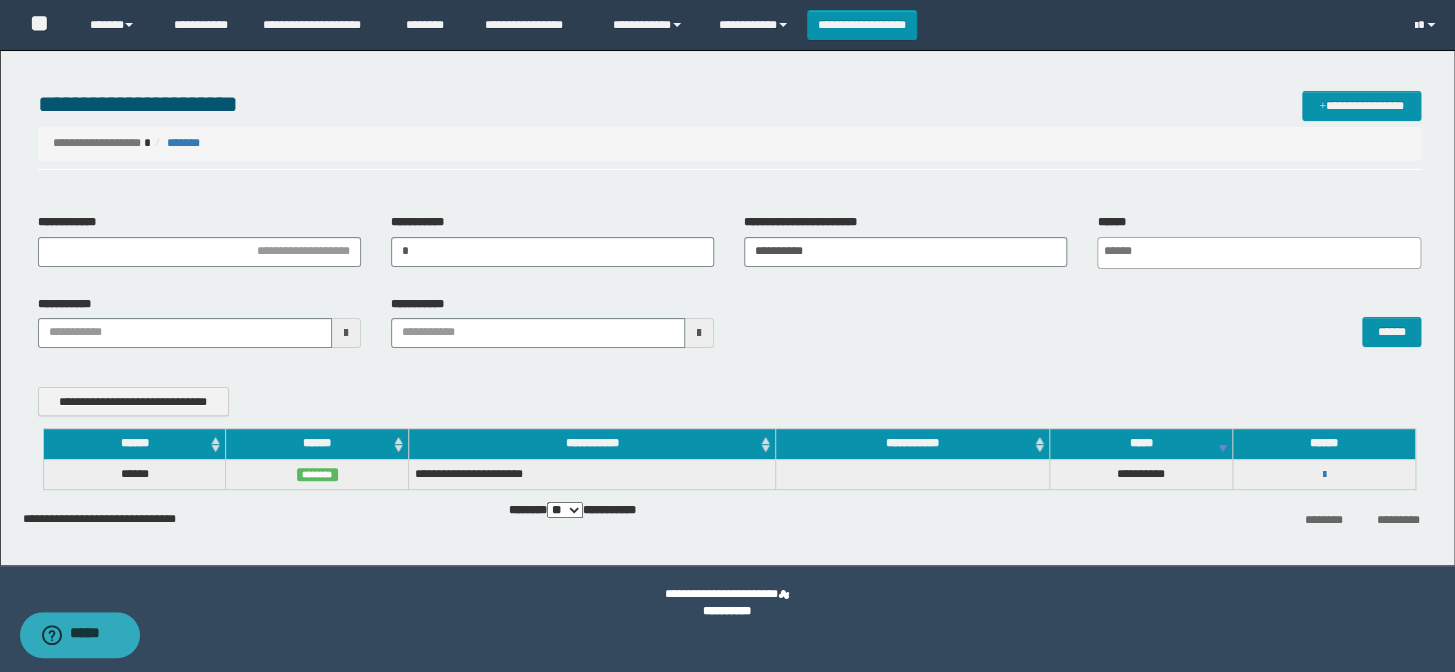 type 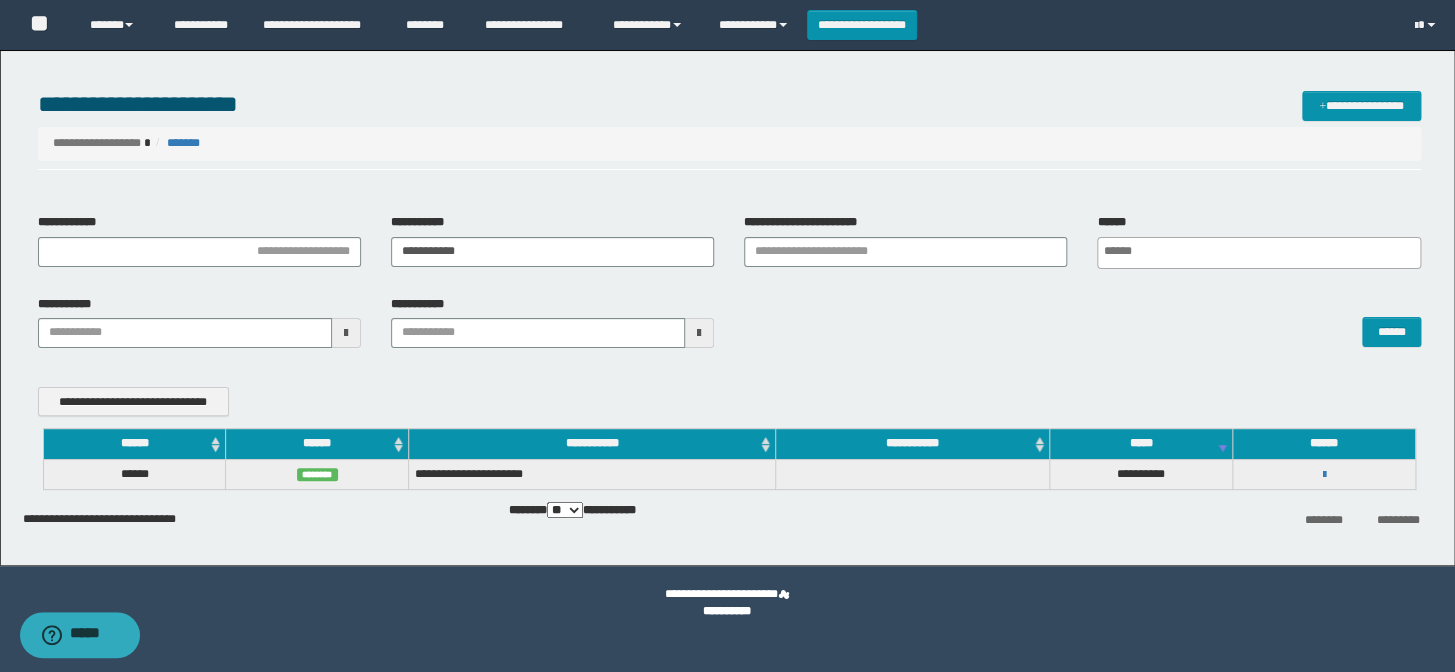 type on "**********" 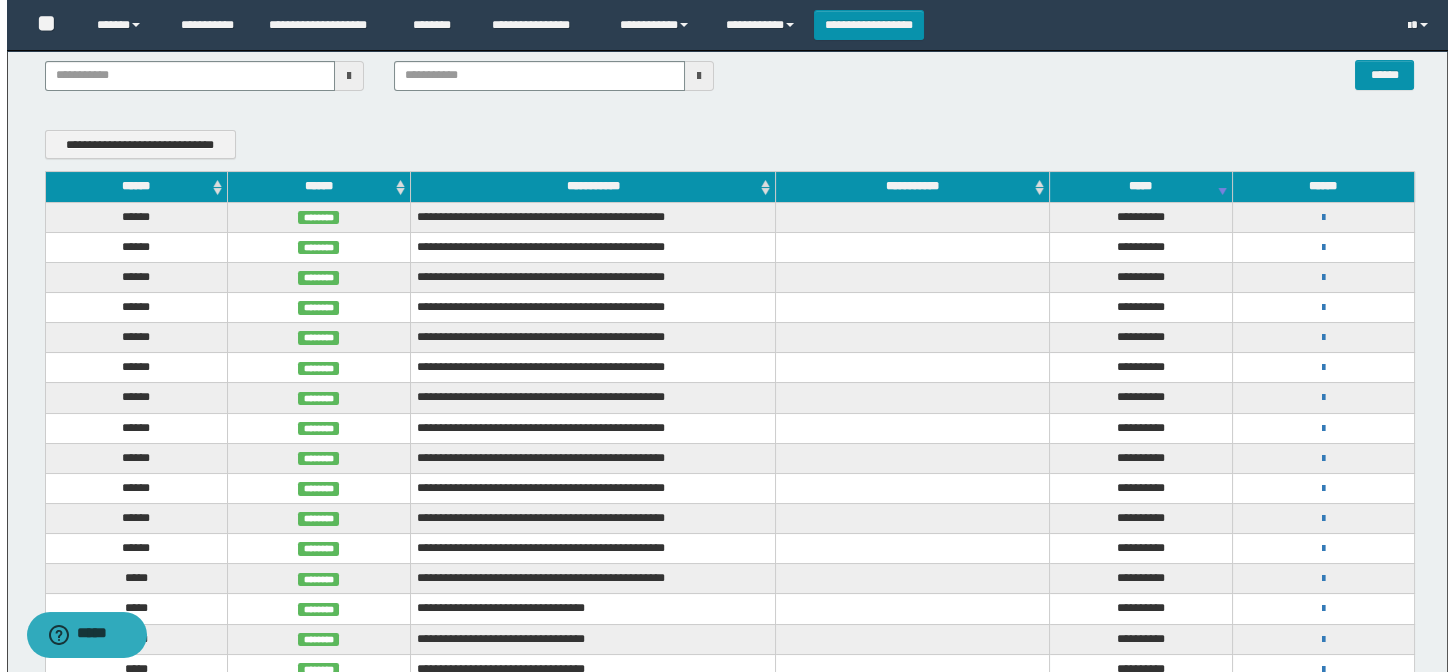 scroll, scrollTop: 272, scrollLeft: 0, axis: vertical 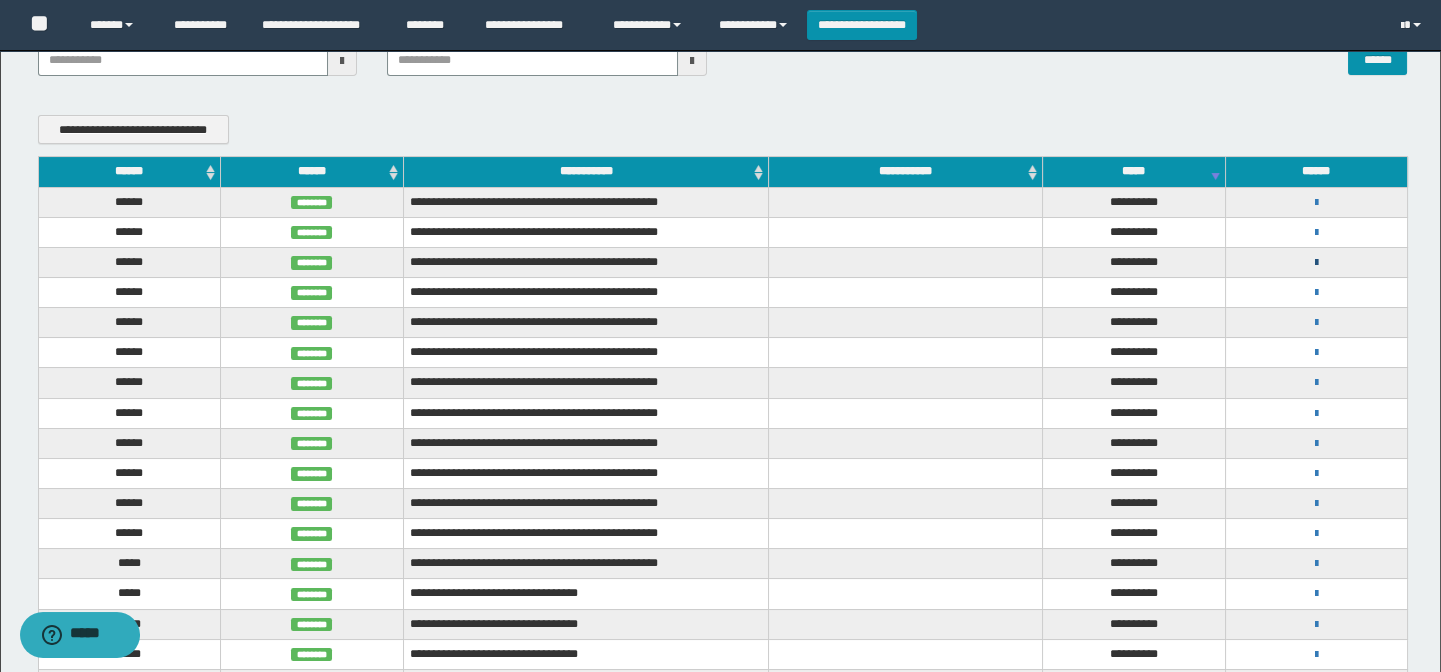 click at bounding box center (1316, 263) 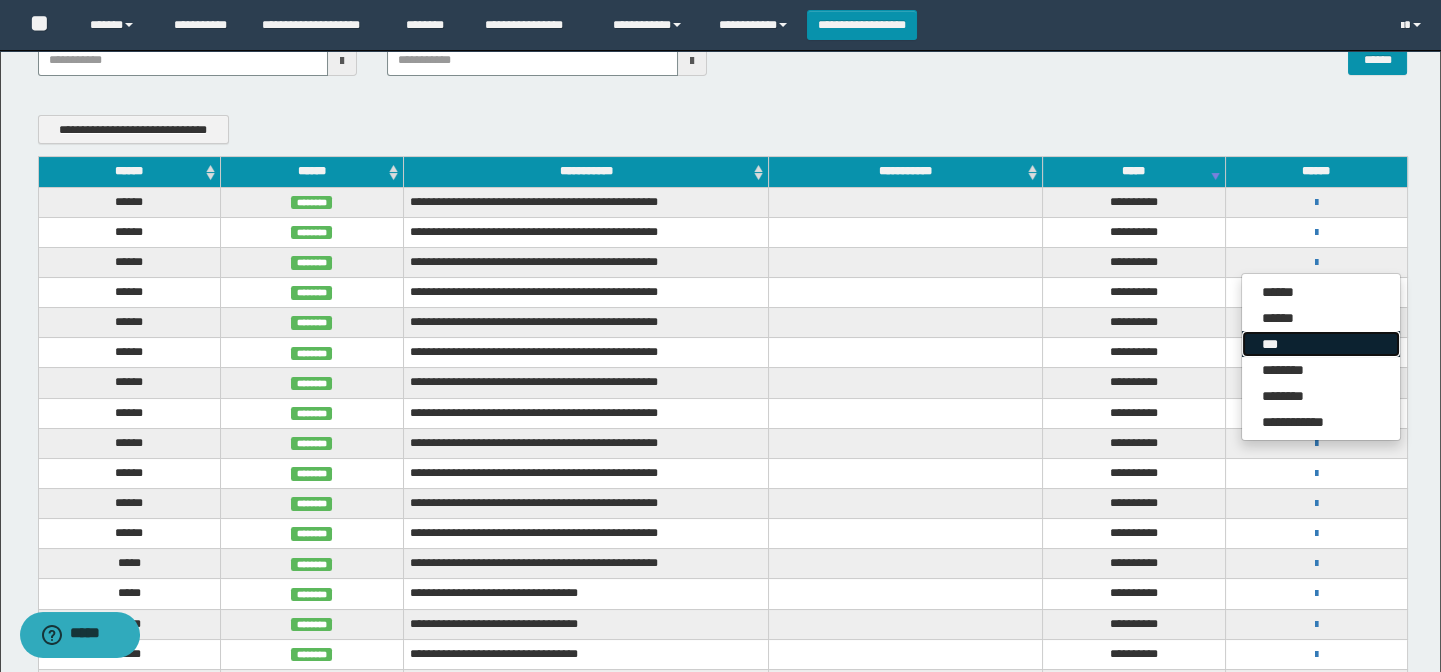 click on "***" at bounding box center [1321, 344] 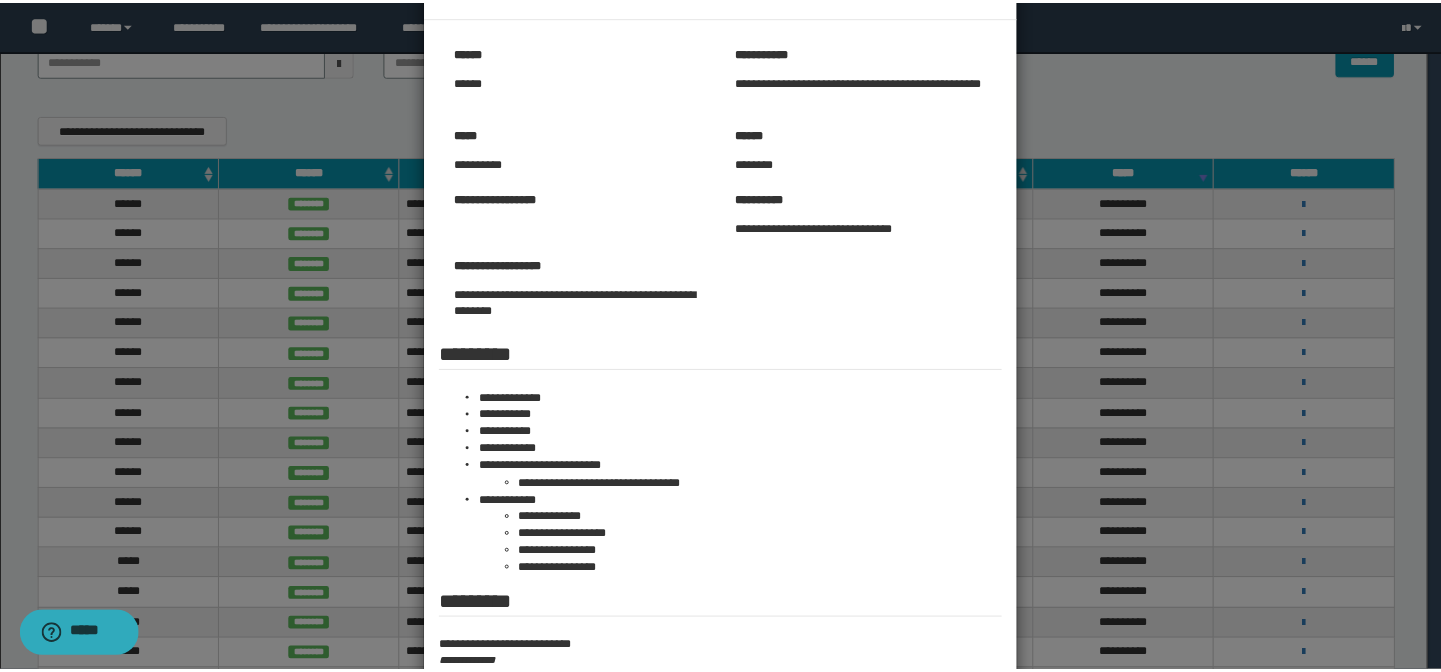 scroll, scrollTop: 231, scrollLeft: 0, axis: vertical 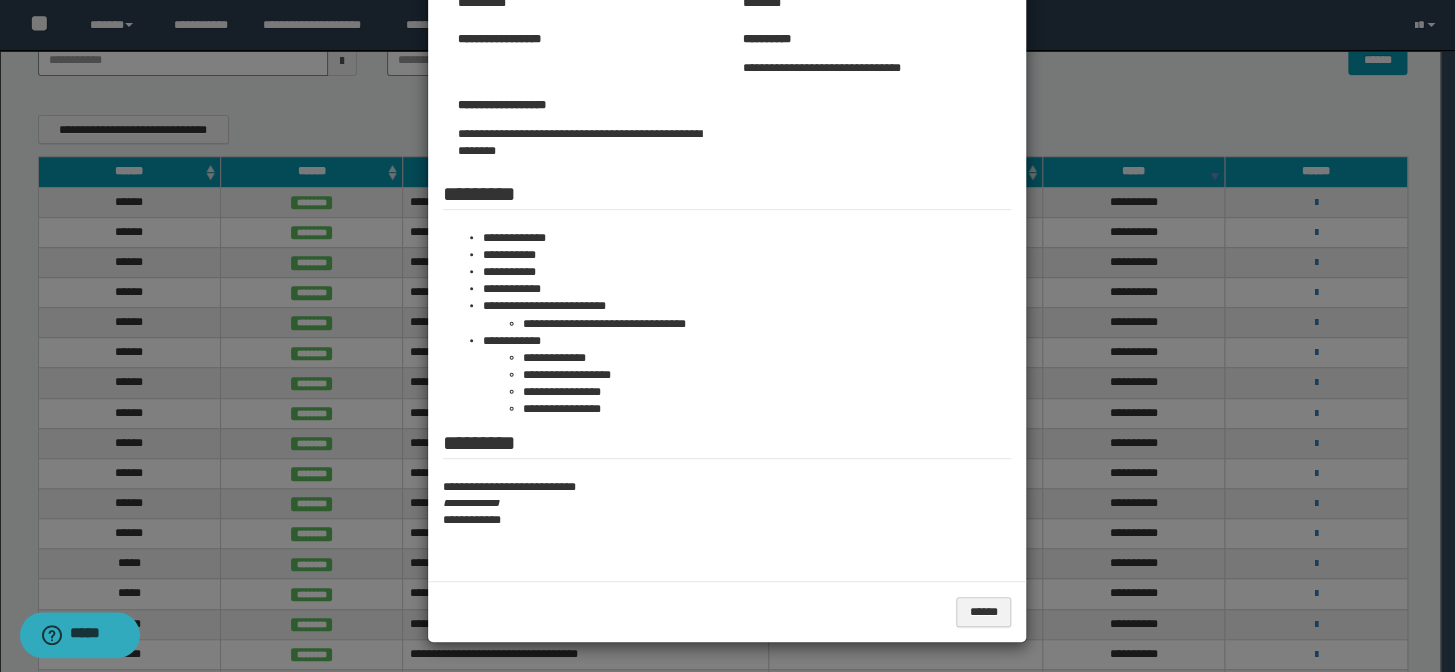 click at bounding box center [727, 221] 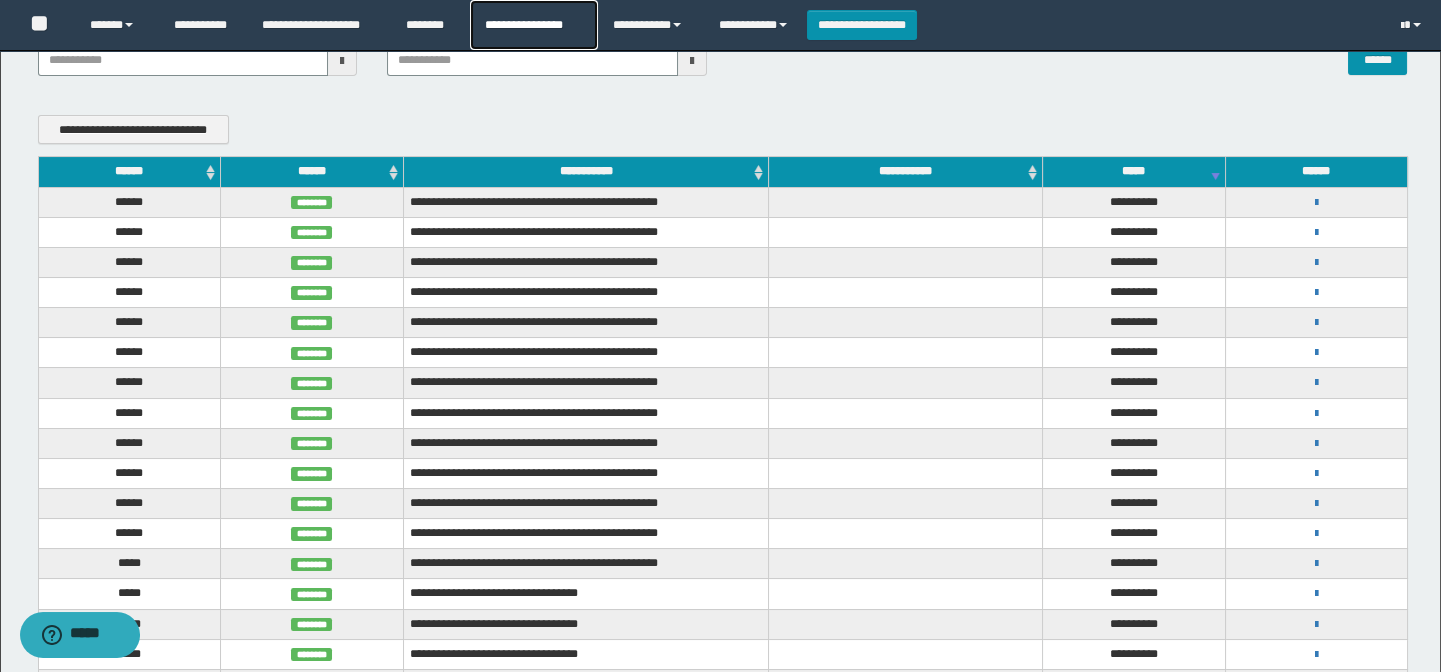 click on "**********" at bounding box center (534, 25) 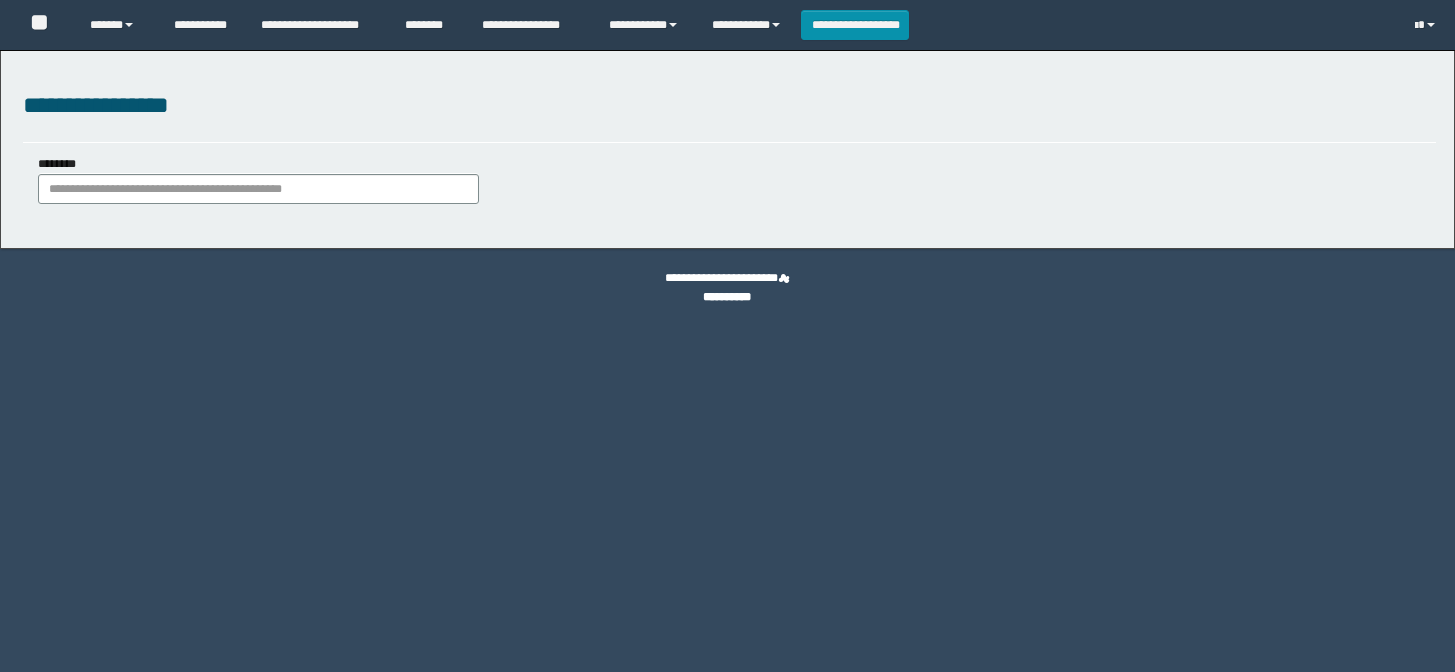 scroll, scrollTop: 0, scrollLeft: 0, axis: both 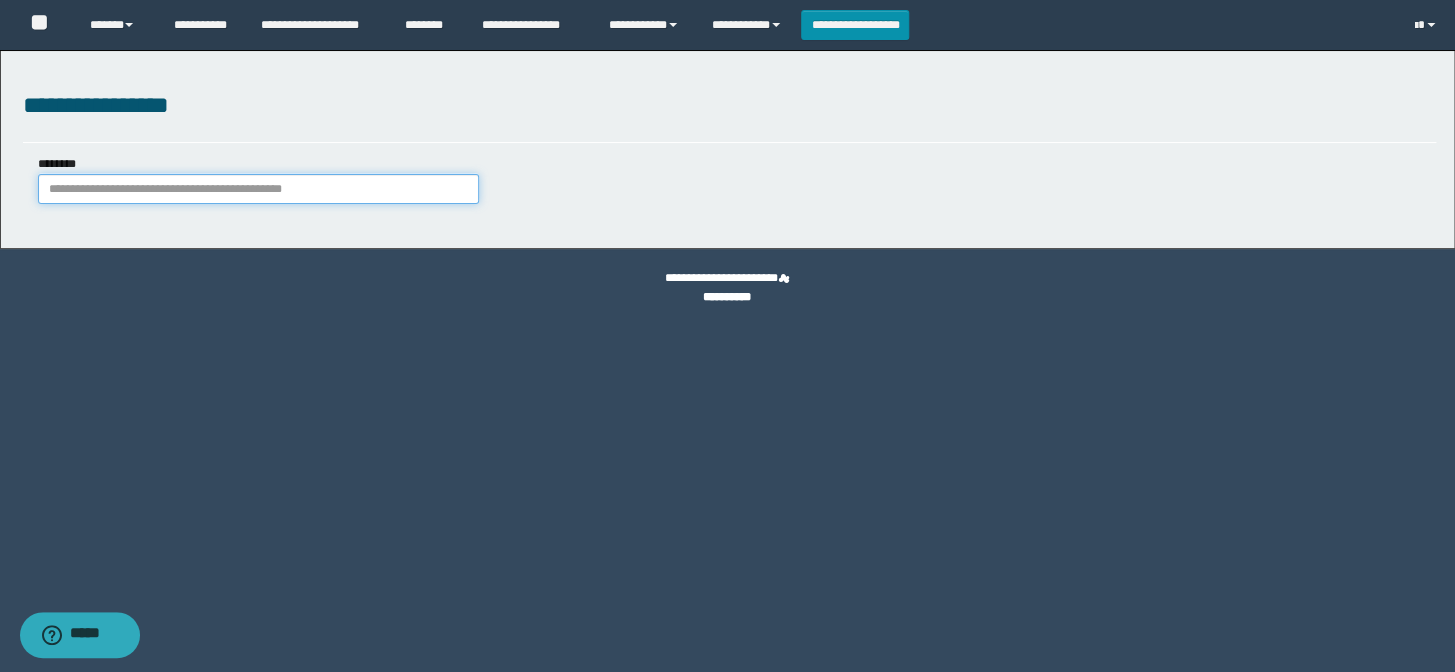 click on "********" at bounding box center (258, 189) 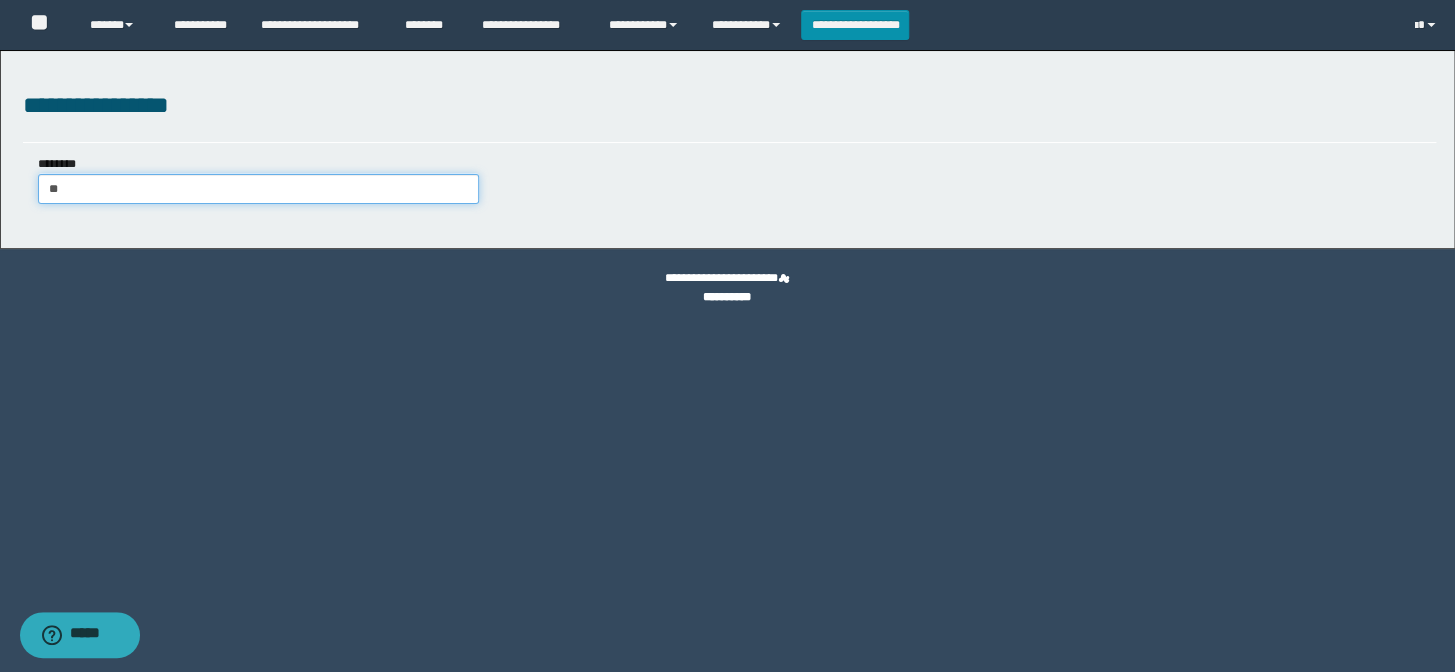 type on "*" 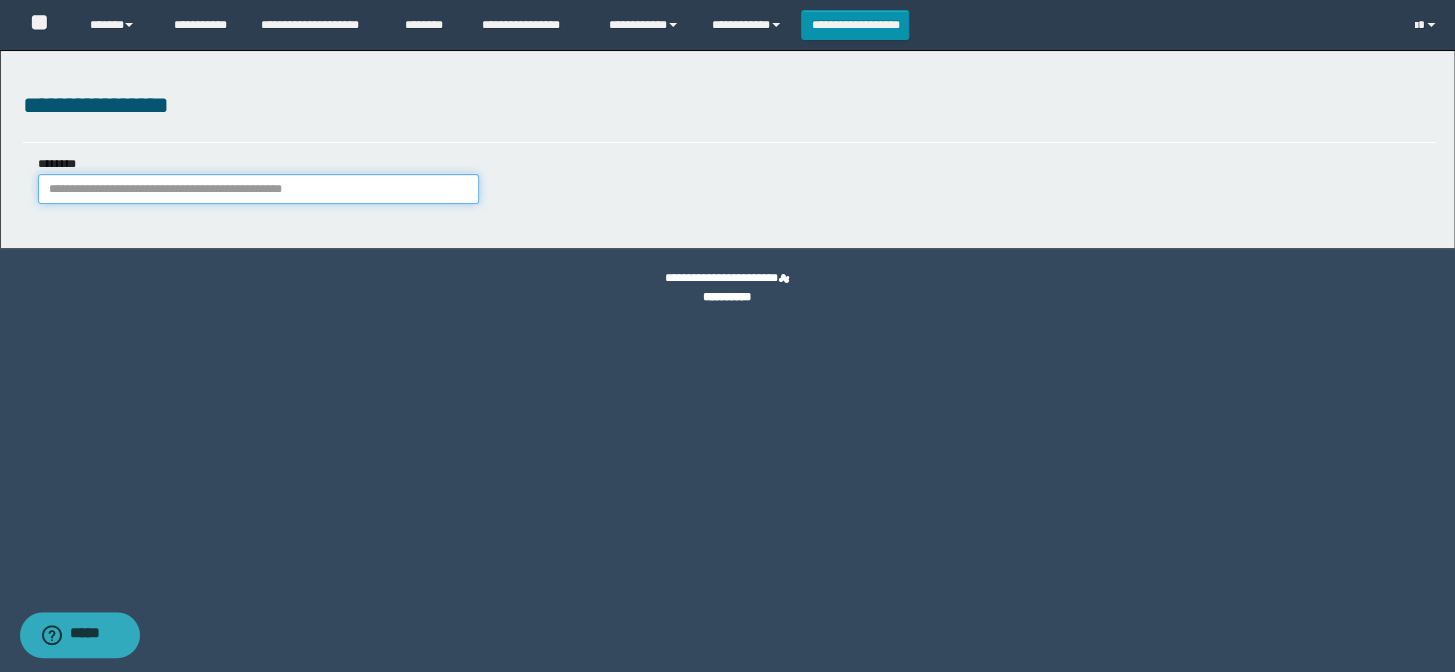 paste on "**********" 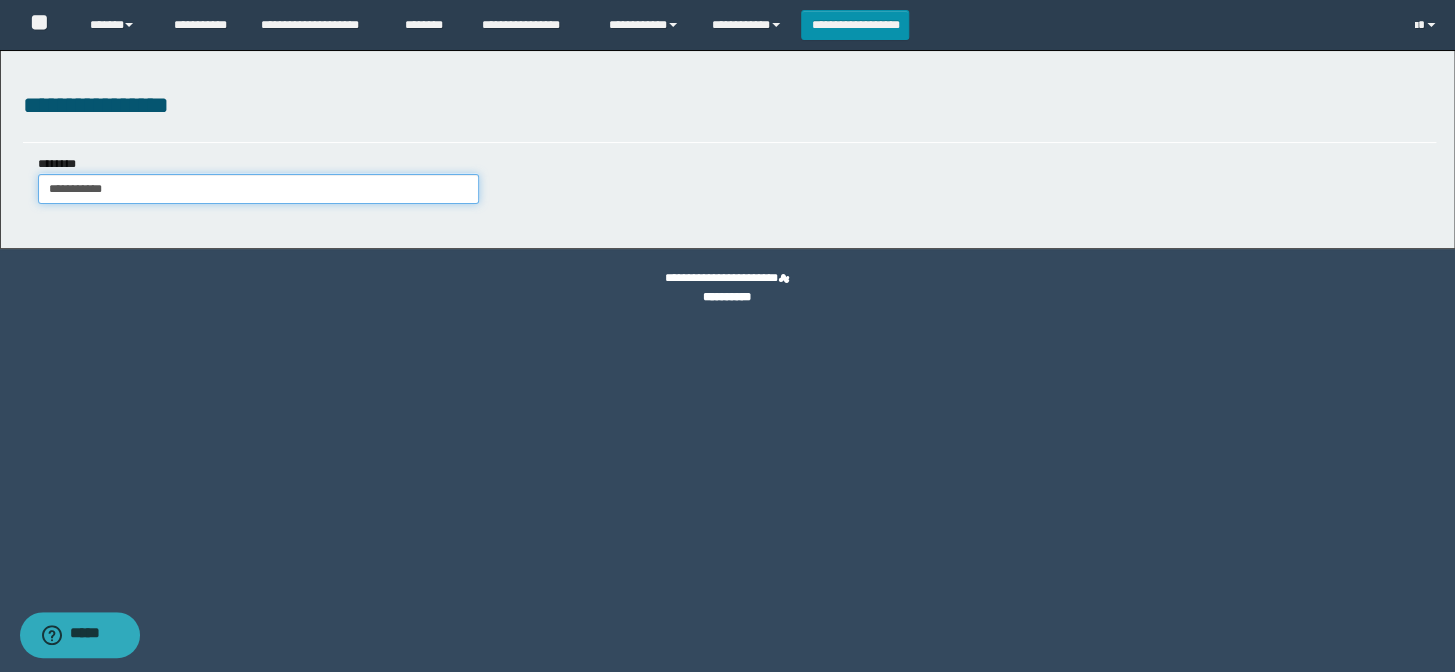 click on "**********" at bounding box center (258, 189) 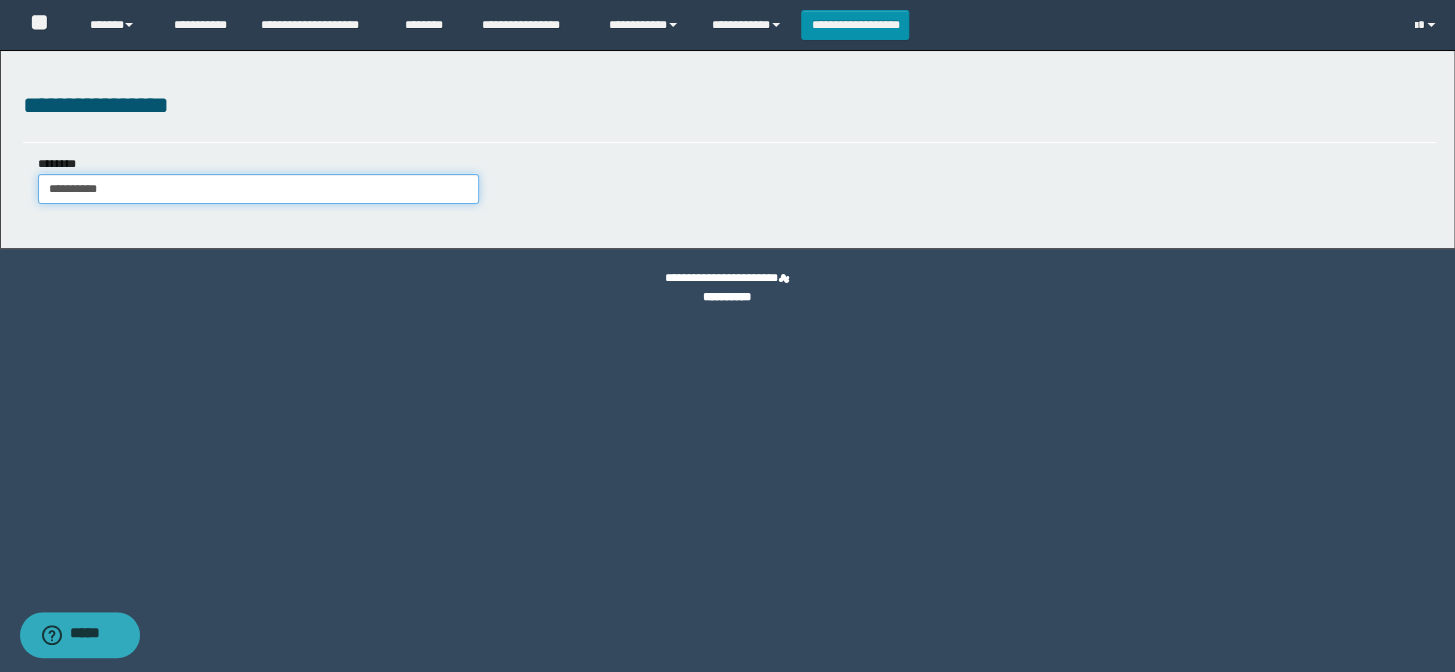 click on "**********" at bounding box center (258, 189) 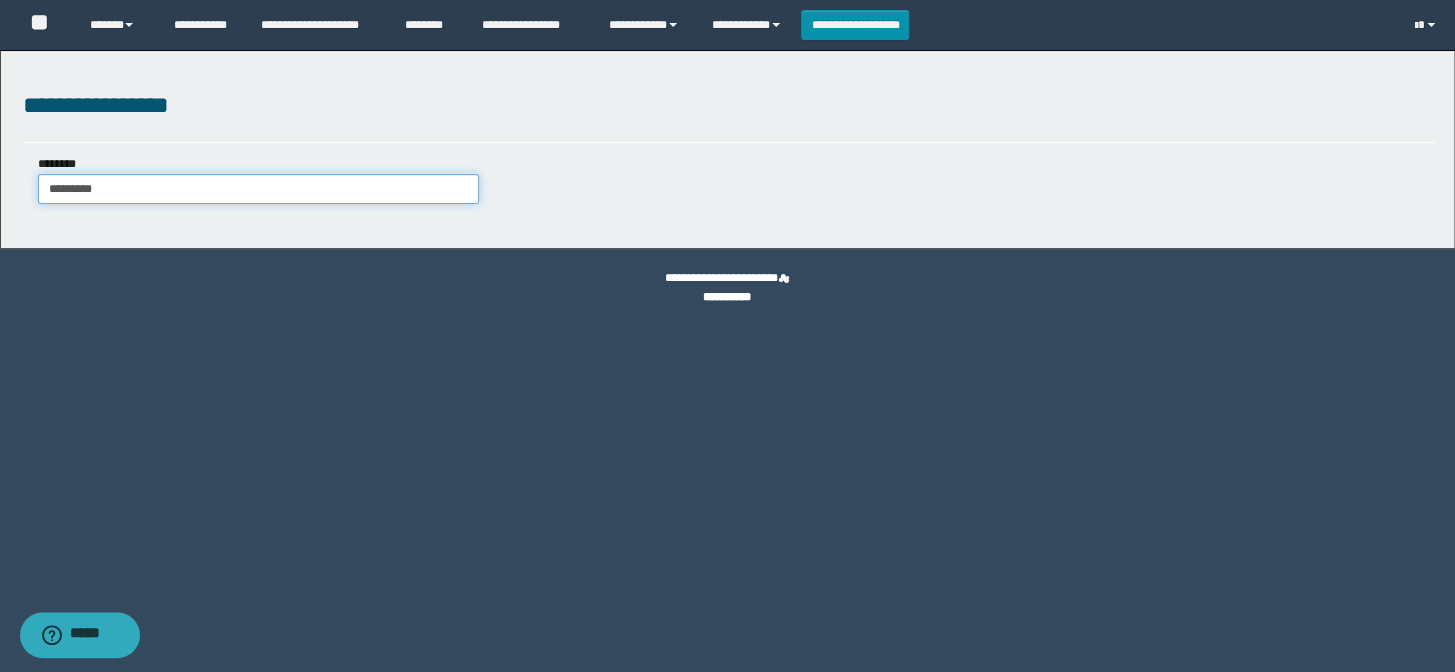 type on "*********" 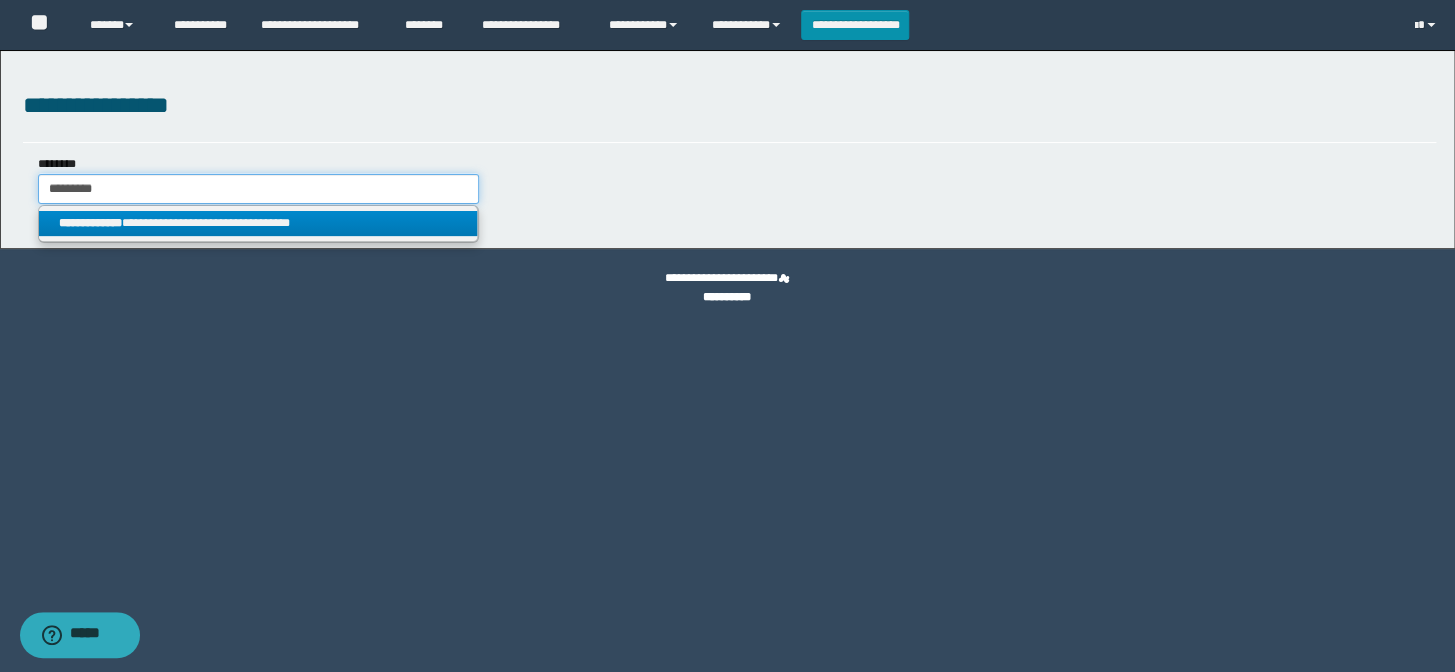 type on "*********" 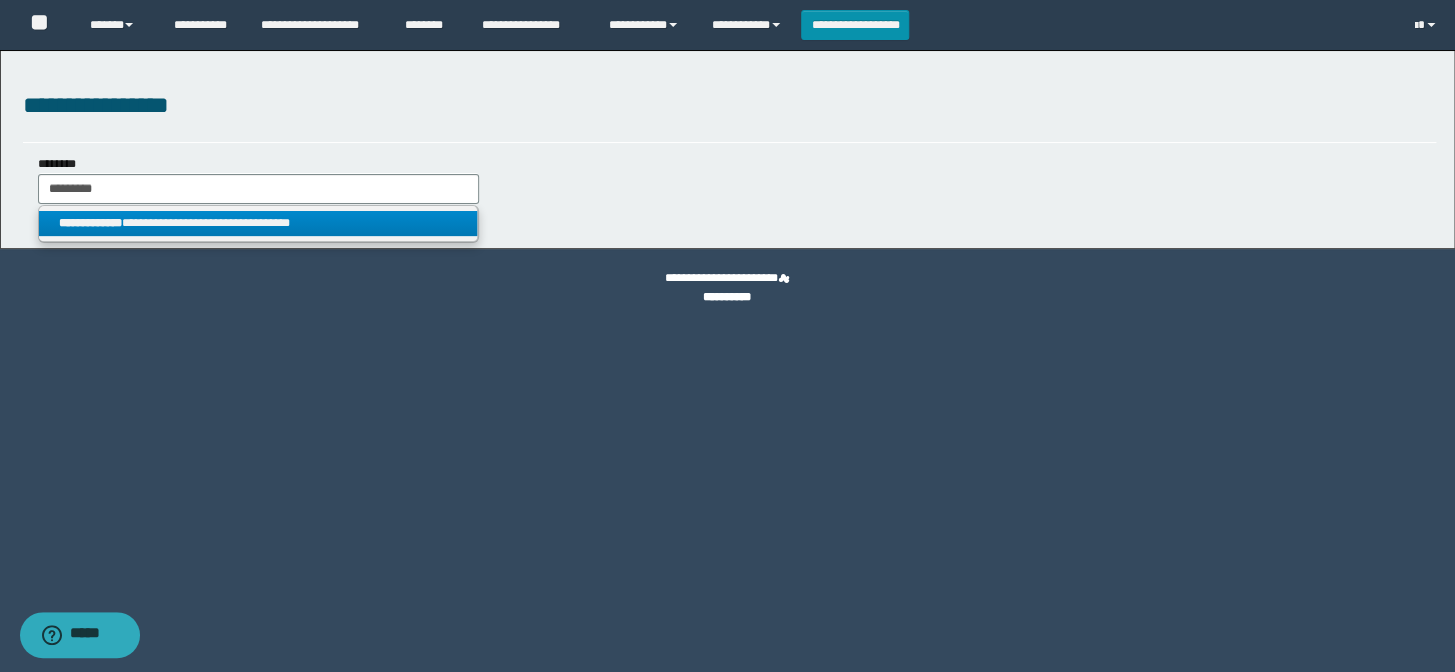 click on "**********" at bounding box center [258, 223] 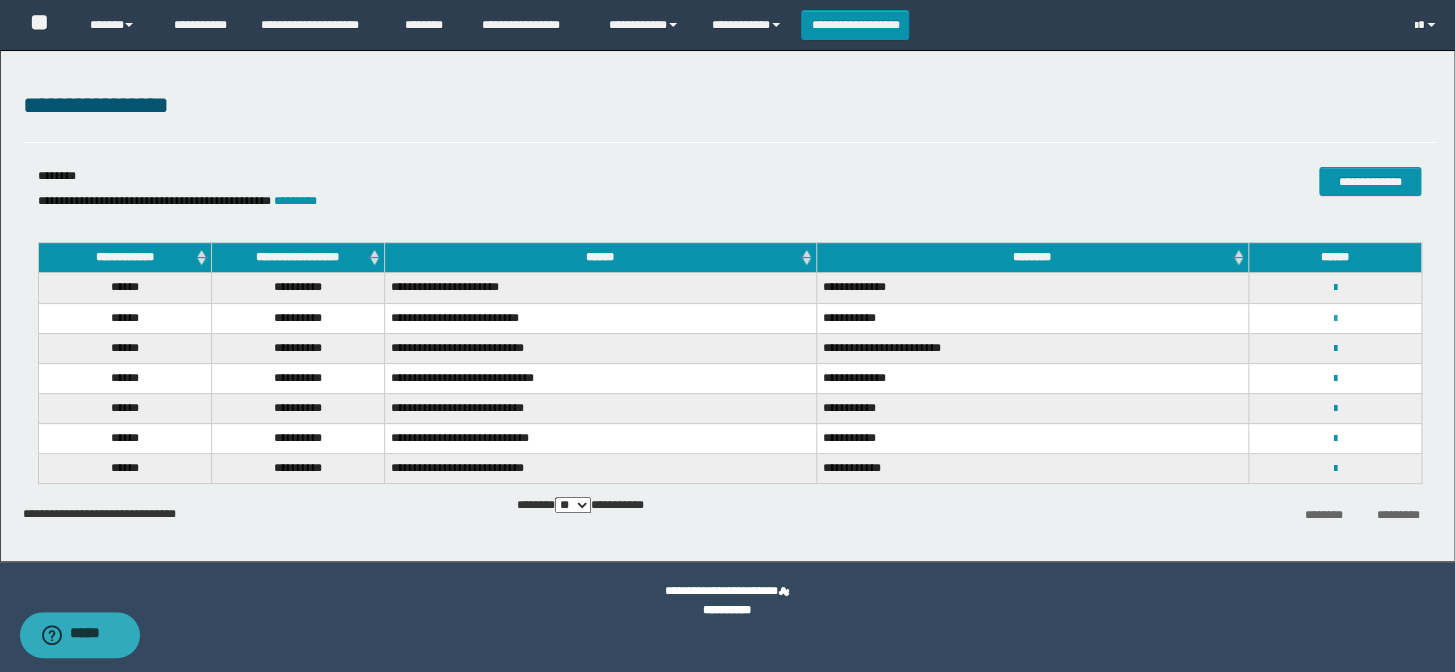 click at bounding box center [1334, 319] 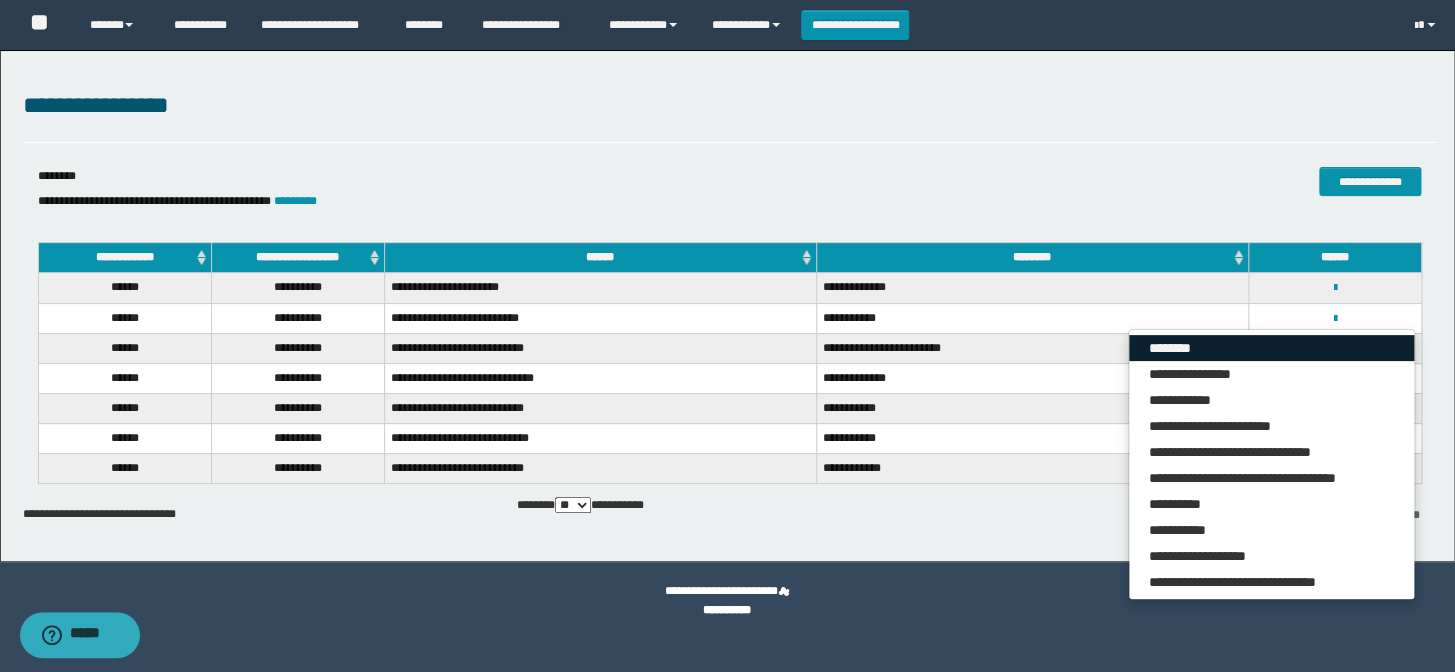 click on "********" at bounding box center (1271, 348) 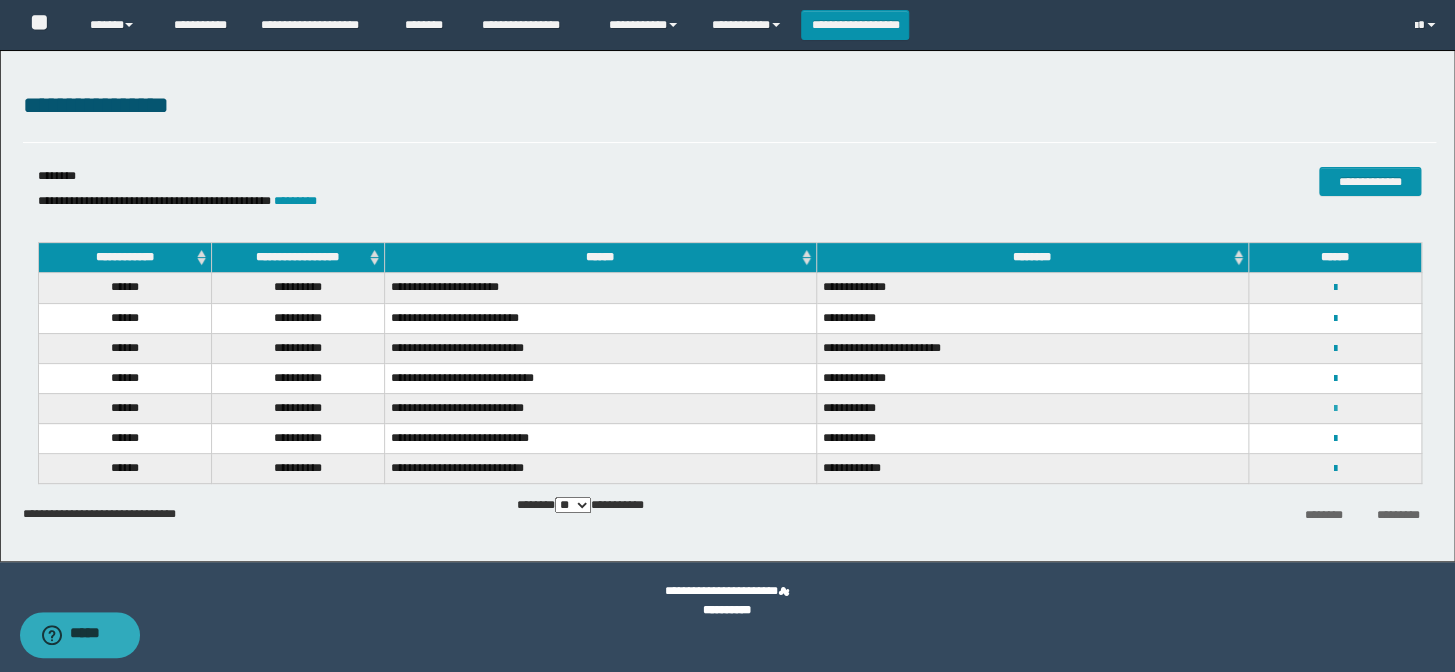 click at bounding box center [1334, 409] 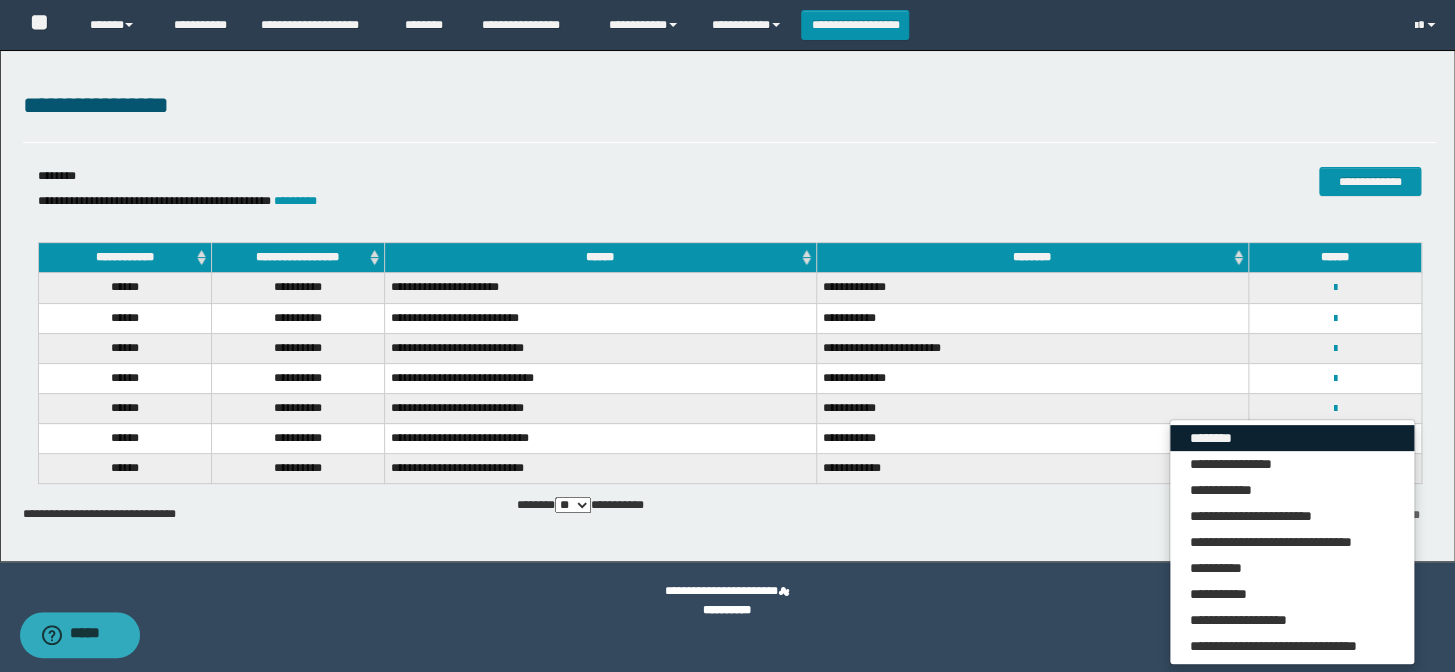 click on "********" at bounding box center (1292, 438) 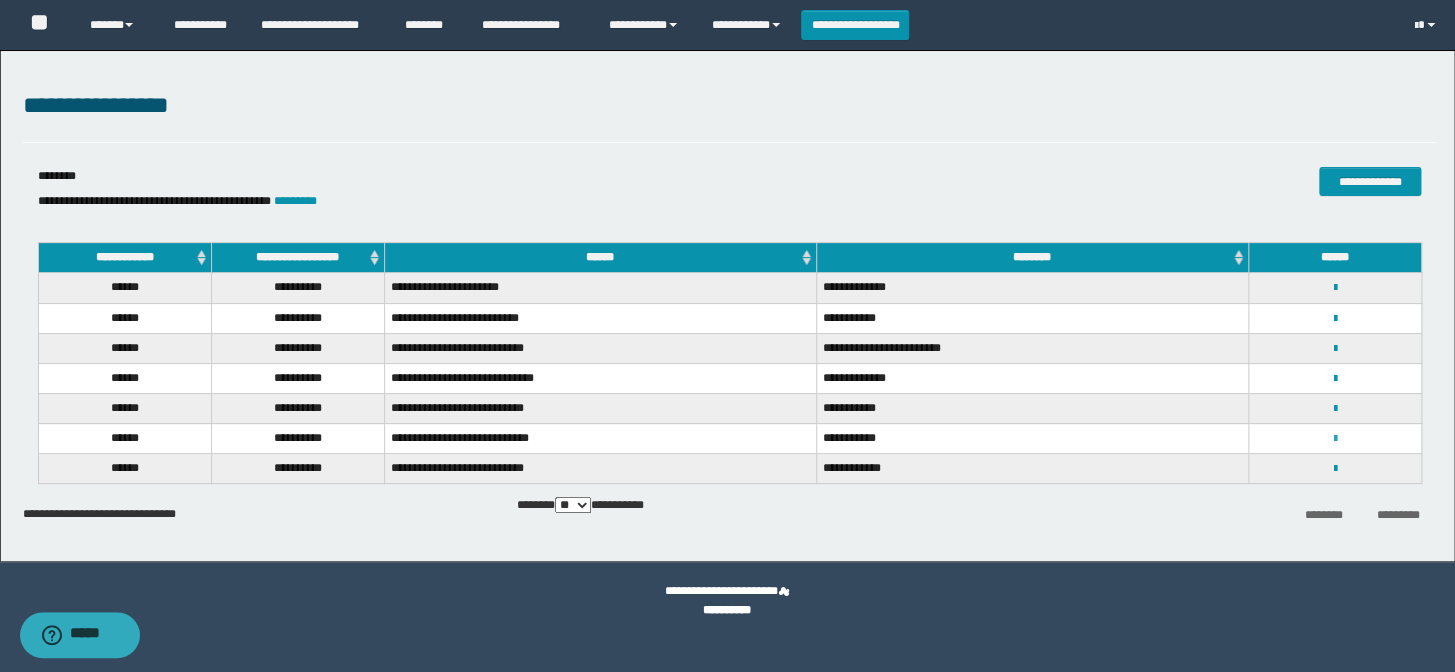 click at bounding box center [1334, 439] 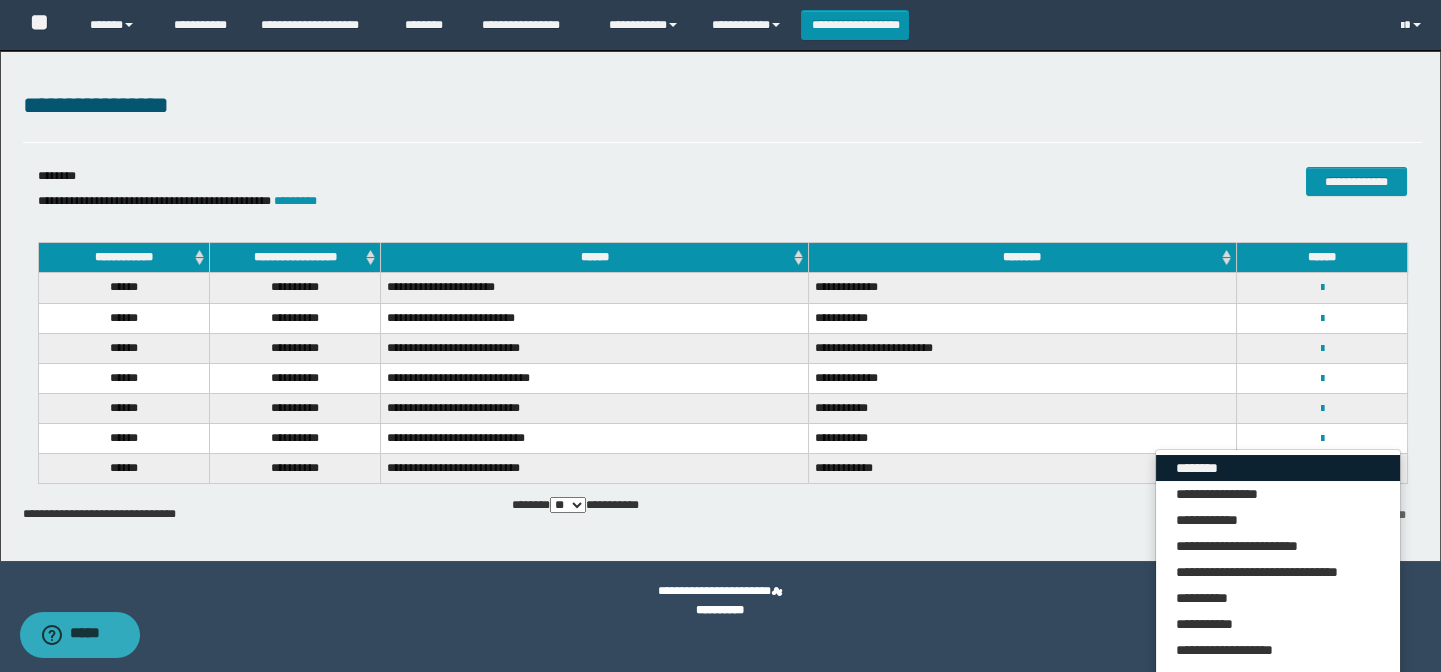 click on "********" at bounding box center (1278, 468) 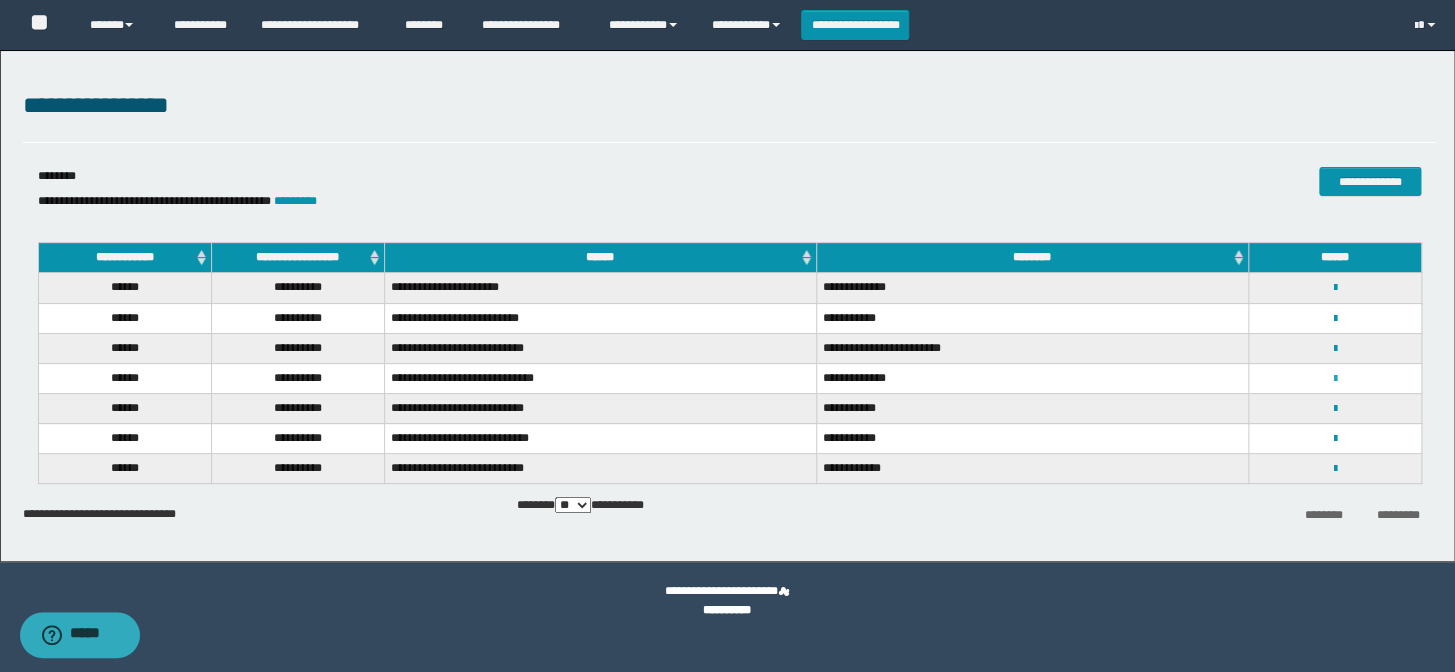 click at bounding box center (1334, 379) 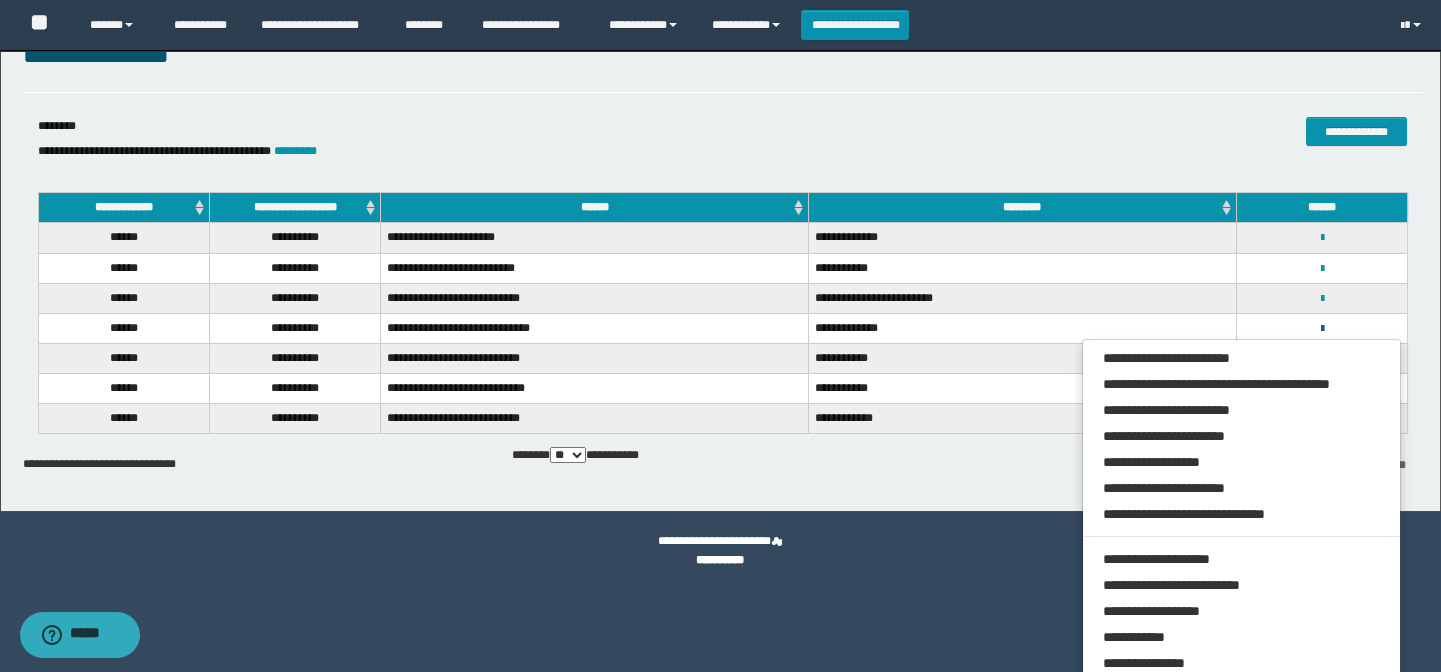 scroll, scrollTop: 90, scrollLeft: 0, axis: vertical 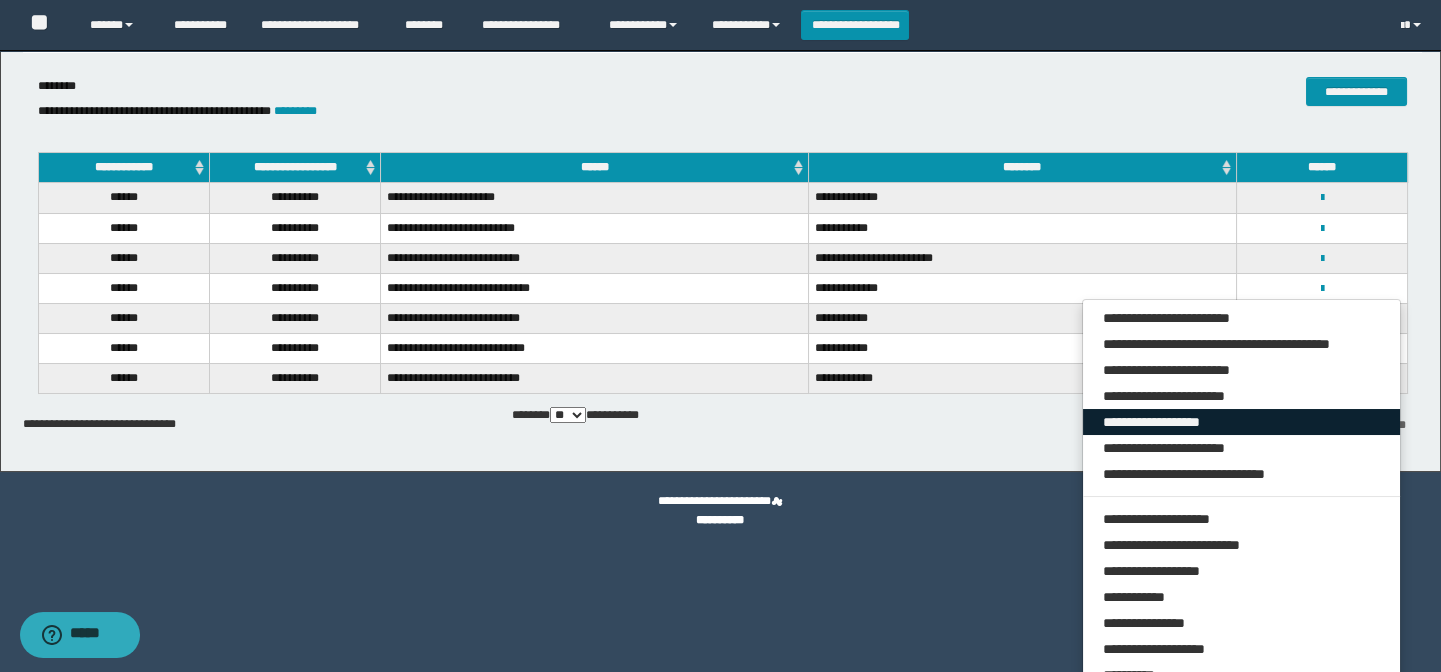 click on "**********" at bounding box center [1242, 422] 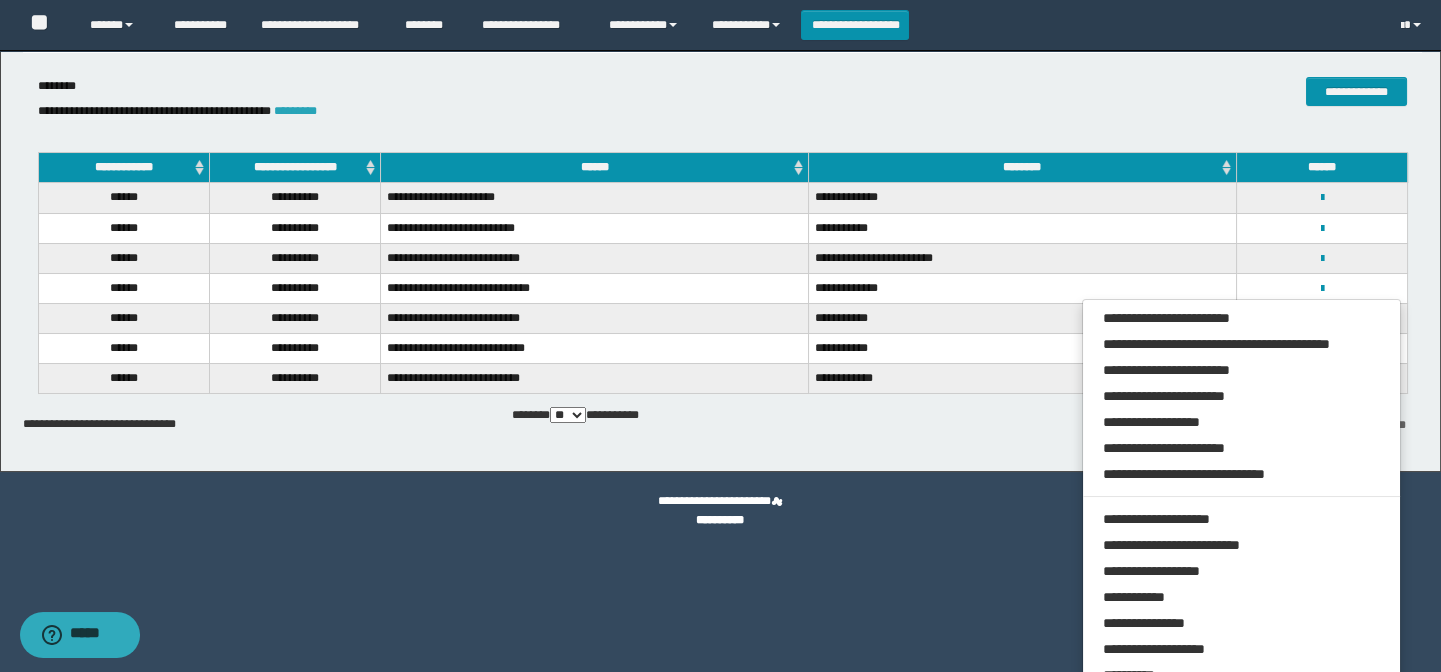 click on "*********" at bounding box center [295, 111] 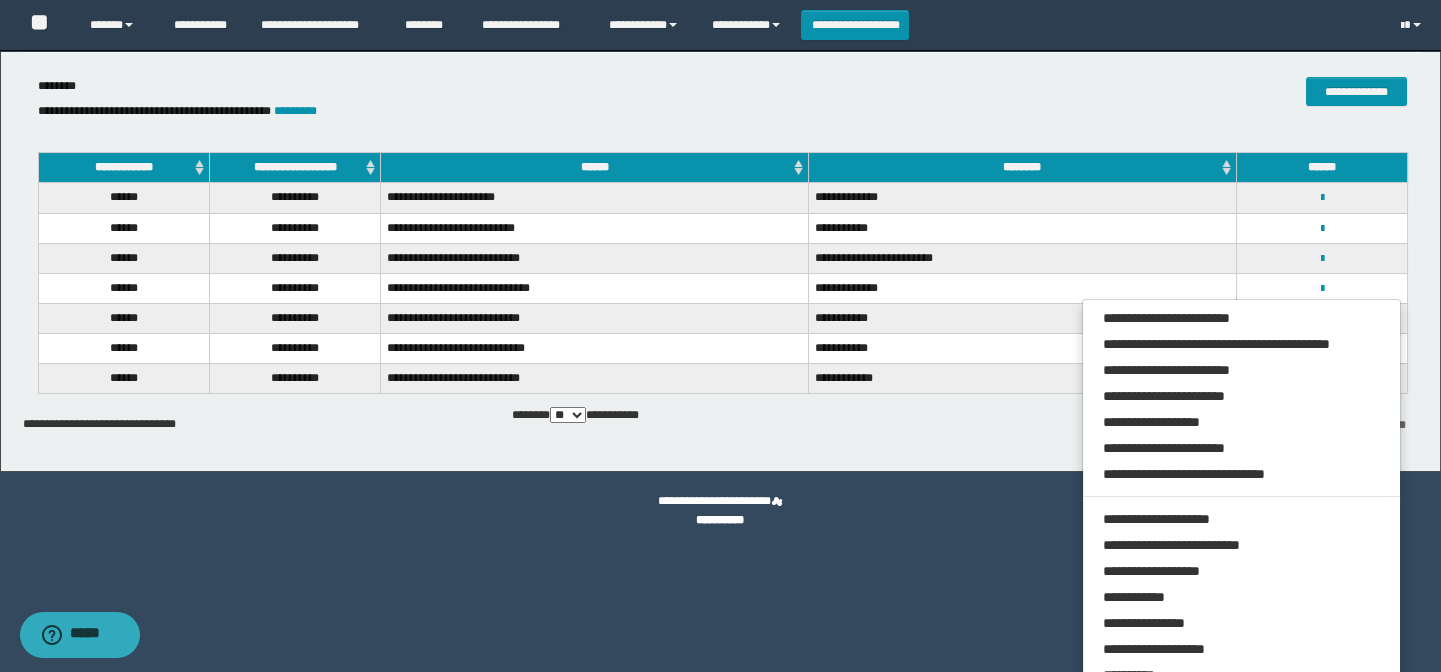 scroll, scrollTop: 0, scrollLeft: 0, axis: both 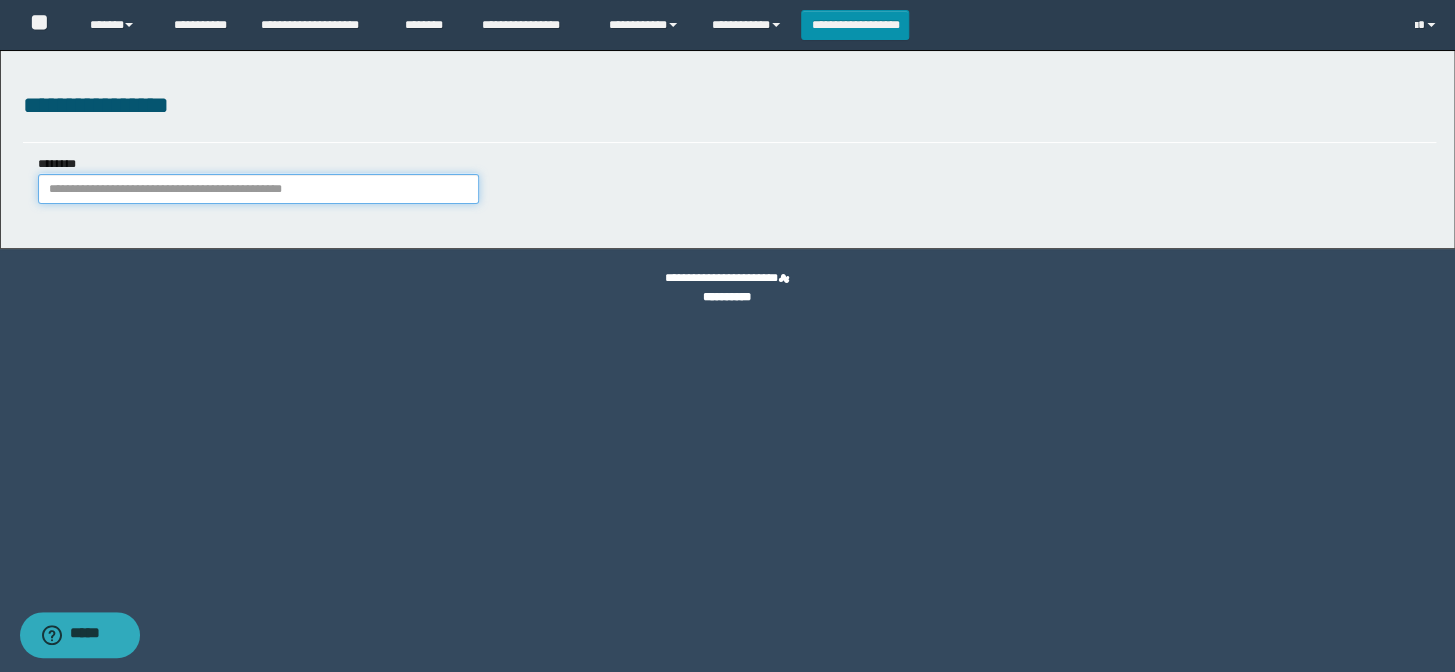 click on "********" at bounding box center [258, 189] 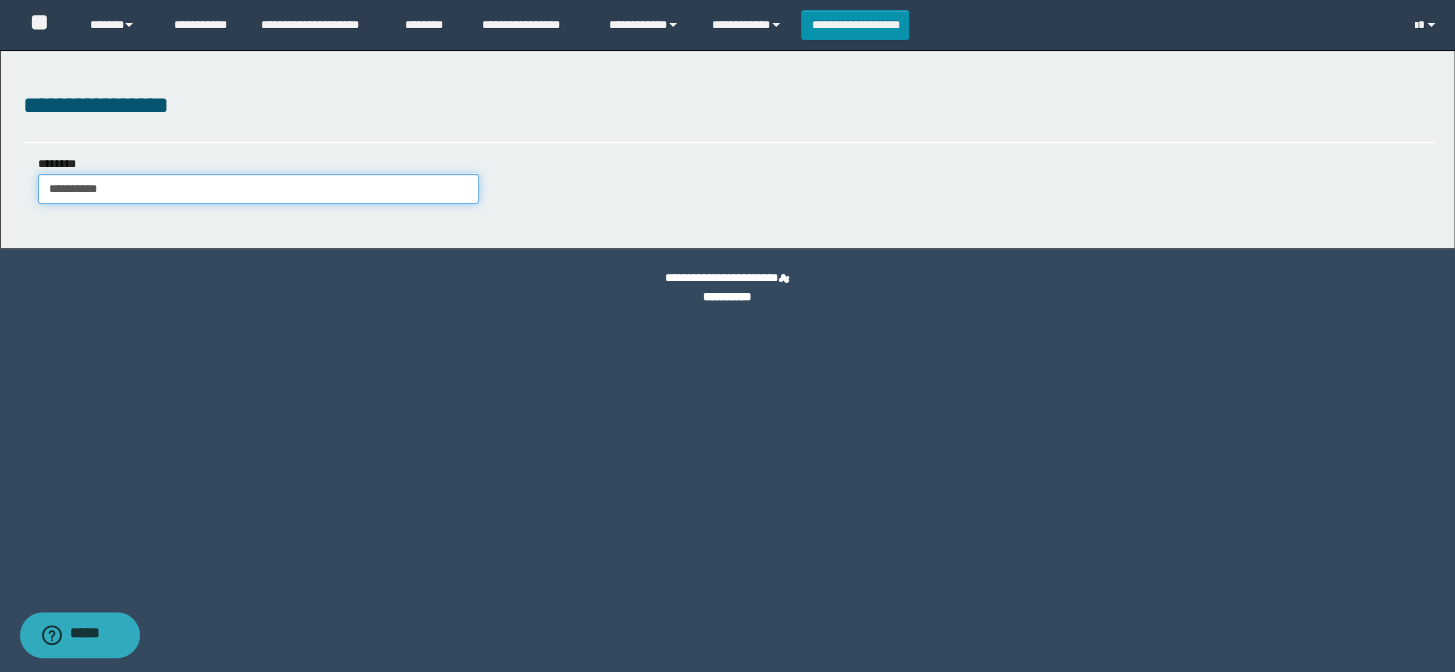 type on "**********" 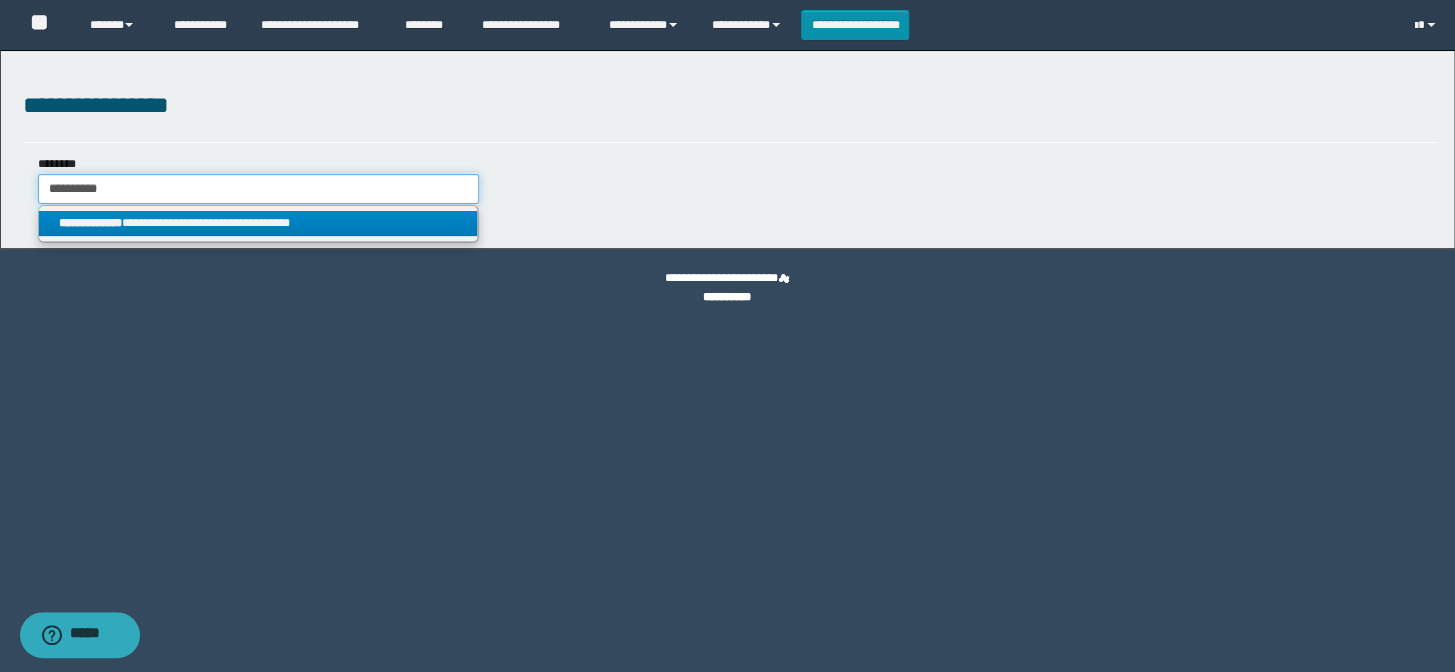 type on "**********" 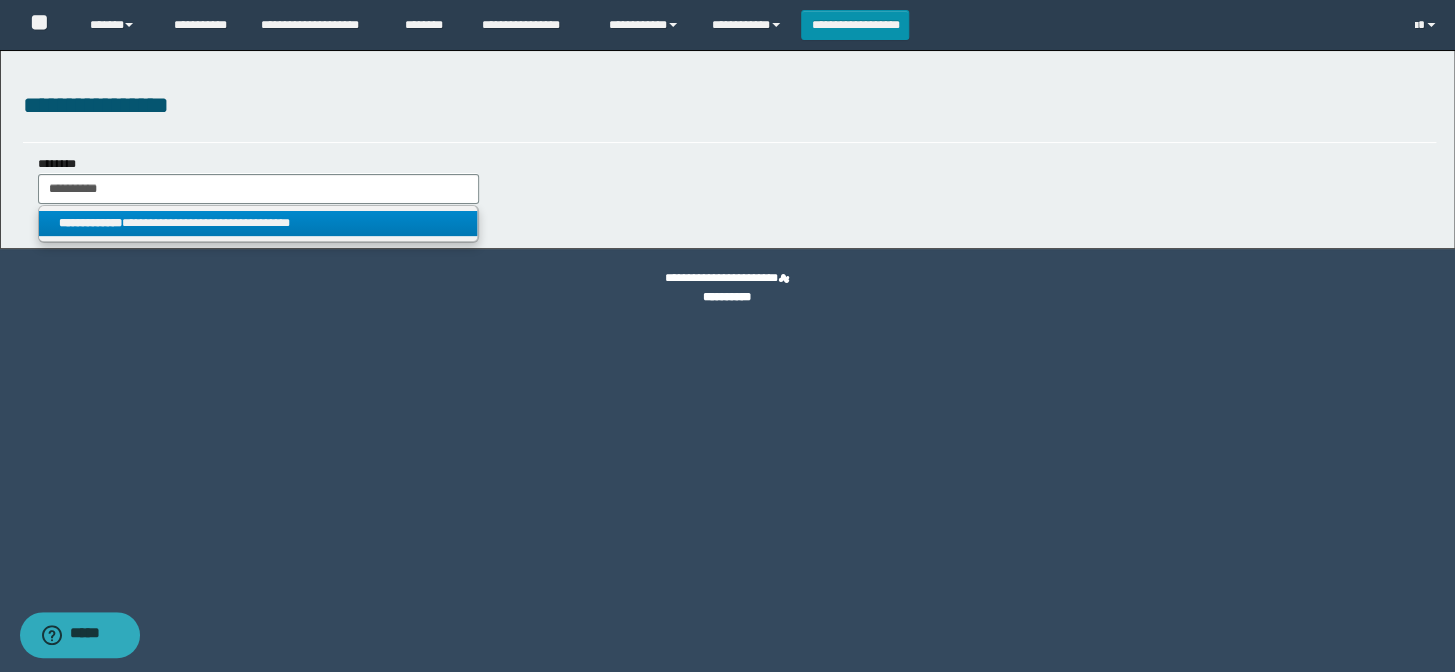 click on "**********" at bounding box center (258, 223) 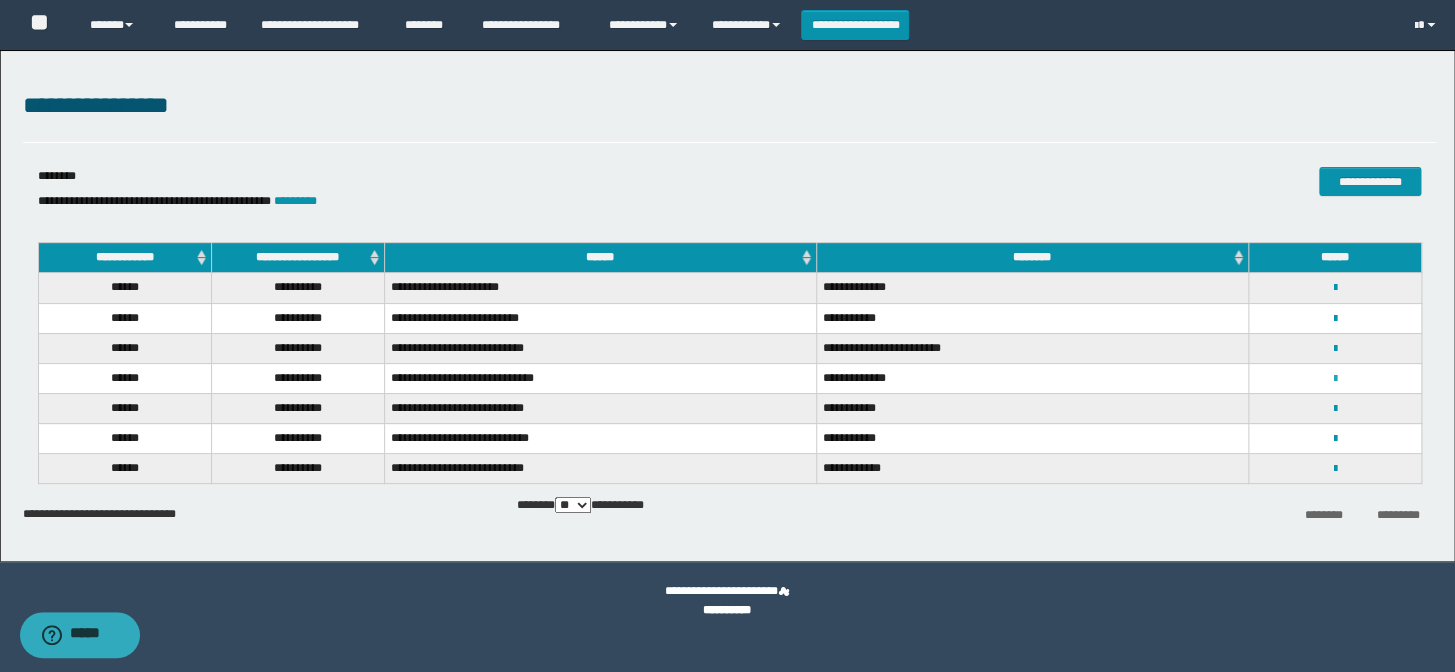 click at bounding box center [1334, 378] 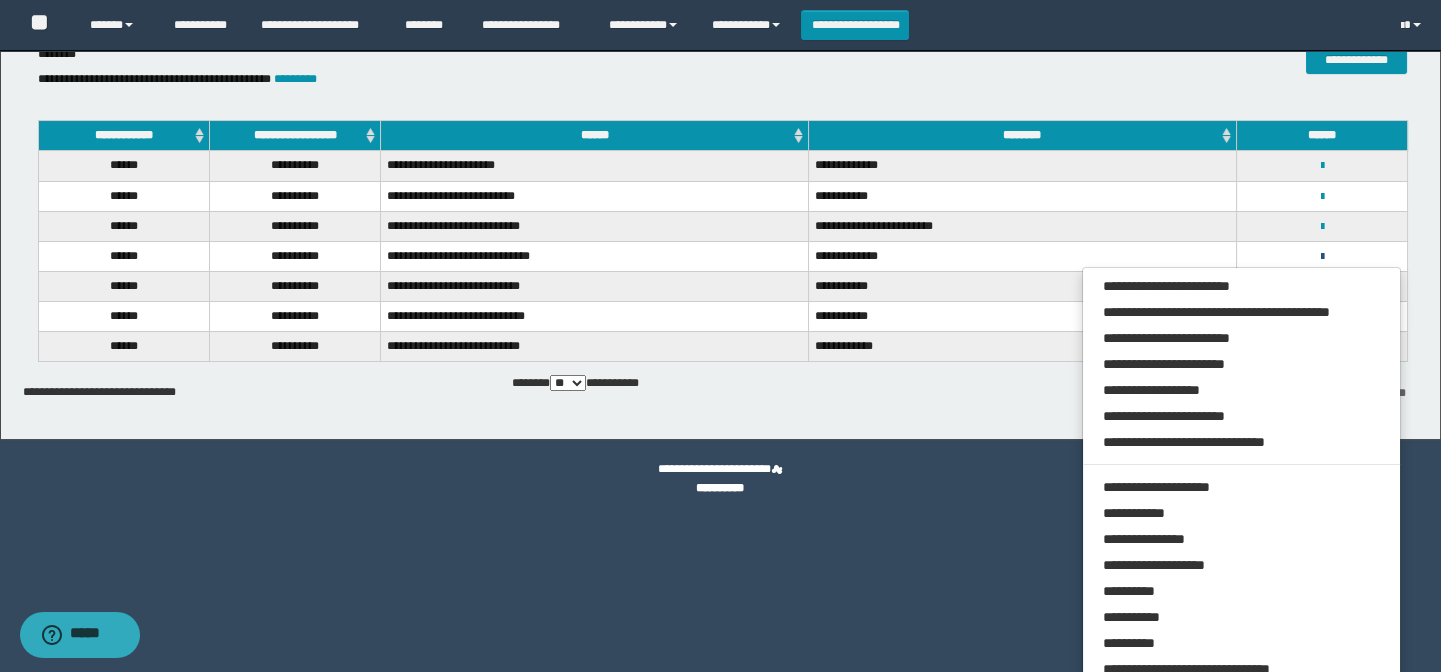 scroll, scrollTop: 137, scrollLeft: 0, axis: vertical 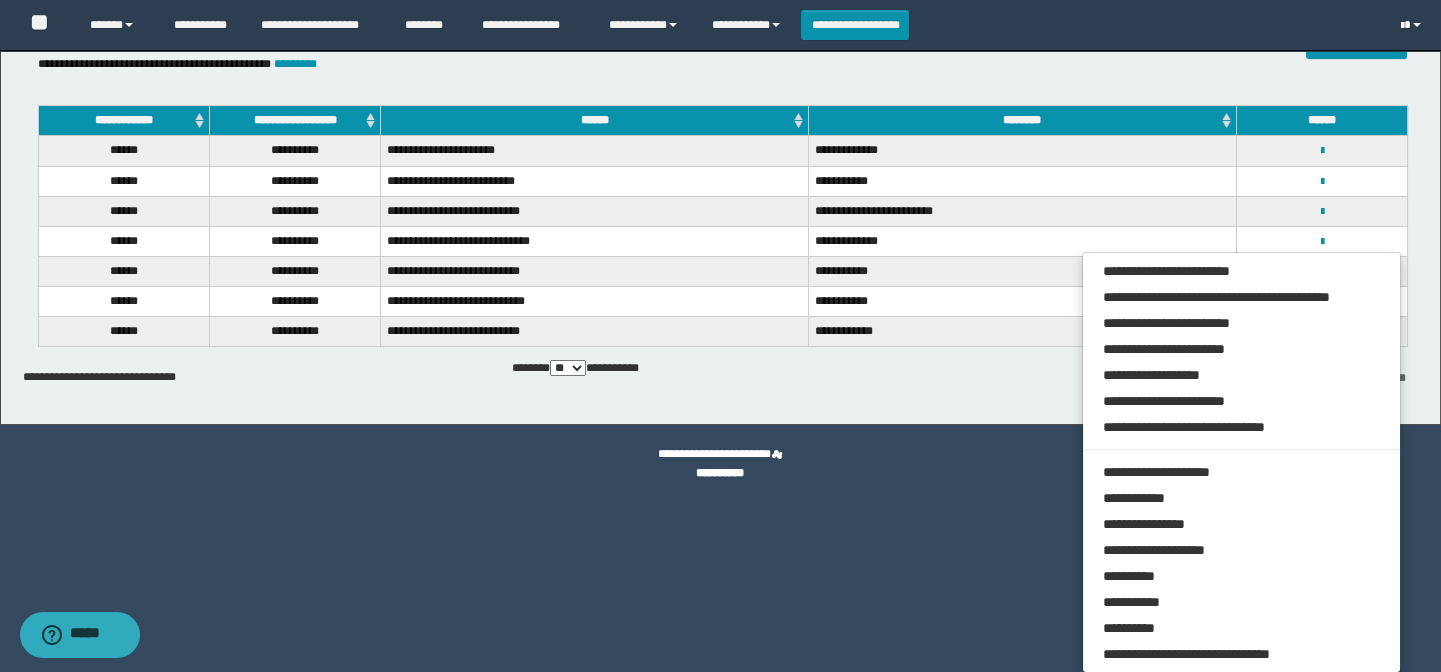 click at bounding box center [1413, 25] 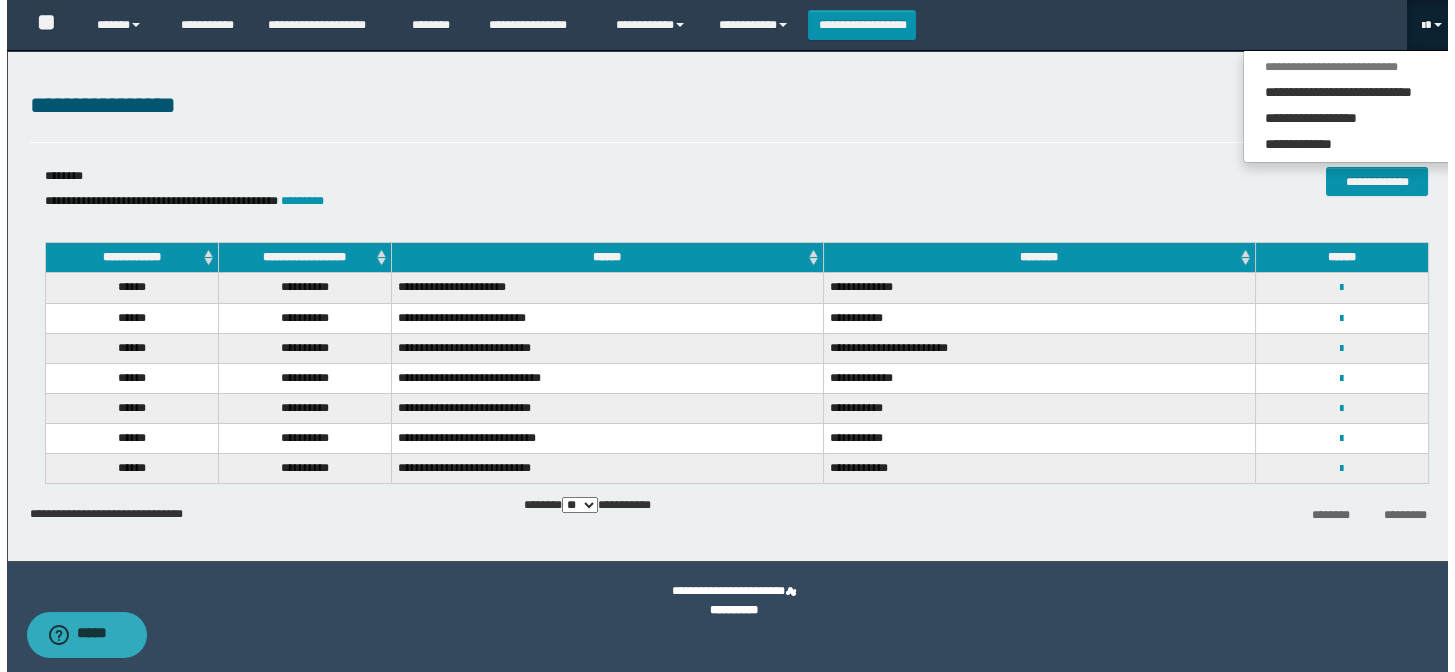 scroll, scrollTop: 0, scrollLeft: 0, axis: both 